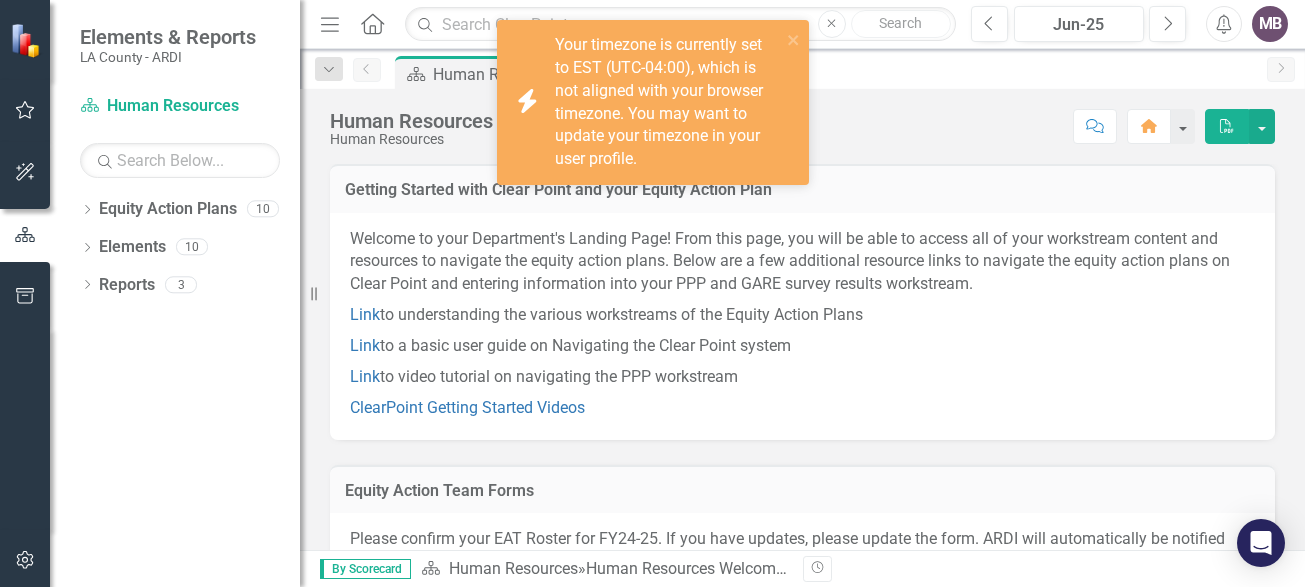 scroll, scrollTop: 0, scrollLeft: 0, axis: both 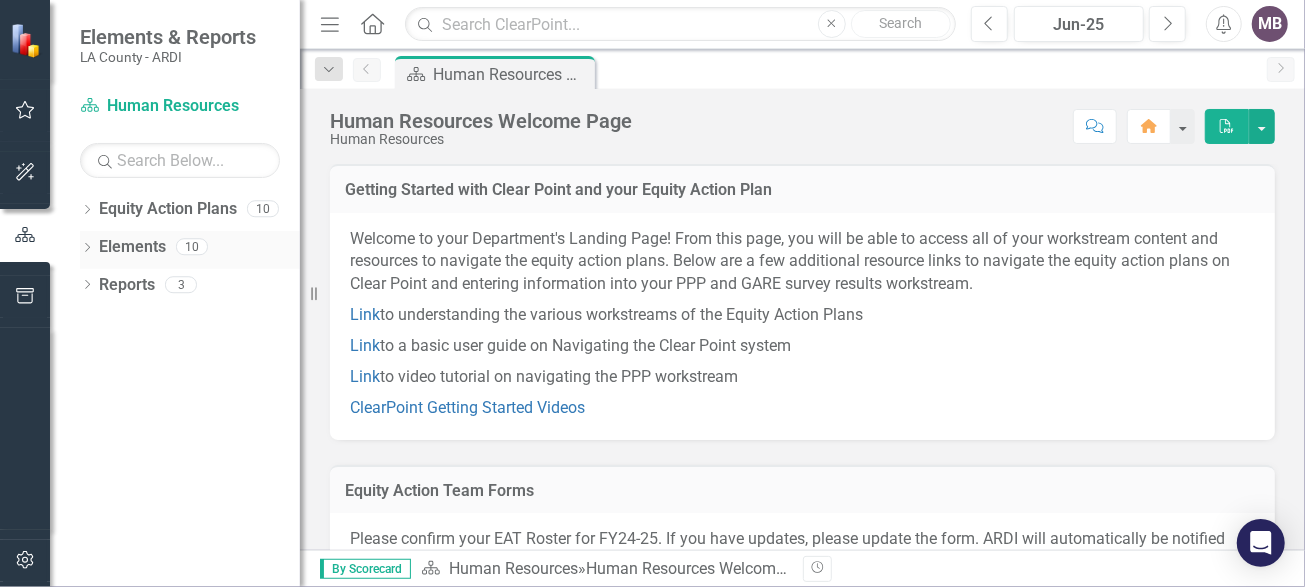 click on "Elements" at bounding box center (132, 247) 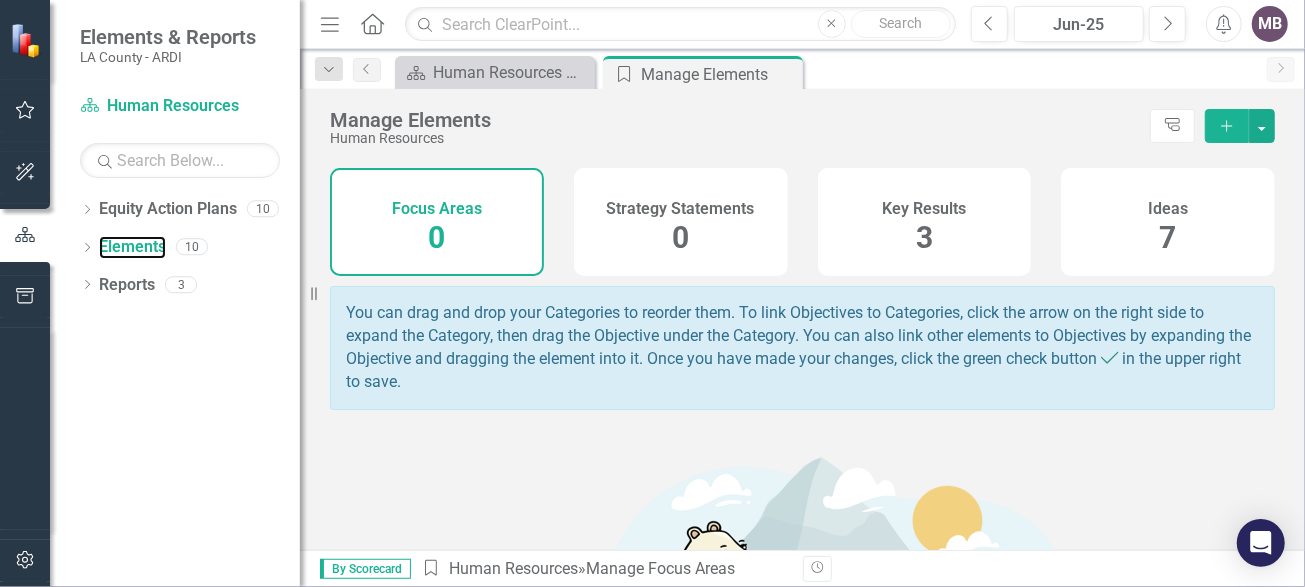 scroll, scrollTop: 0, scrollLeft: 0, axis: both 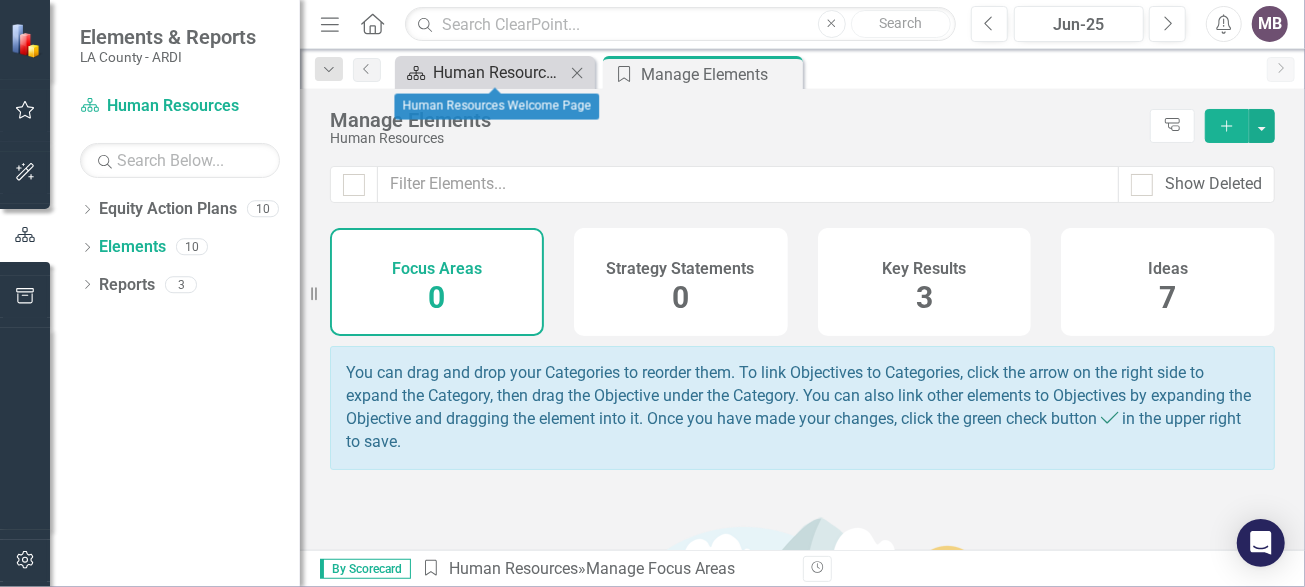click on "Human Resources Welcome Page" at bounding box center (499, 72) 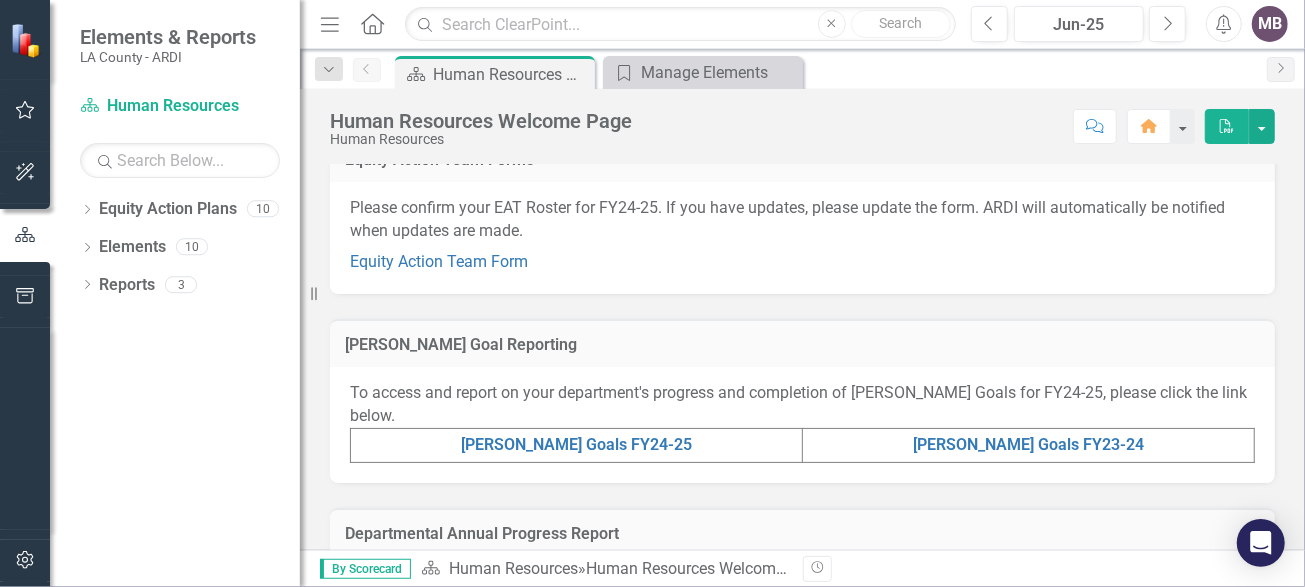 scroll, scrollTop: 300, scrollLeft: 0, axis: vertical 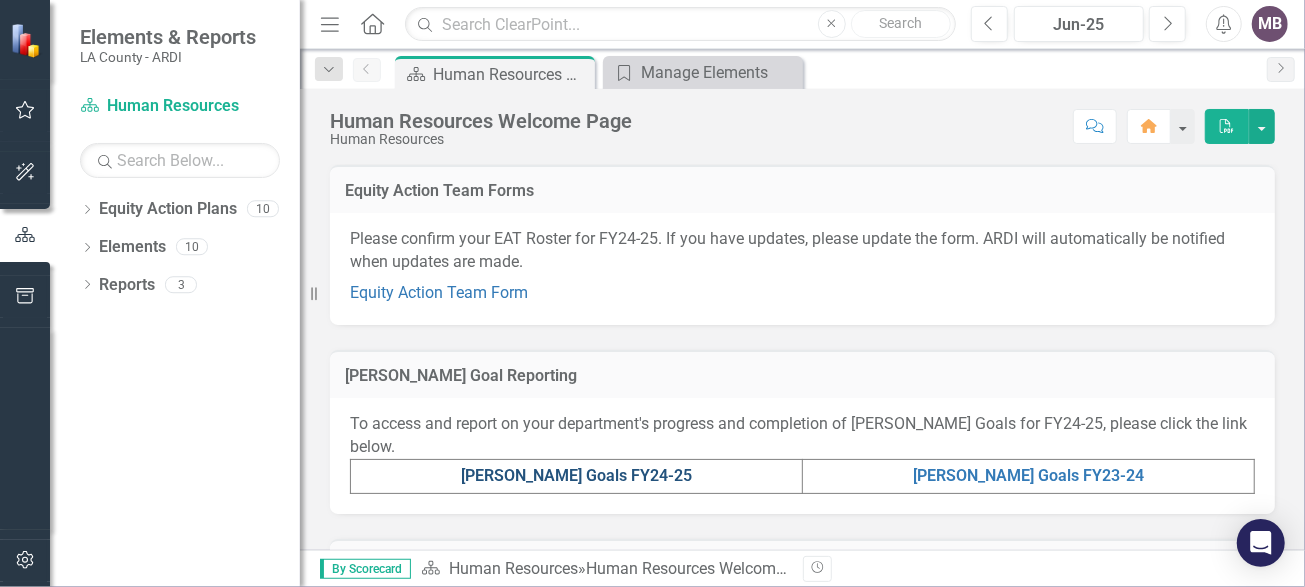 click on "[PERSON_NAME] Goals FY24-25" at bounding box center [576, 475] 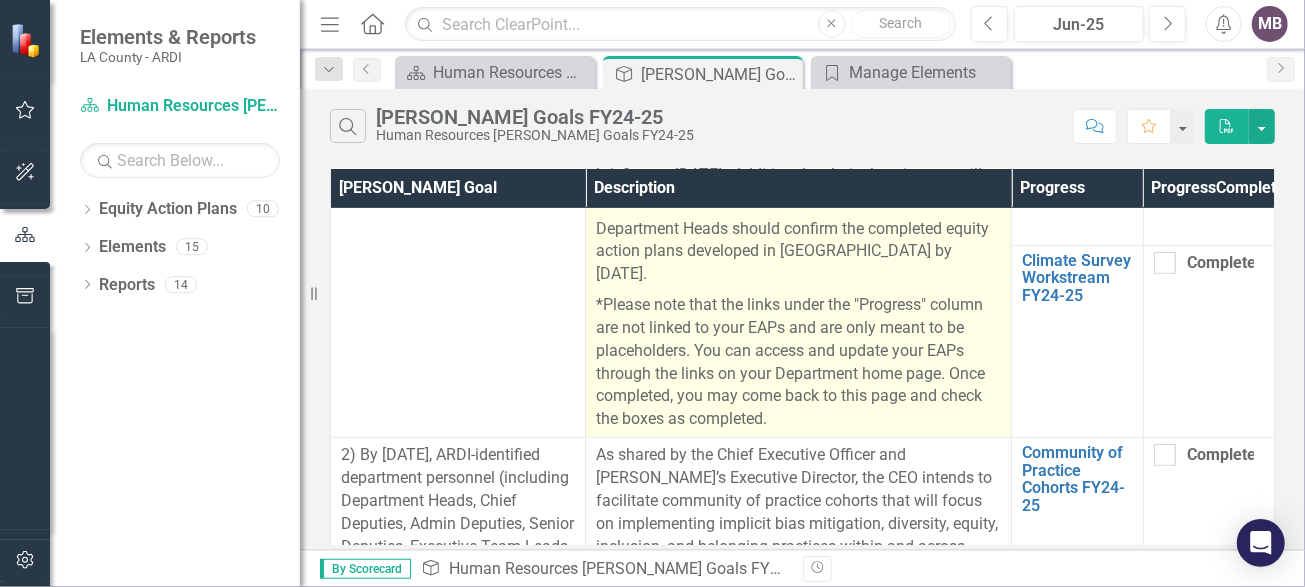 scroll, scrollTop: 499, scrollLeft: 0, axis: vertical 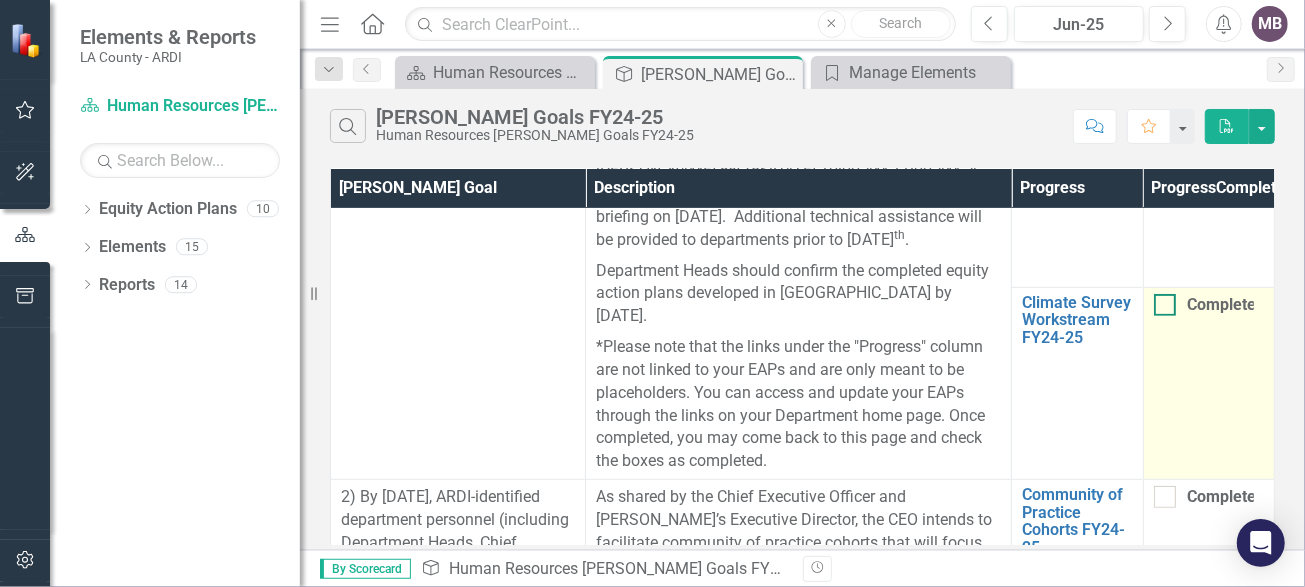 click at bounding box center [1165, 305] 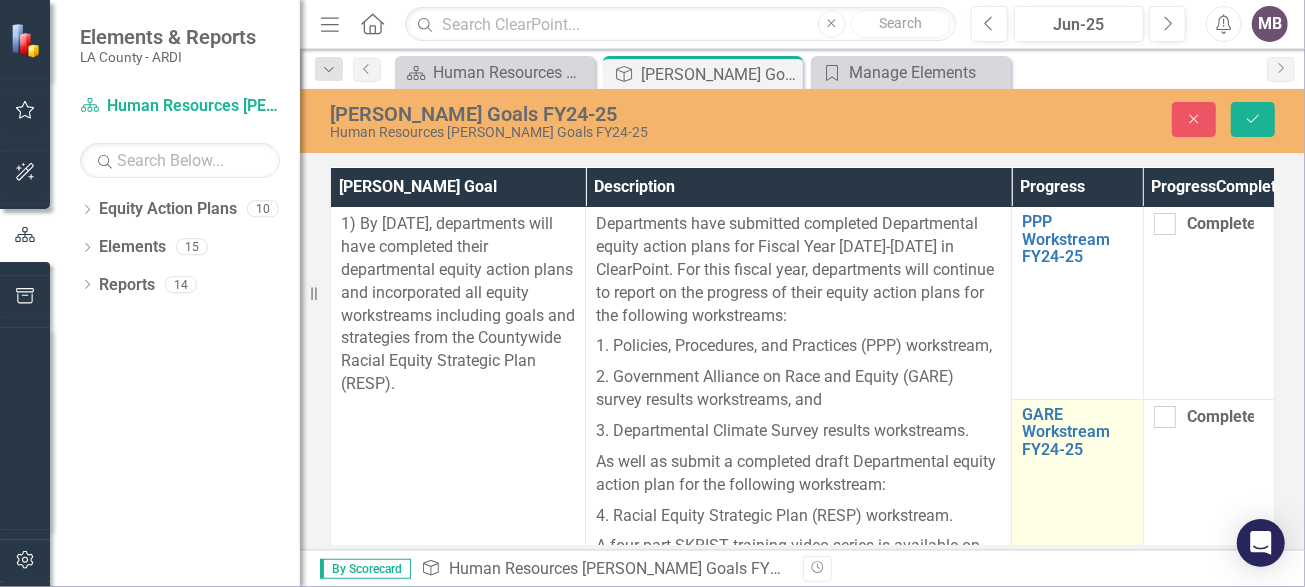 scroll, scrollTop: 0, scrollLeft: 0, axis: both 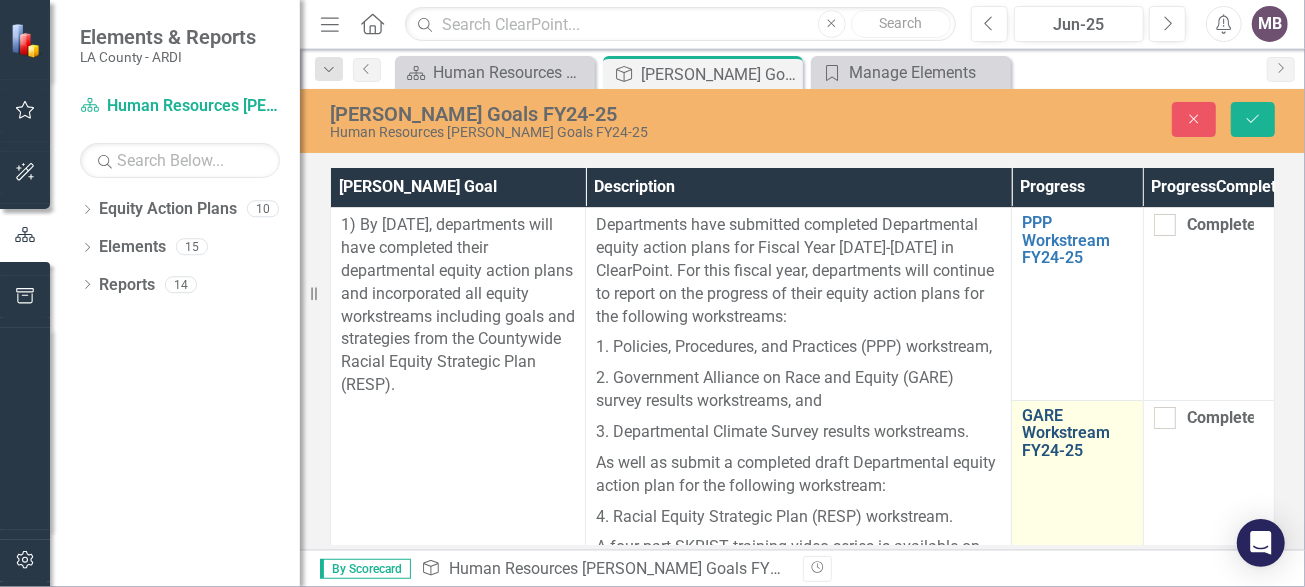 click on "GARE Workstream FY24-25" at bounding box center [1077, 433] 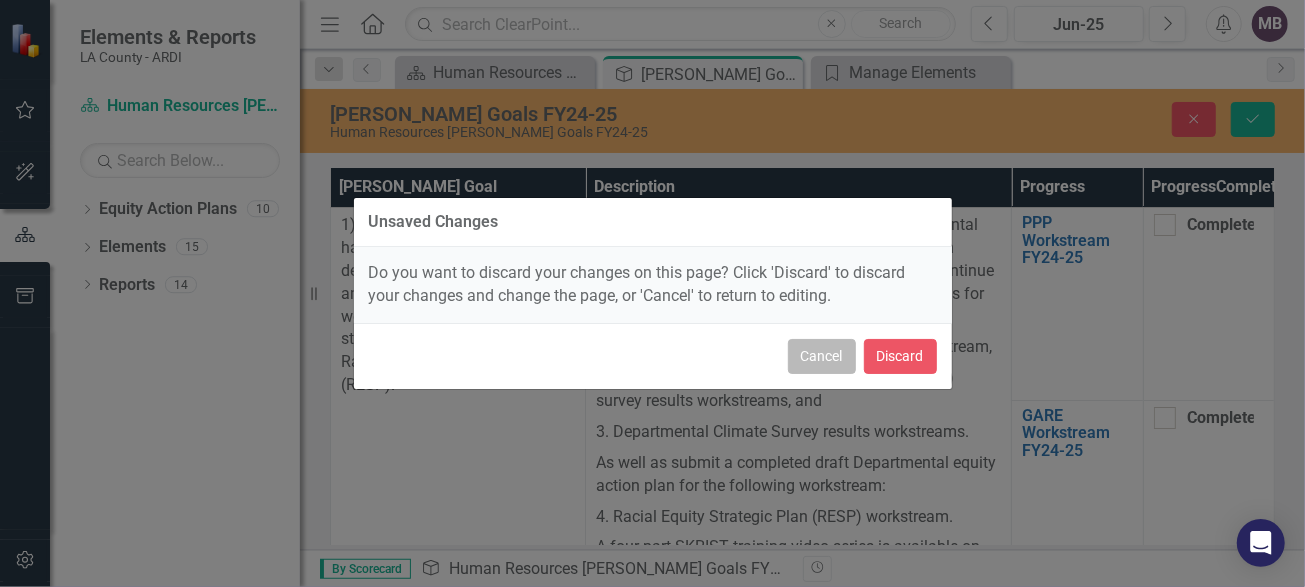 click on "Cancel" at bounding box center [822, 356] 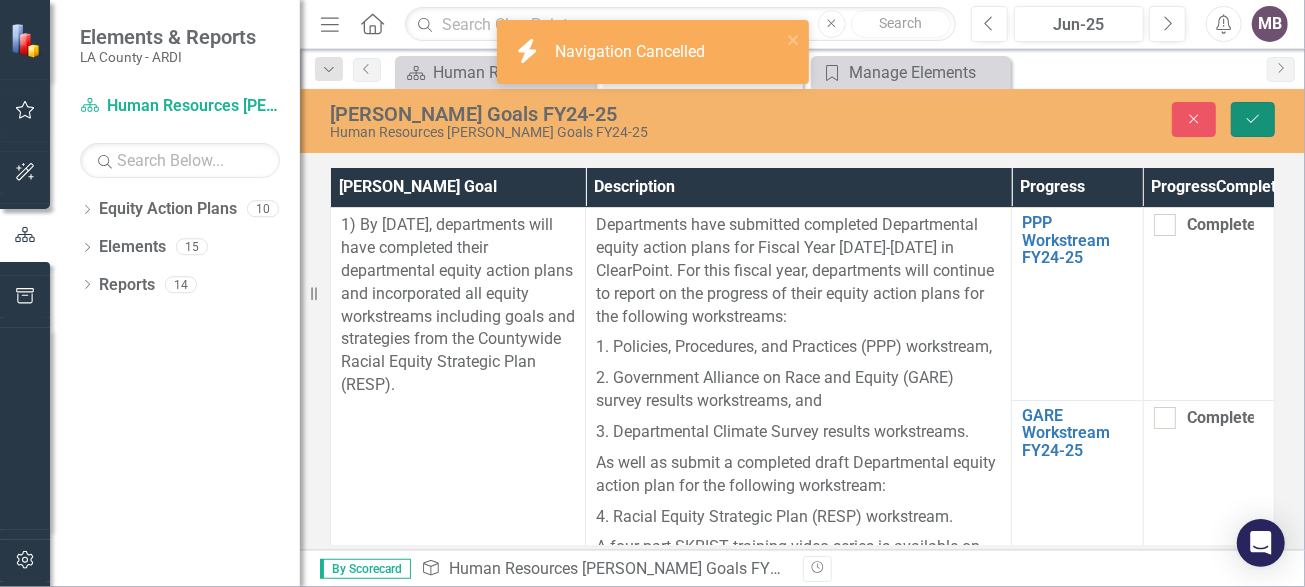 click on "Save" 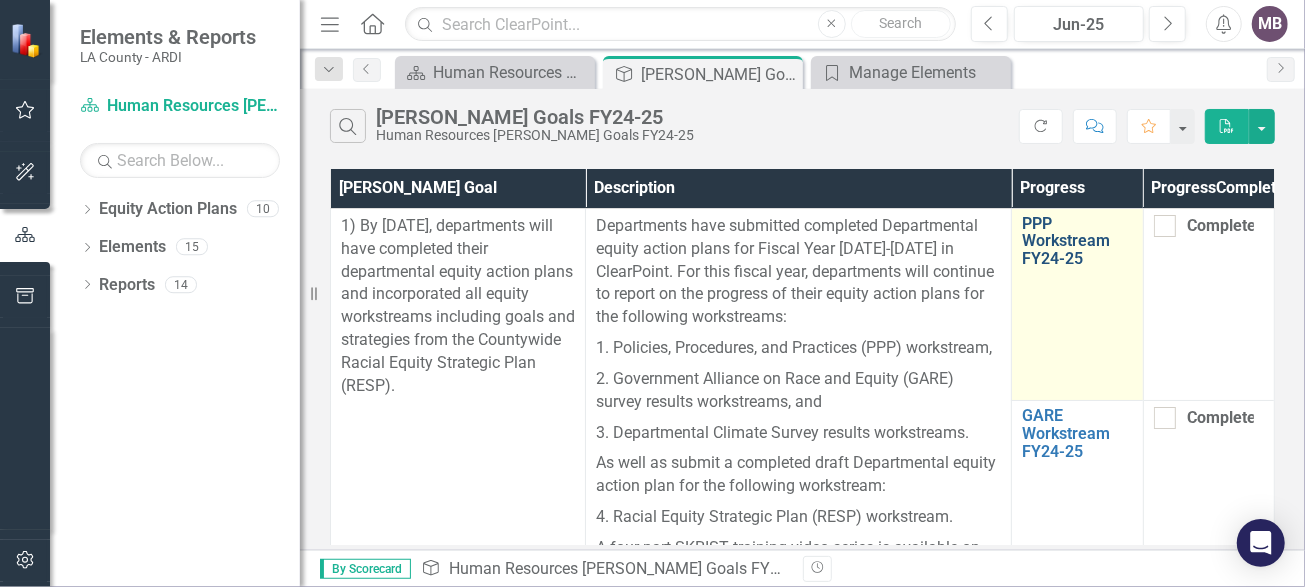 click on "PPP Workstream FY24-25" at bounding box center (1077, 241) 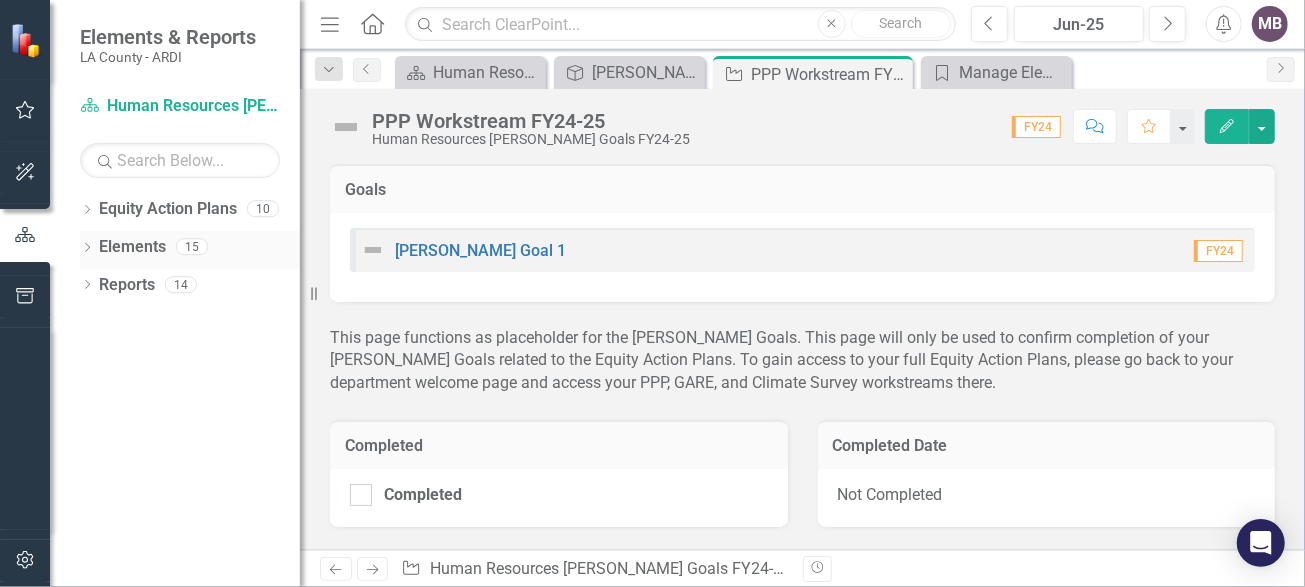 click on "Elements" at bounding box center [132, 247] 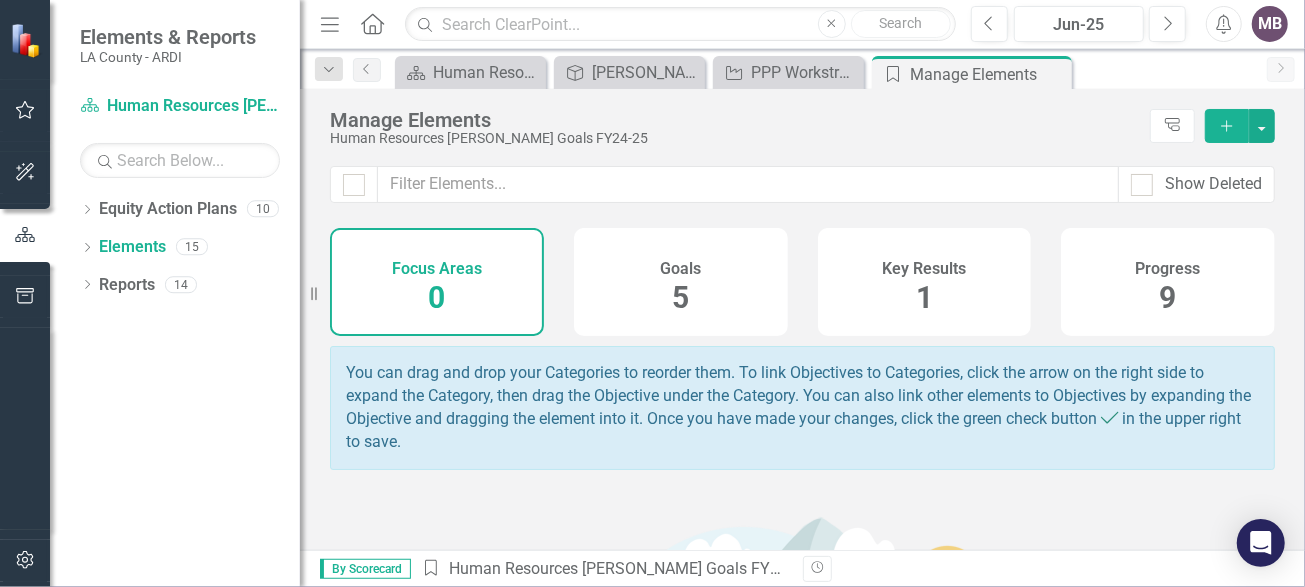 click on "5" at bounding box center (680, 297) 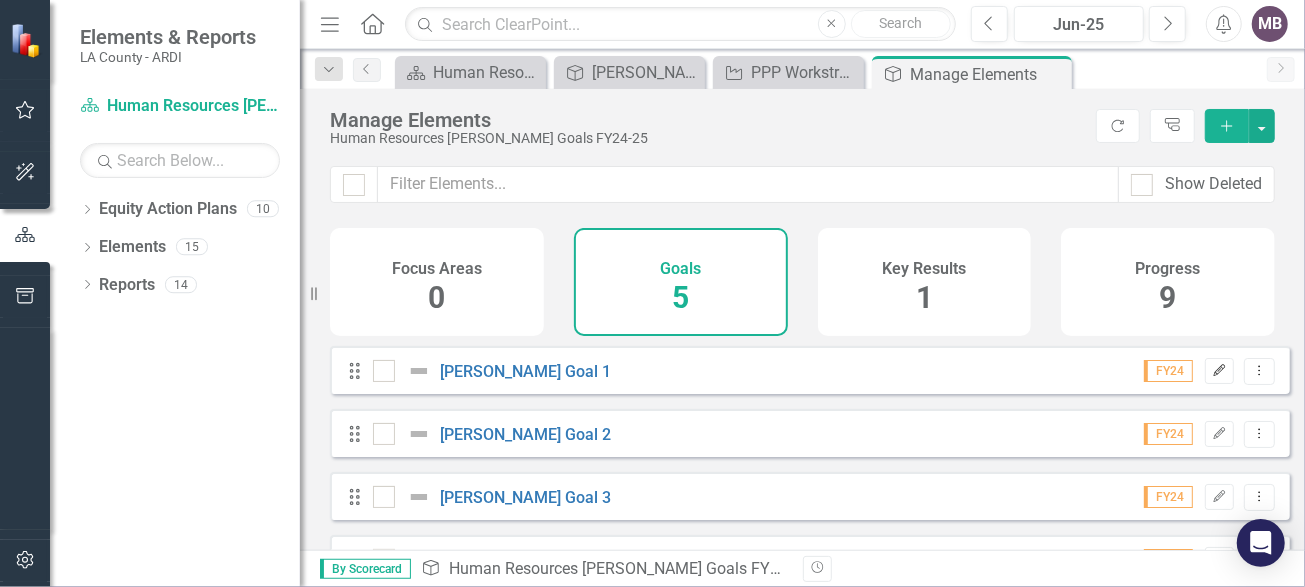 click on "Edit" 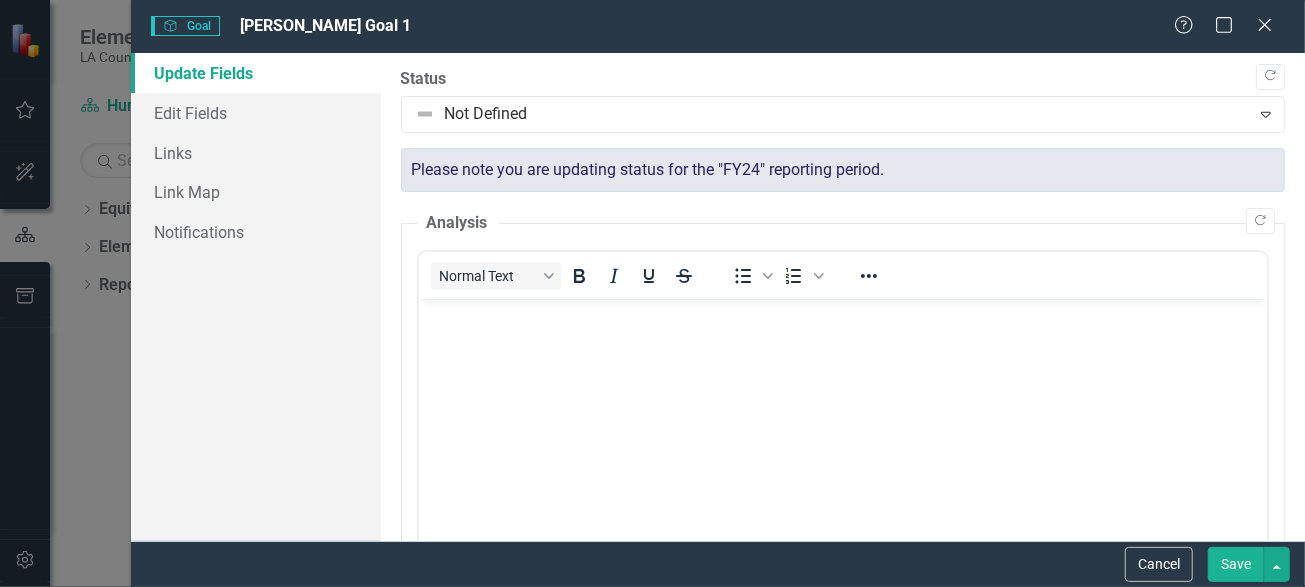 scroll, scrollTop: 0, scrollLeft: 0, axis: both 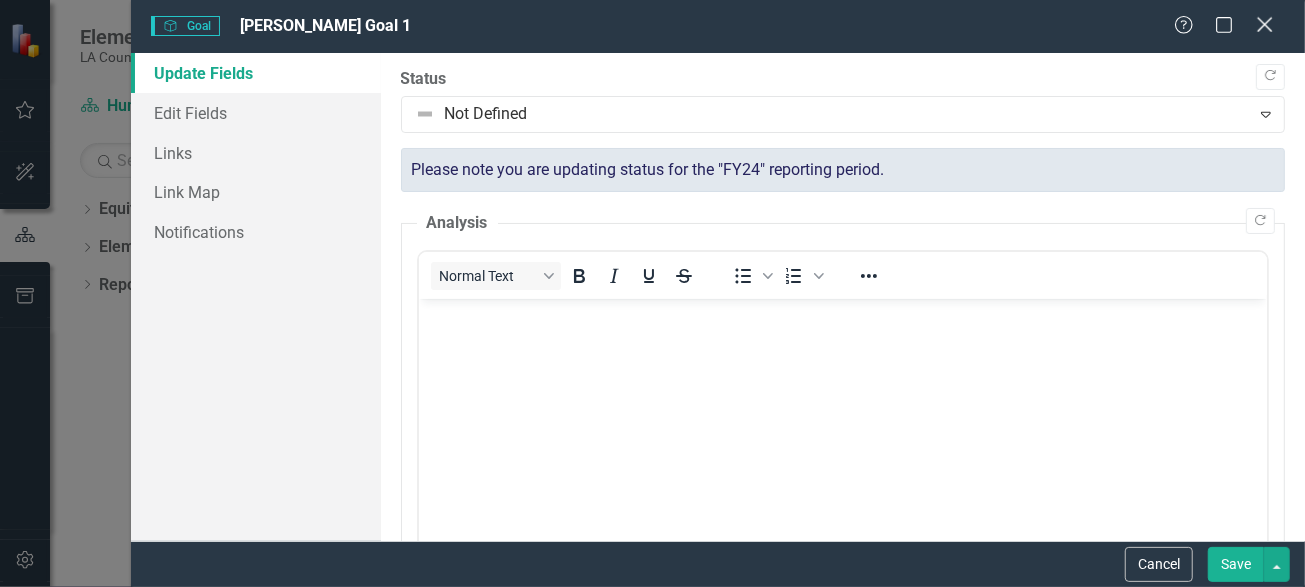 click on "Close" 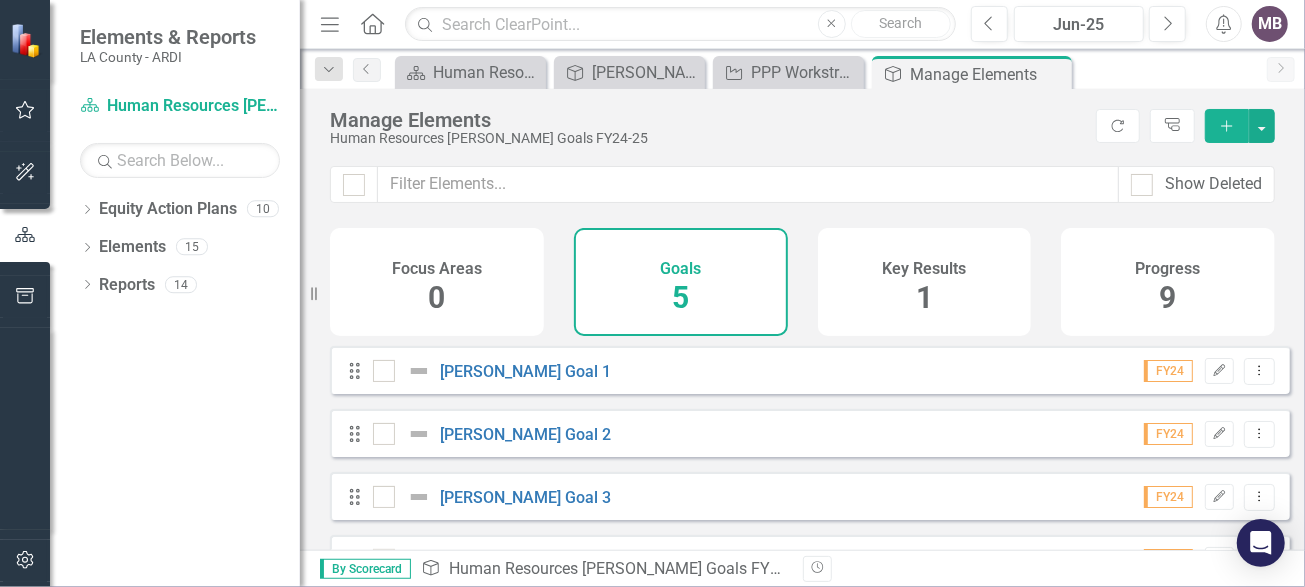 click on "Goals 5" at bounding box center (681, 282) 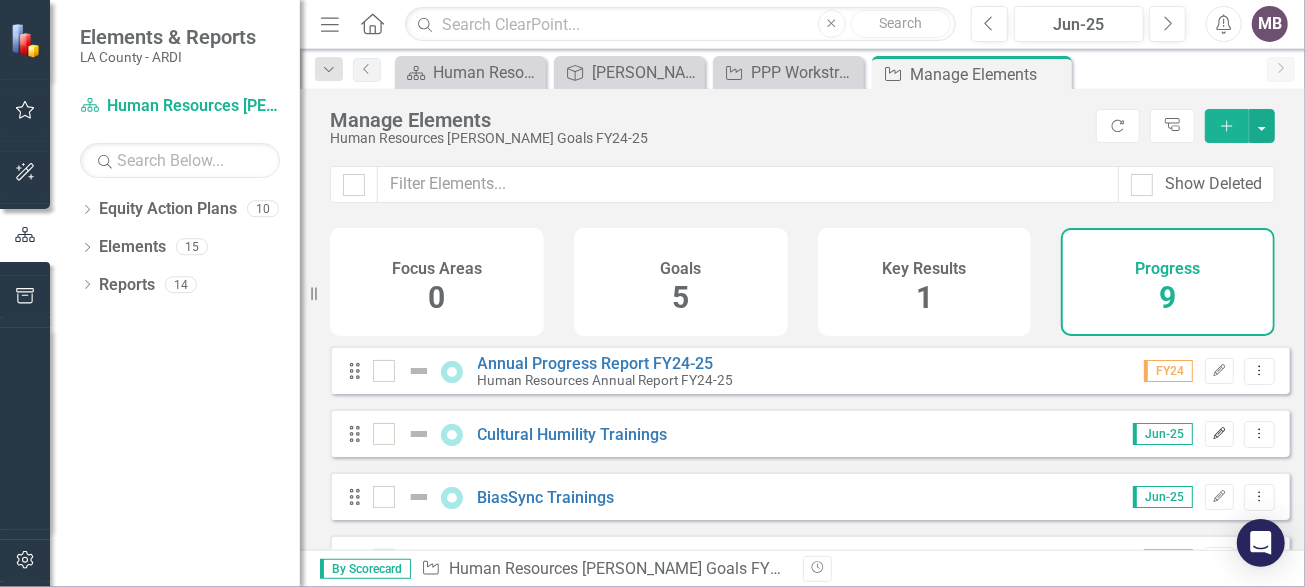 click on "Edit" 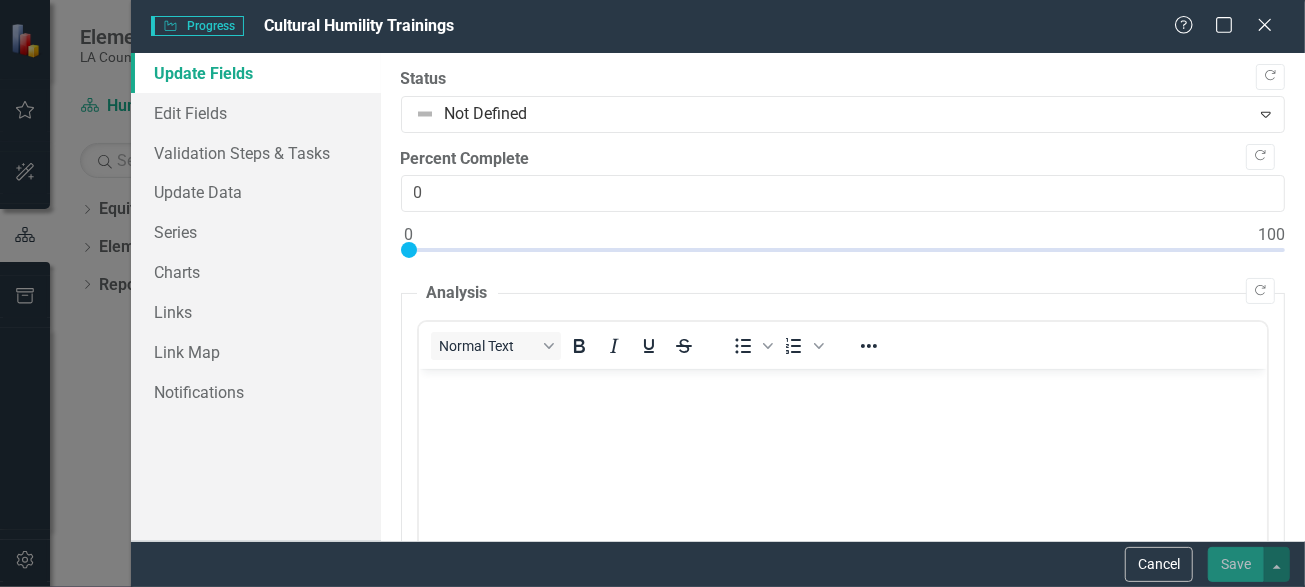 scroll, scrollTop: 0, scrollLeft: 0, axis: both 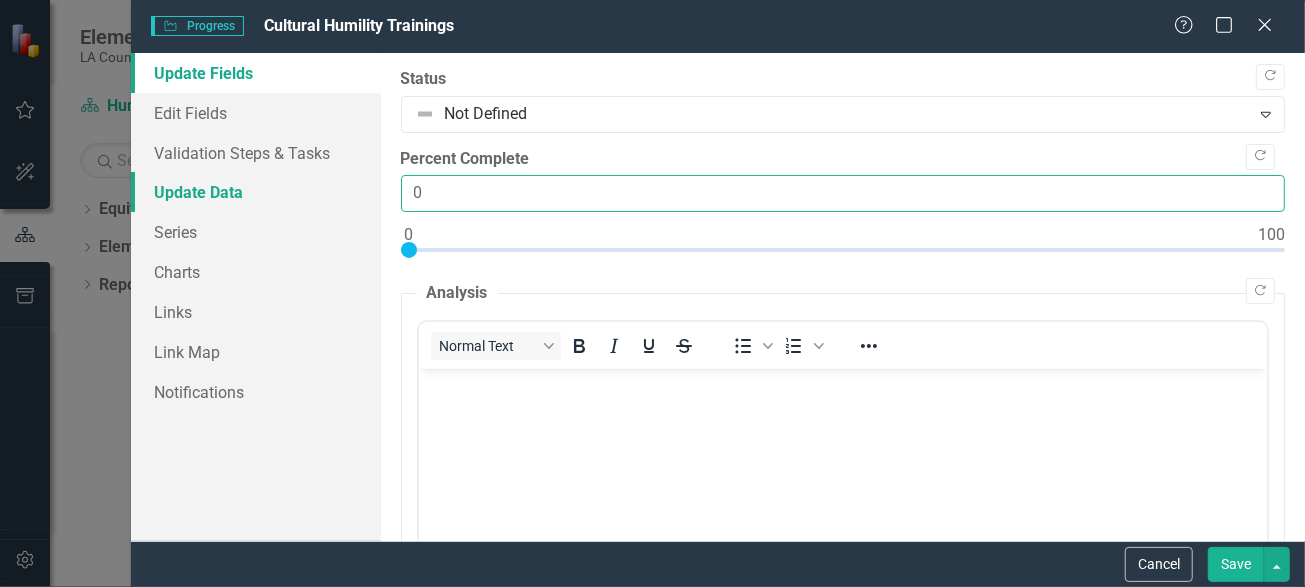 drag, startPoint x: 443, startPoint y: 185, endPoint x: 373, endPoint y: 178, distance: 70.34913 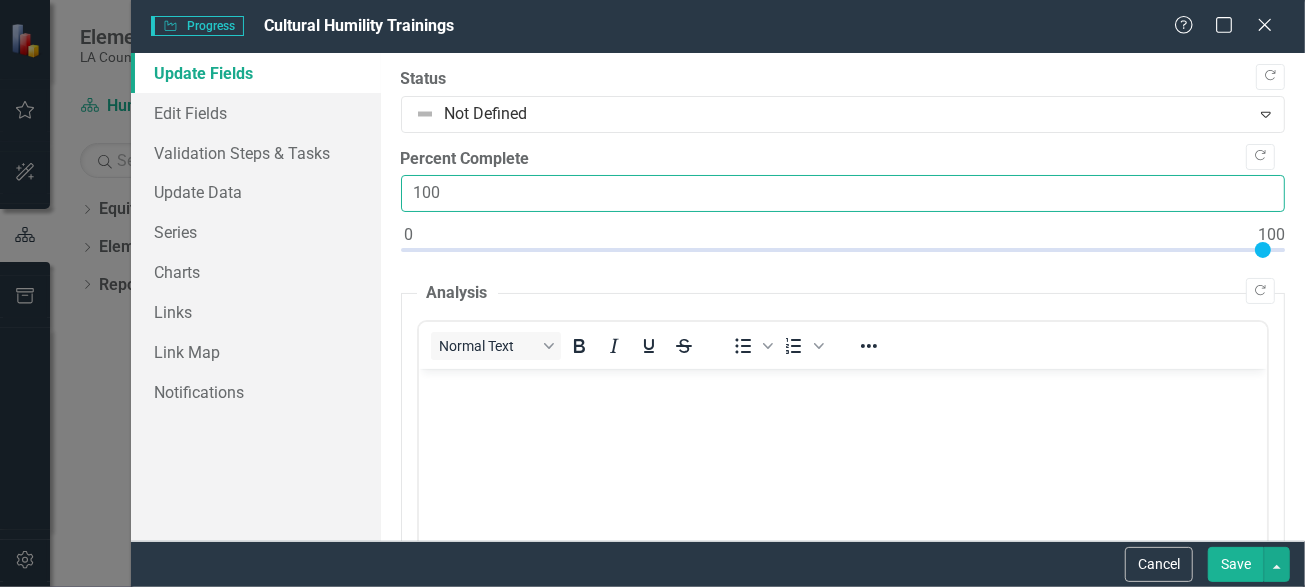 type on "100" 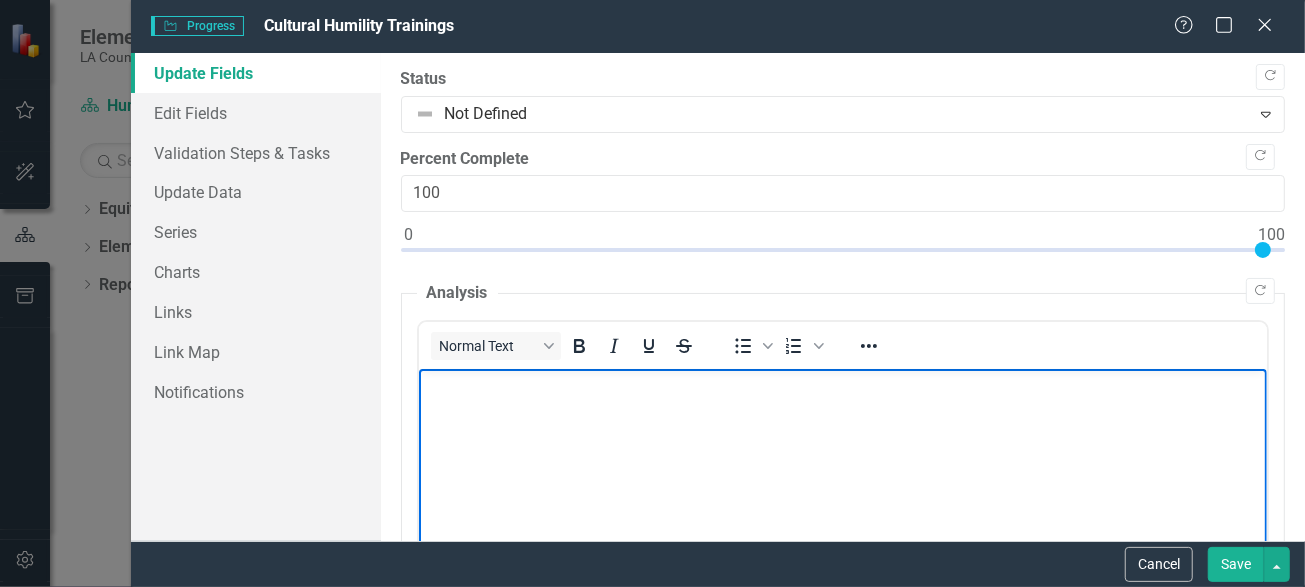 click at bounding box center [842, 518] 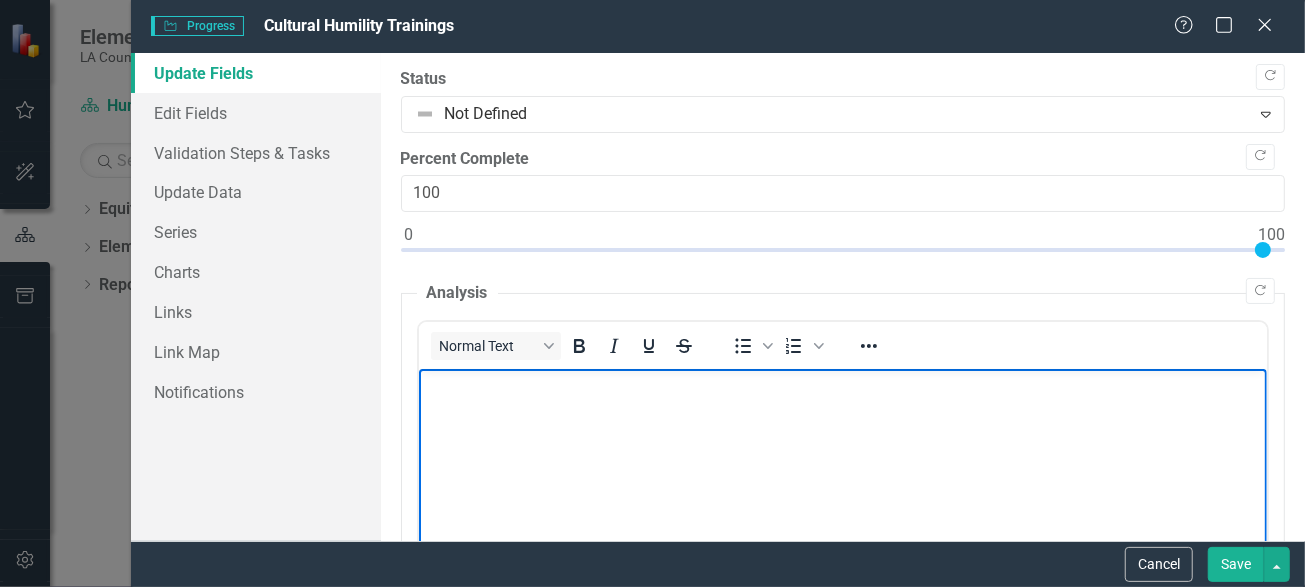 type 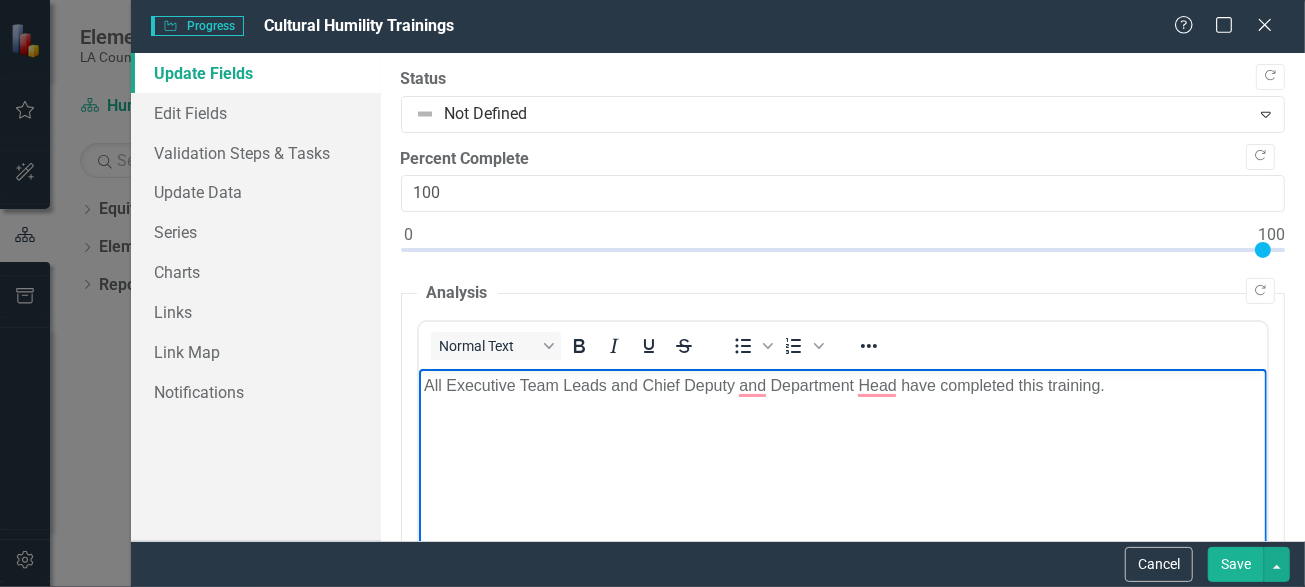 click on "All Executive Team Leads and Chief Deputy and Department Head have completed this training." at bounding box center [842, 385] 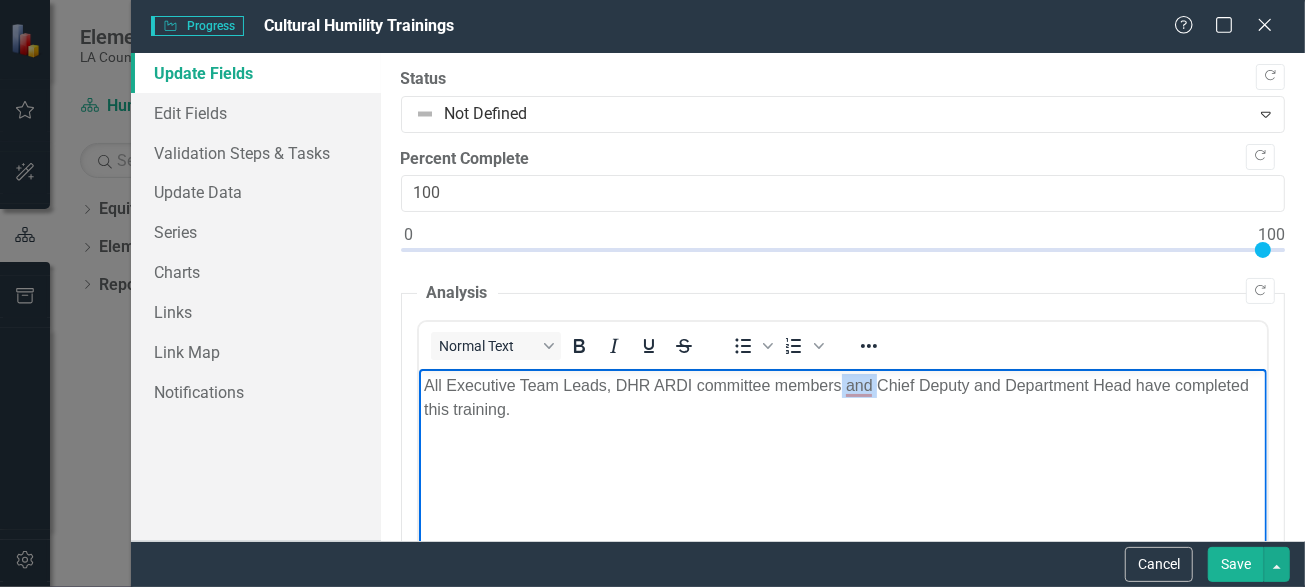 drag, startPoint x: 877, startPoint y: 380, endPoint x: 838, endPoint y: 378, distance: 39.051247 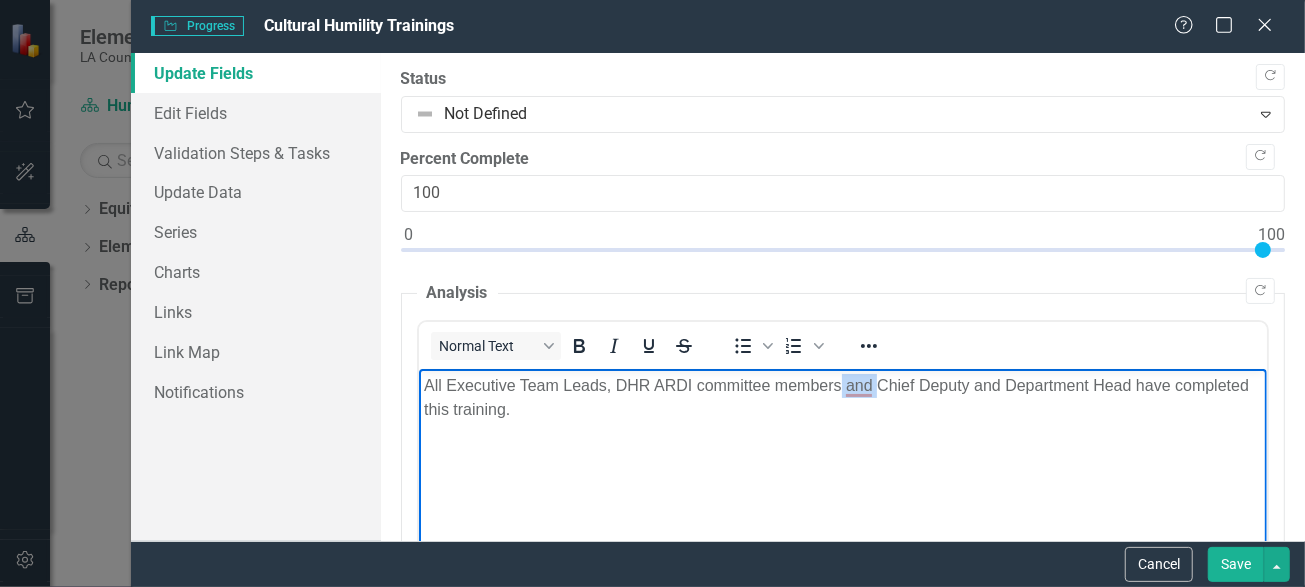 click on "All Executive Team Leads, DHR ARDI committee members and Chief Deputy and Department Head have completed this training." at bounding box center [842, 397] 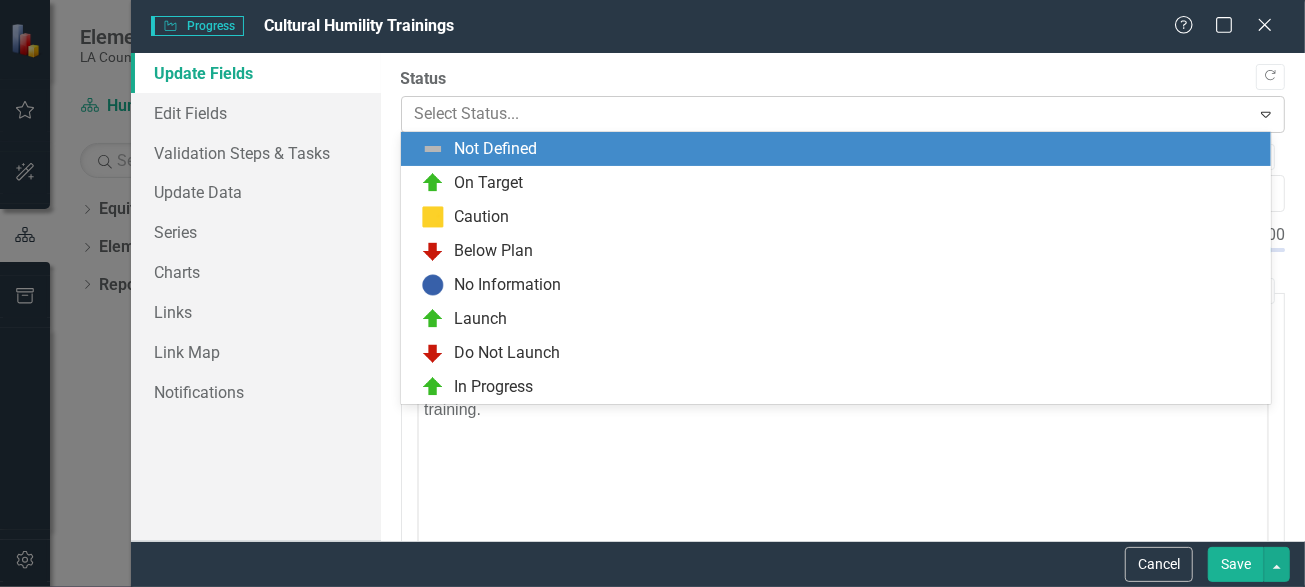 click at bounding box center [826, 114] 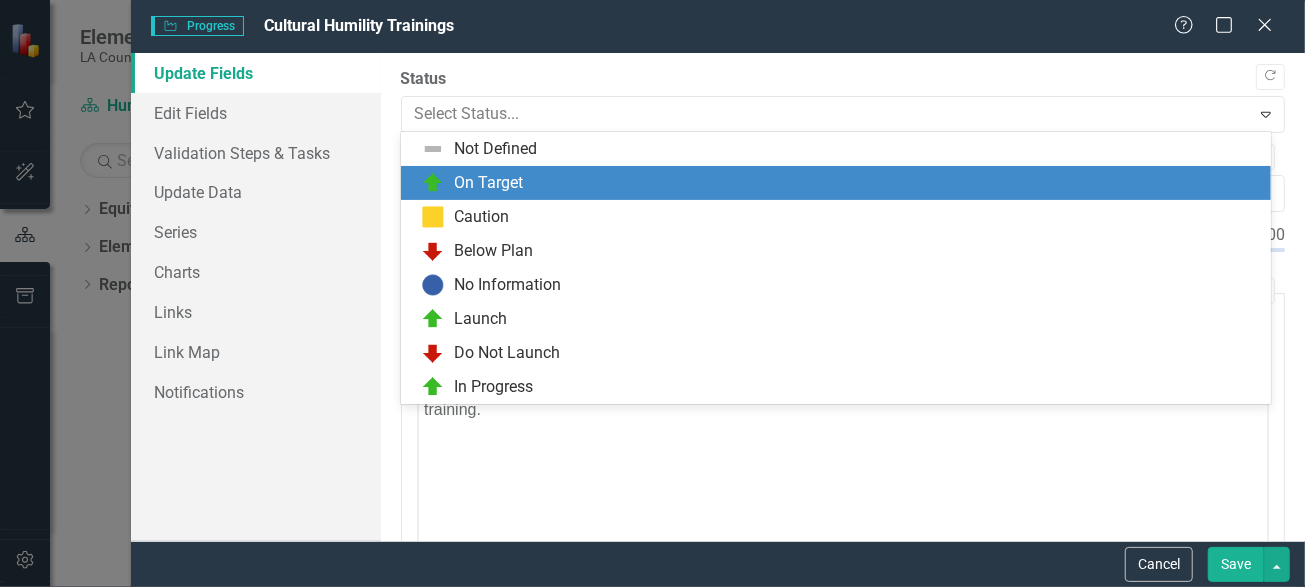 click on "On Target" at bounding box center (840, 183) 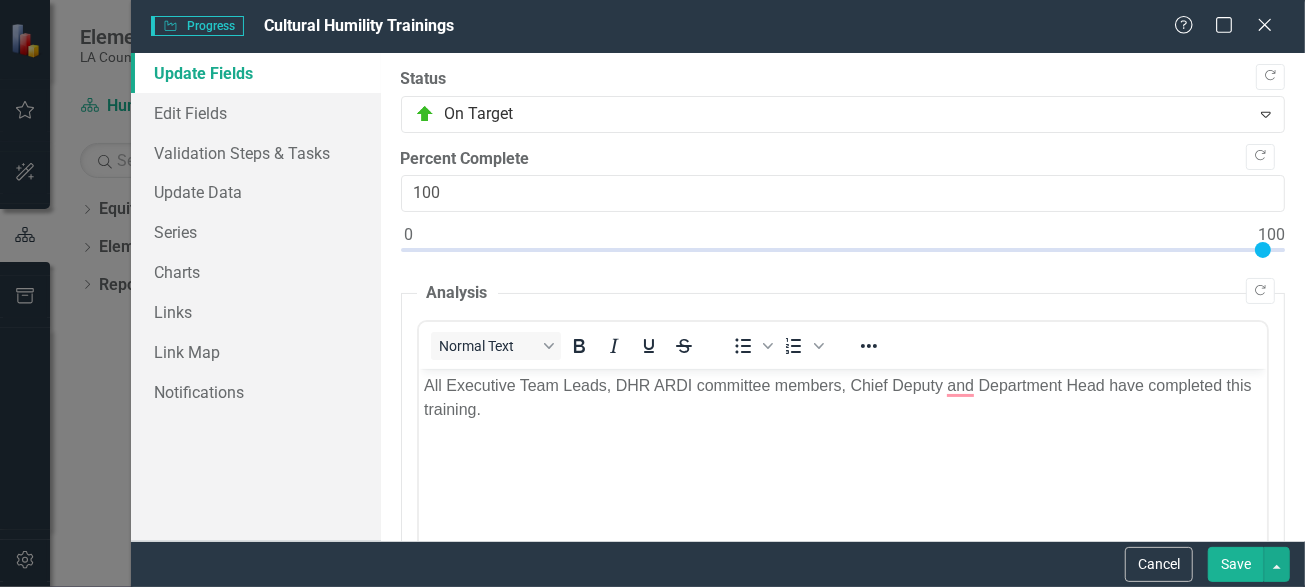 click on "Save" at bounding box center (1236, 564) 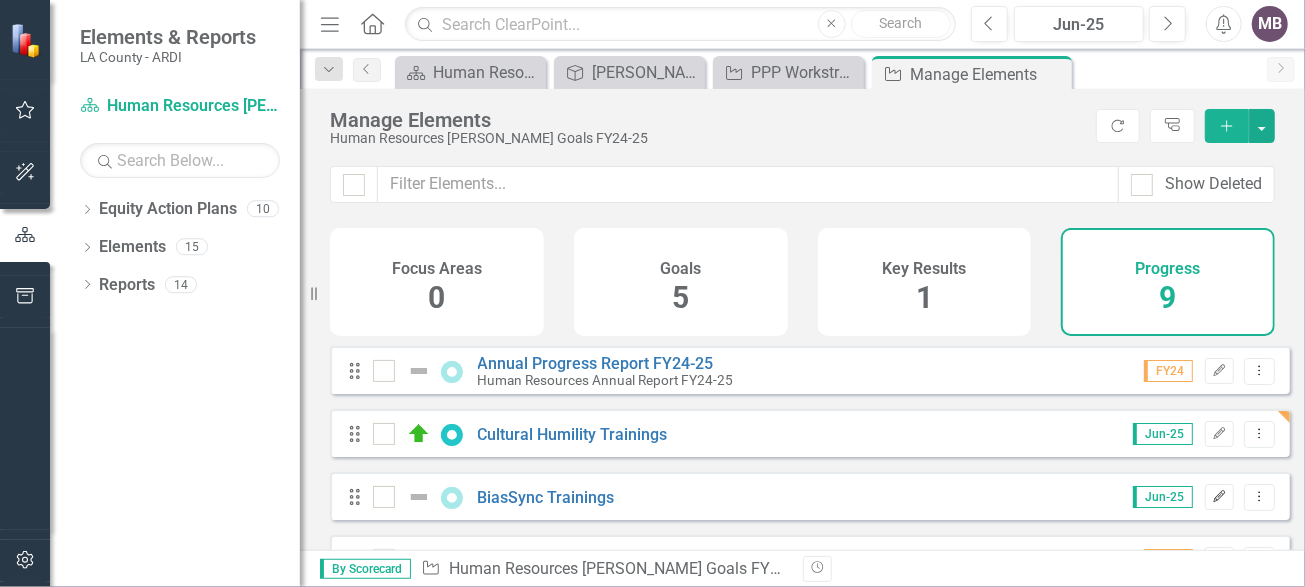 click on "Edit" 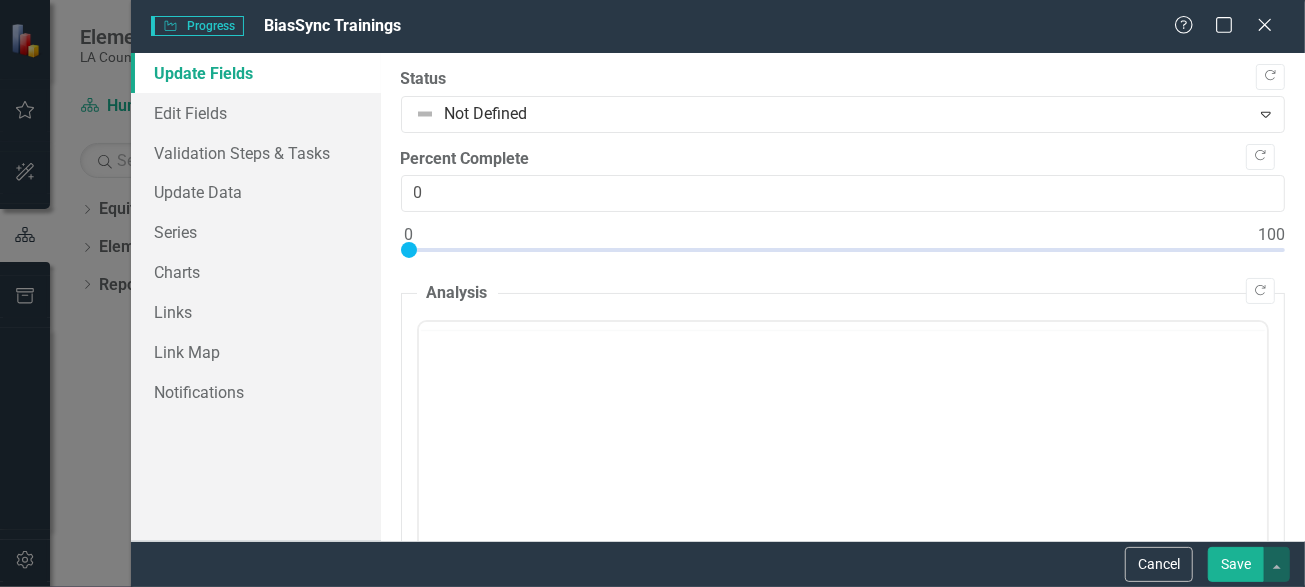 scroll, scrollTop: 0, scrollLeft: 0, axis: both 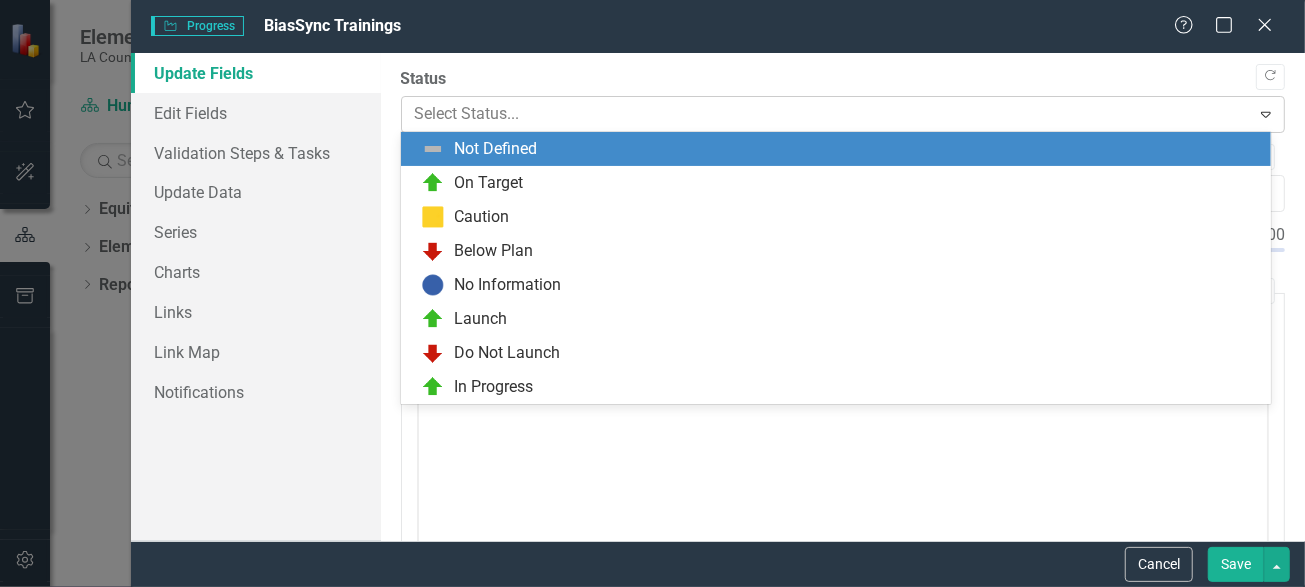 click at bounding box center (826, 114) 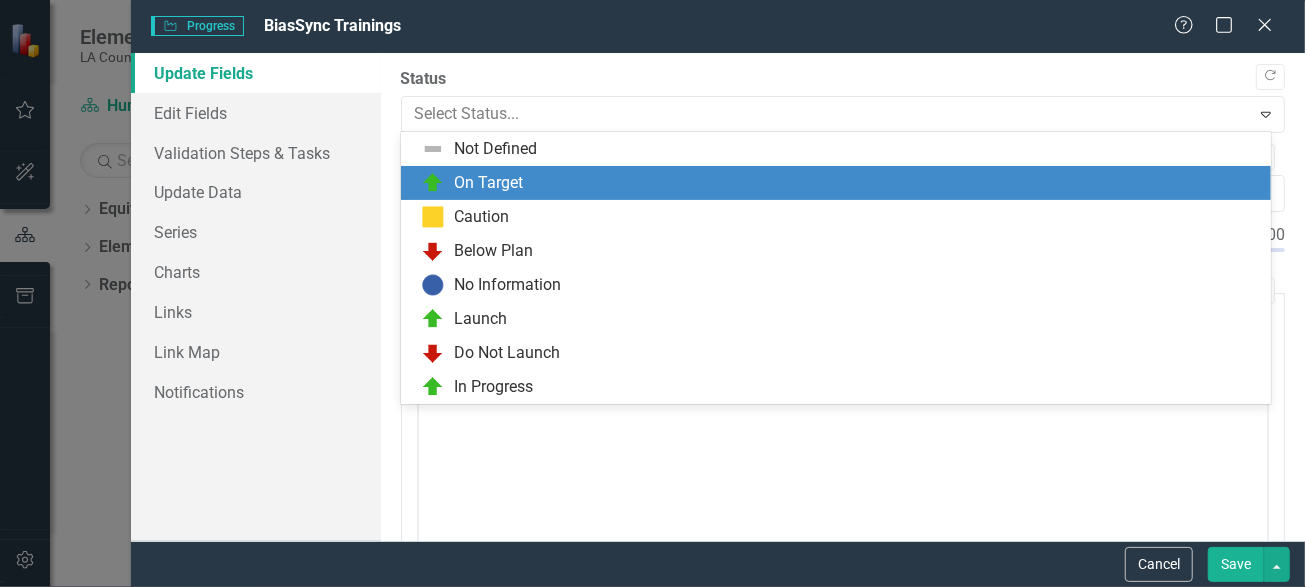click on "On Target" at bounding box center [840, 183] 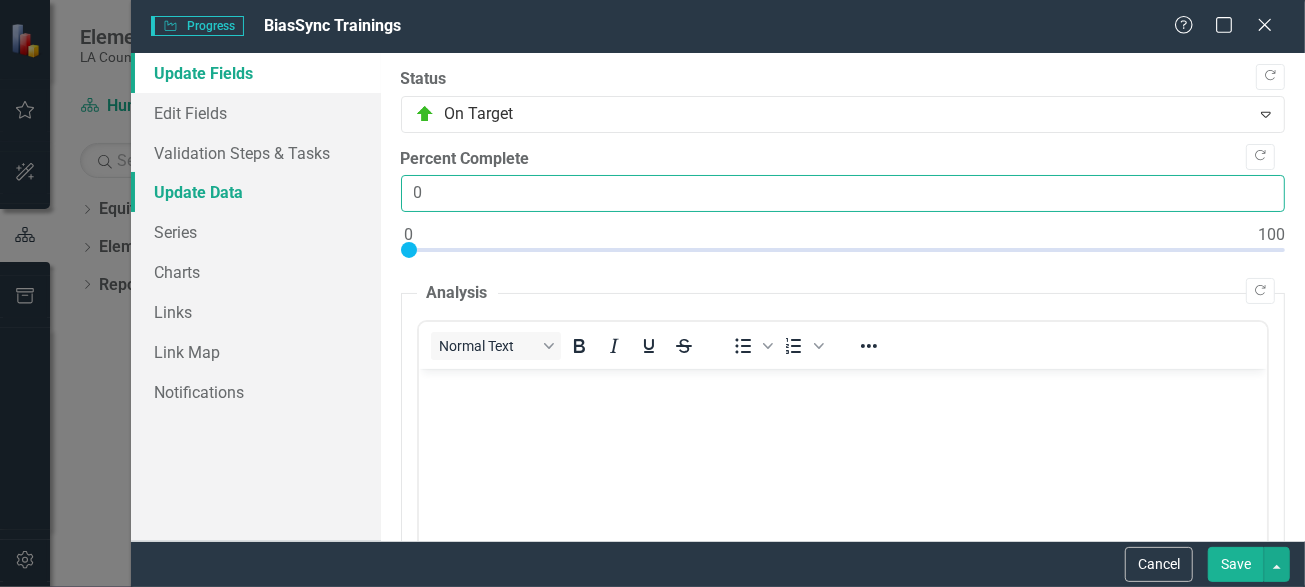 drag, startPoint x: 440, startPoint y: 197, endPoint x: 379, endPoint y: 188, distance: 61.66036 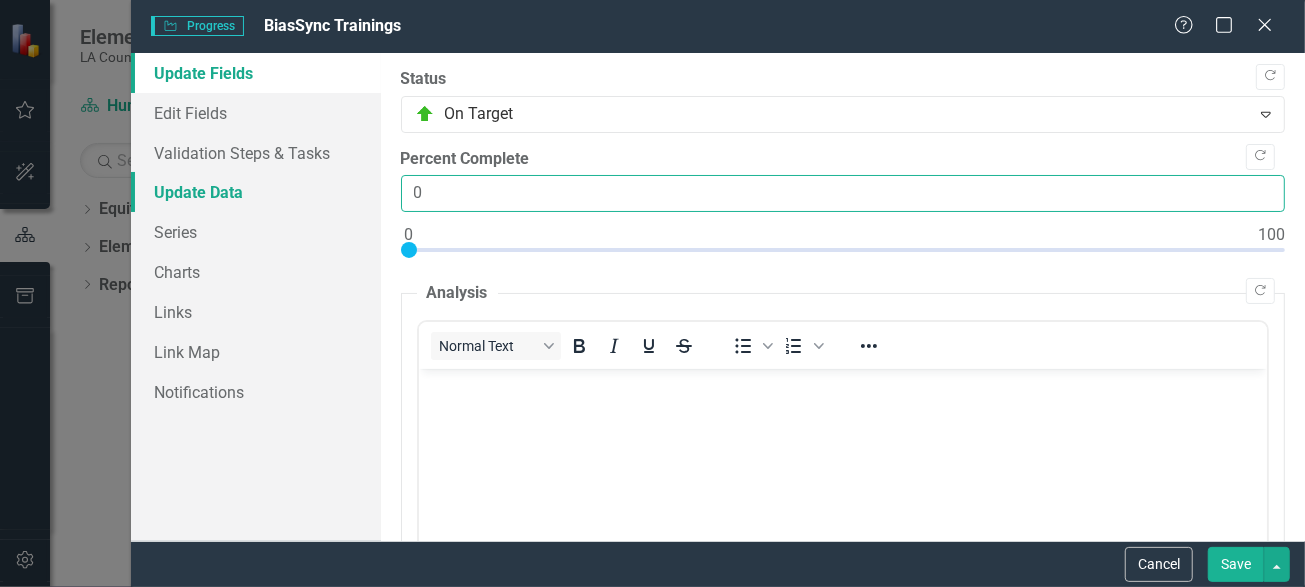 click on "Update Fields Edit Fields Validation Steps & Tasks Update  Data Series Charts Links Link Map Notifications "Update" fields in ClearPoint are the fields that change from reporting period to reporting period. For example, the element status would vary from period to period.   Learn more in the ClearPoint Support Center. Close Help Copy Forward Status On Target Expand Copy Forward Percent Complete 0 Copy Forward Analysis Normal Text To open the popup, press Shift+Enter To open the popup, press Shift+Enter Switch to old editor Copy Forward [ANSWER] Enter your response for question #1 here (2000 word limit) Click to activate HTML editor Switch to old editor Copy Forward [ANSWER] Enter your response for question #2 here (500 word limit) Click to activate HTML editor Switch to old editor Copy Forward [ANSWER] Enter your response for question #3 here (1000 word limit) Click to activate HTML editor Switch to old editor Copy Forward [ANSWER] Enter your response for question #4 here (1500 word limit) Copy Forward" at bounding box center [718, 297] 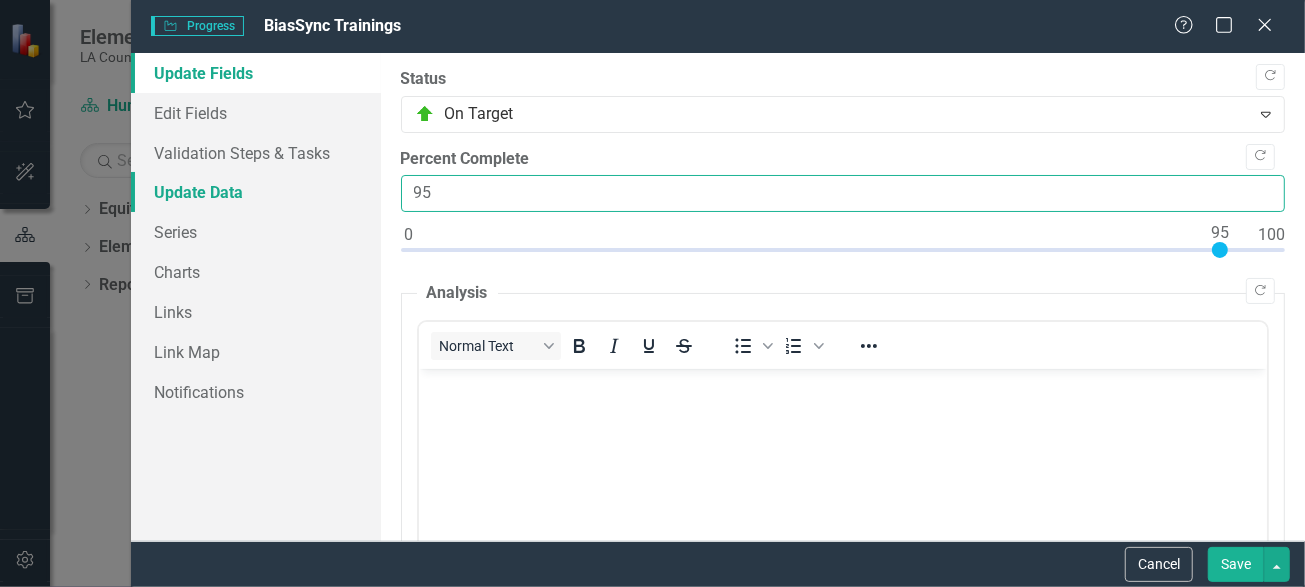 type on "95" 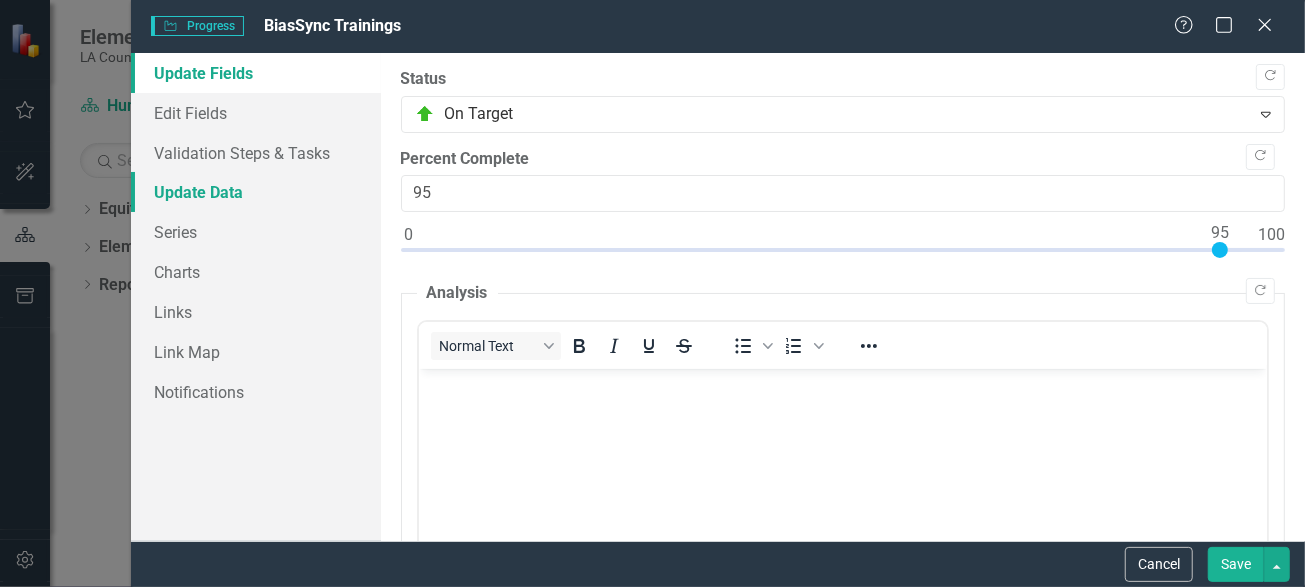 type 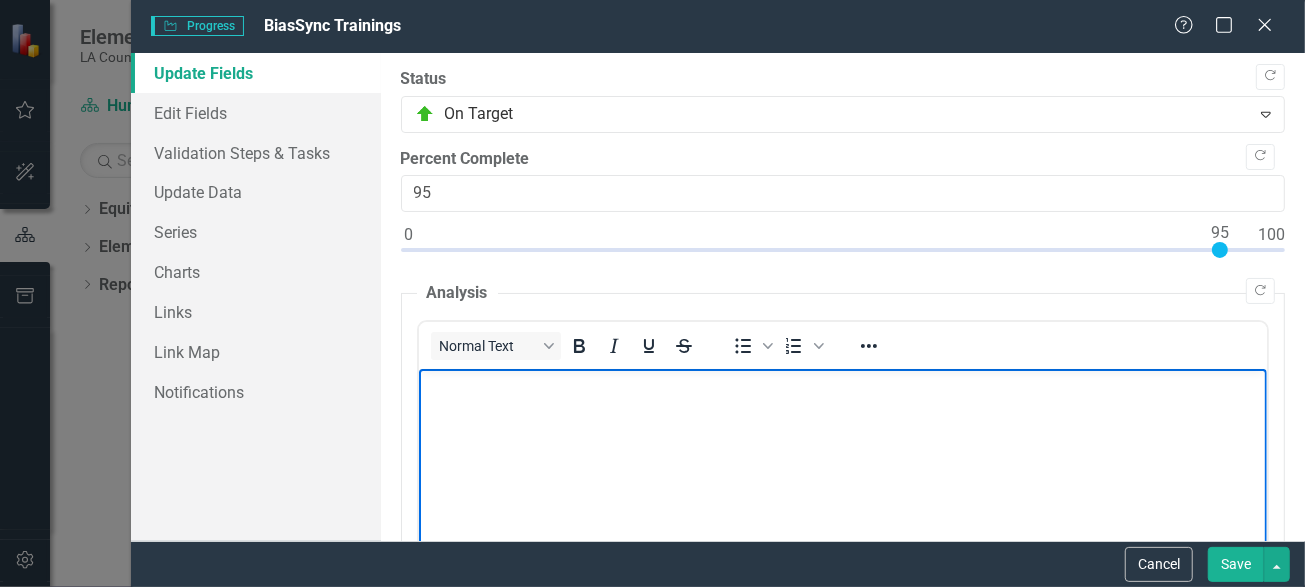 click at bounding box center (842, 518) 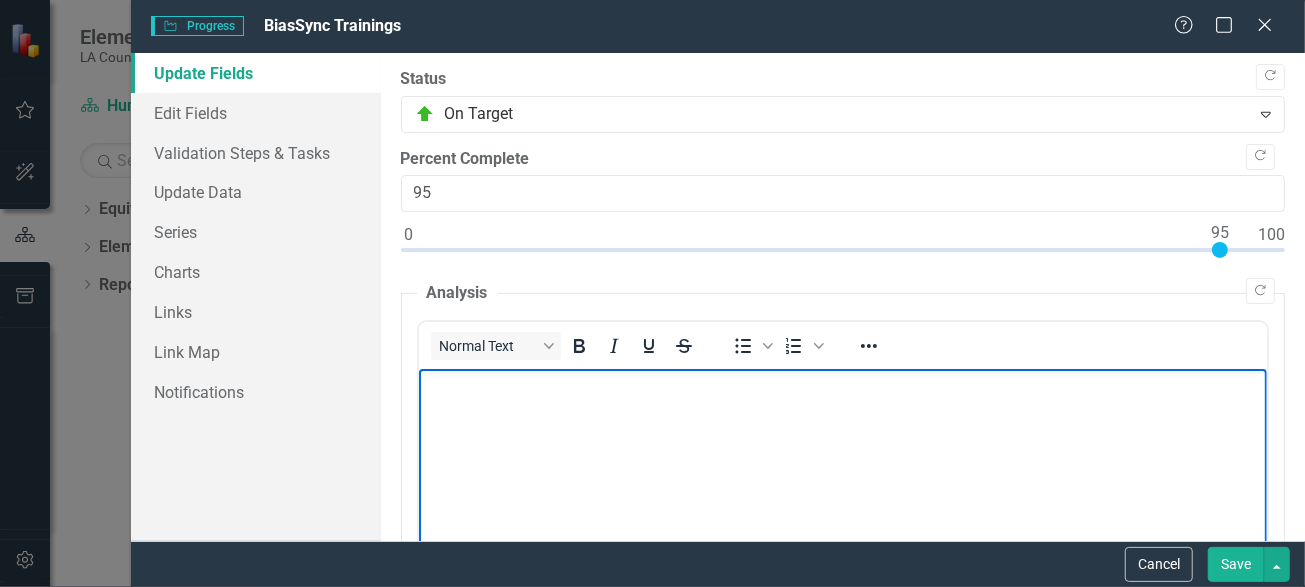 type 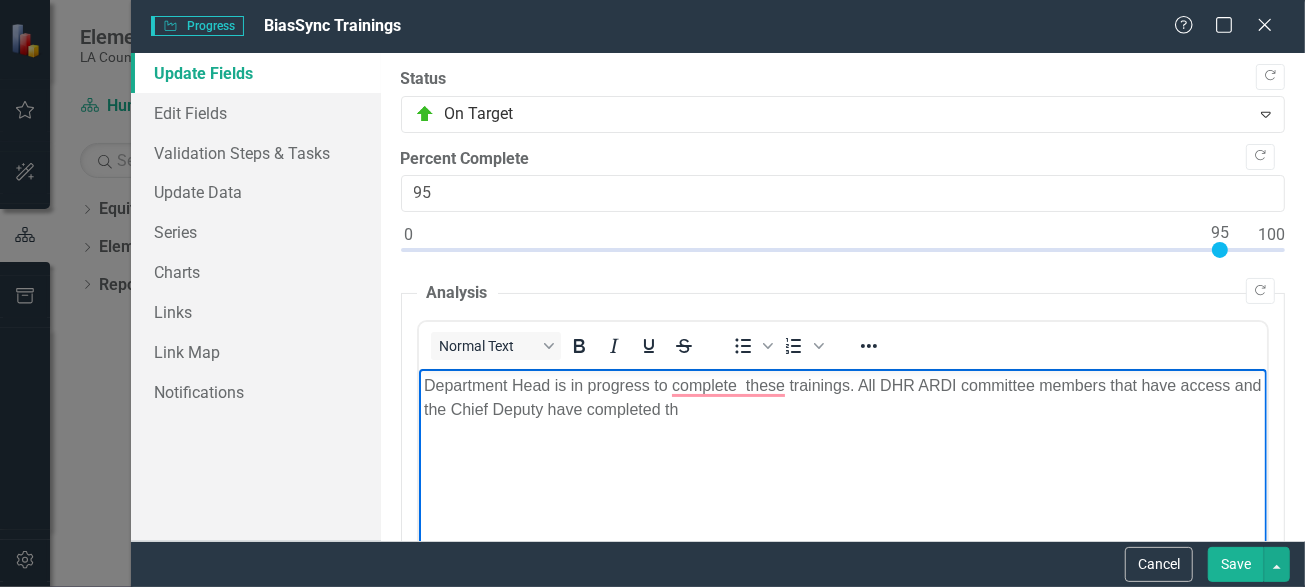 click on "Department Head is in progress to complete  these trainings. All DHR ARDI committee members that have access and the Chief Deputy have completed th" at bounding box center (842, 397) 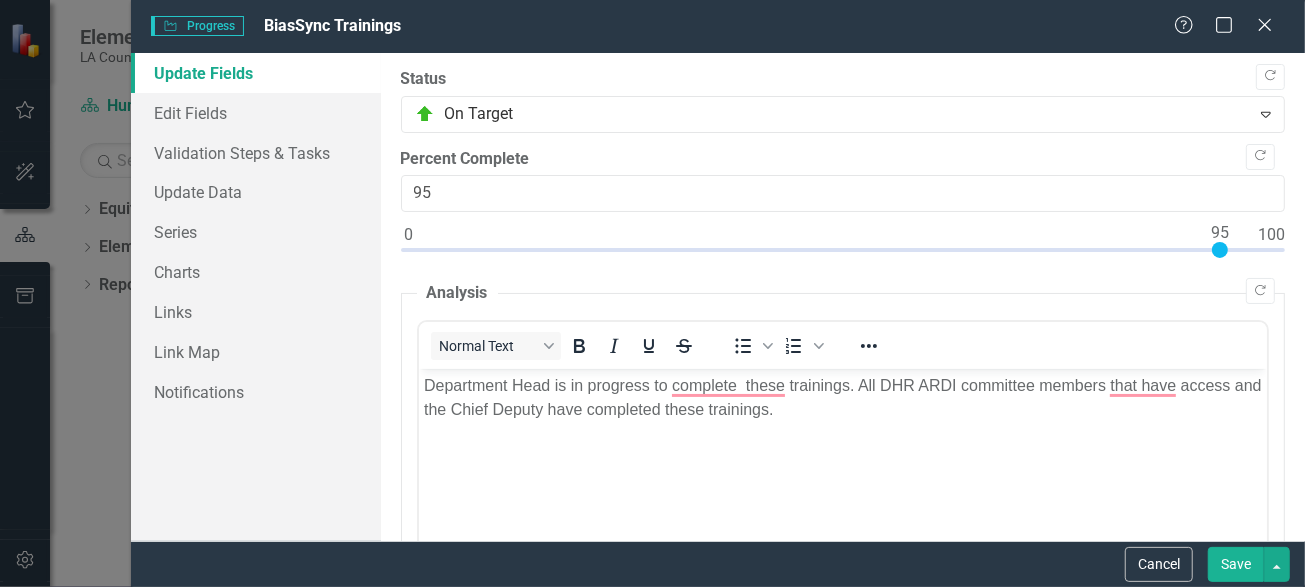 click on "Save" at bounding box center (1236, 564) 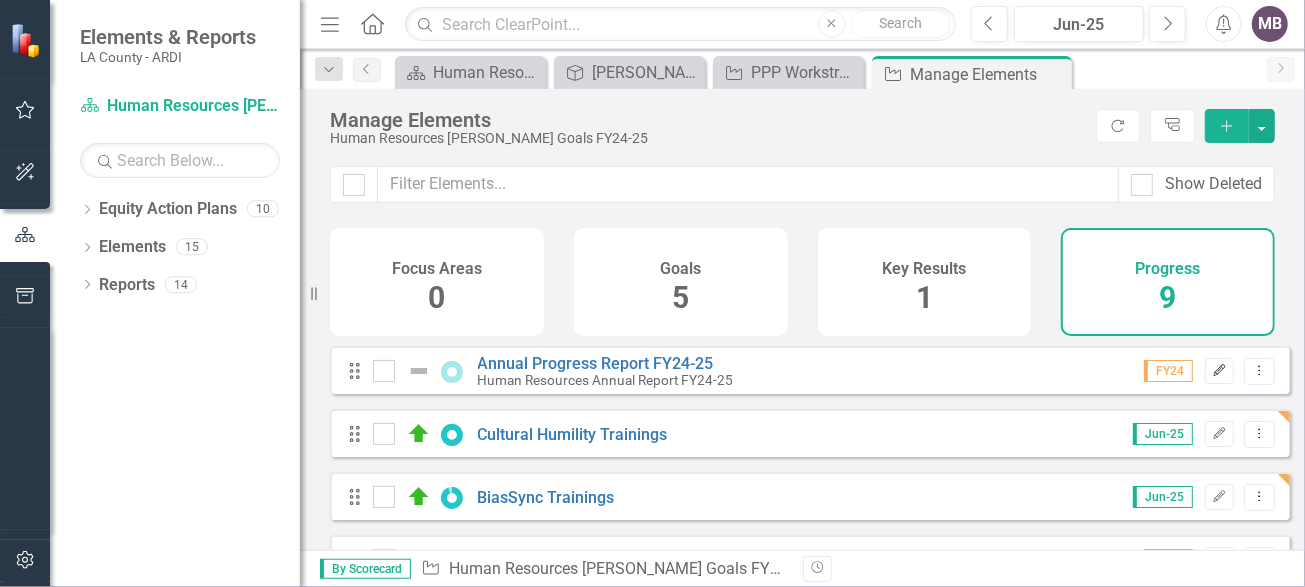 click on "Edit" at bounding box center [1219, 371] 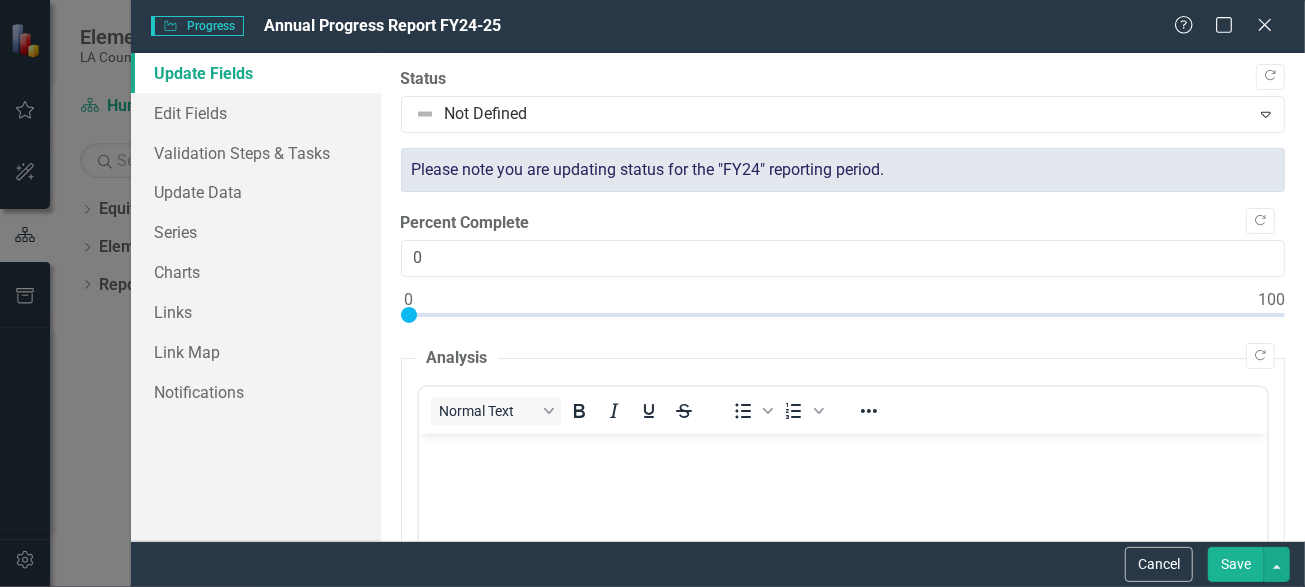 scroll, scrollTop: 0, scrollLeft: 0, axis: both 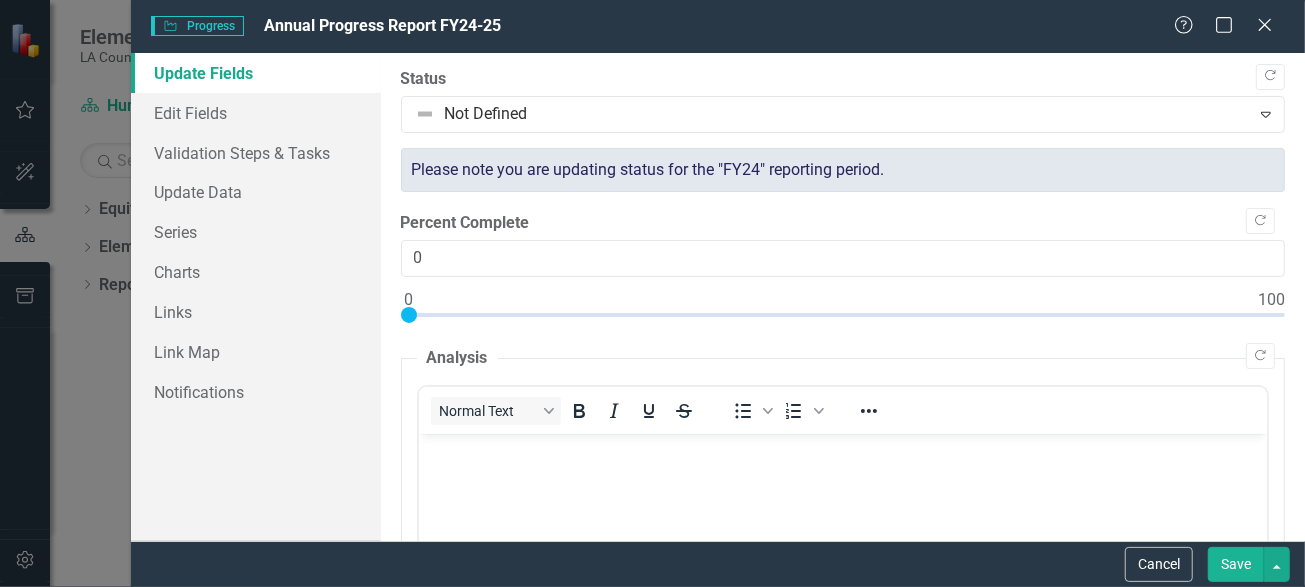 click on "Progress Progress Annual Progress Report FY24-25 Help Maximize Close Update Fields Edit Fields Validation Steps & Tasks Update  Data Series Charts Links Link Map Notifications "Update" fields in ClearPoint are the fields that change from reporting period to reporting period. For example, the element status would vary from period to period.   Learn more in the ClearPoint Support Center. Close Help Copy Forward Status Not Defined Expand Please note you are updating status for the "FY24" reporting period. Copy Forward Percent Complete 0 Copy Forward Analysis Normal Text To open the popup, press Shift+Enter To open the popup, press Shift+Enter Switch to old editor Copy Forward [ANSWER] Enter your response for question #1 here (2000 word limit) Click to activate HTML editor Switch to old editor Copy Forward [ANSWER] Enter your response for question #2 here (500 word limit) Click to activate HTML editor Switch to old editor Copy Forward [ANSWER] Enter your response for question #3 here (1000 word limit) Cancel" at bounding box center (652, 293) 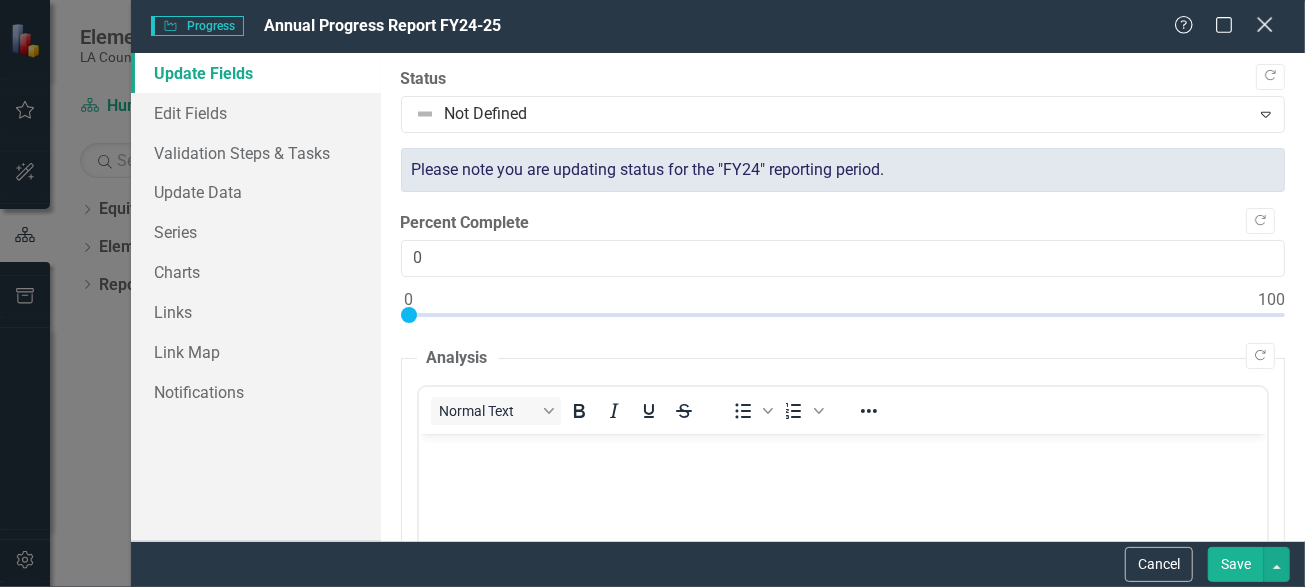 click on "Close" 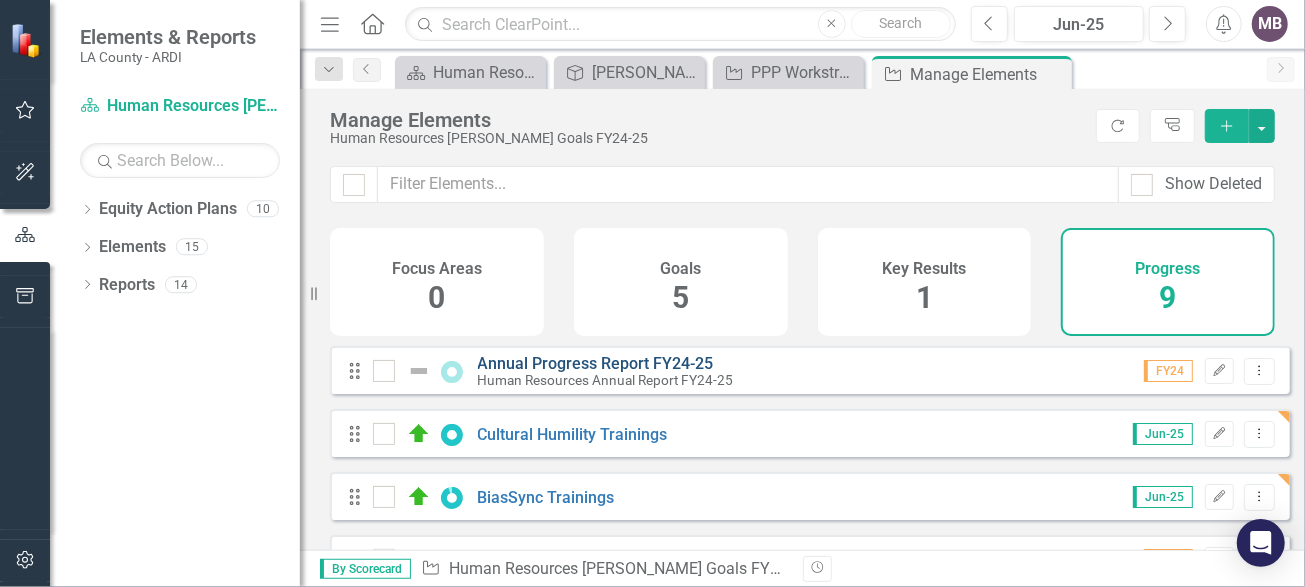 click on "Annual Progress Report FY24-25" at bounding box center (596, 363) 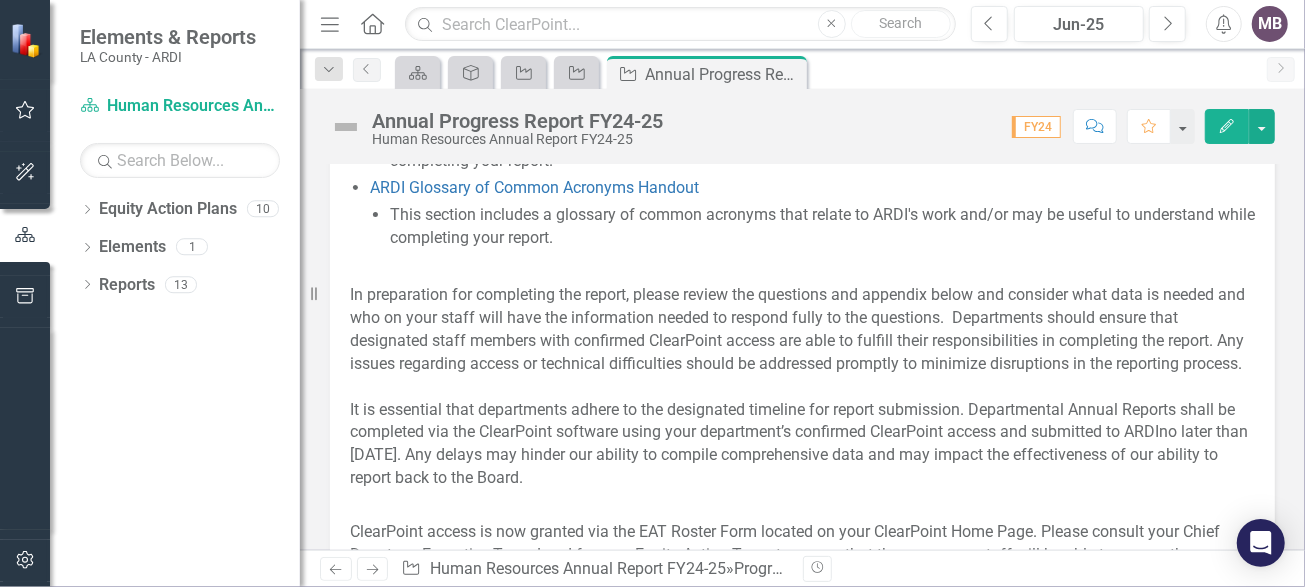 scroll, scrollTop: 899, scrollLeft: 0, axis: vertical 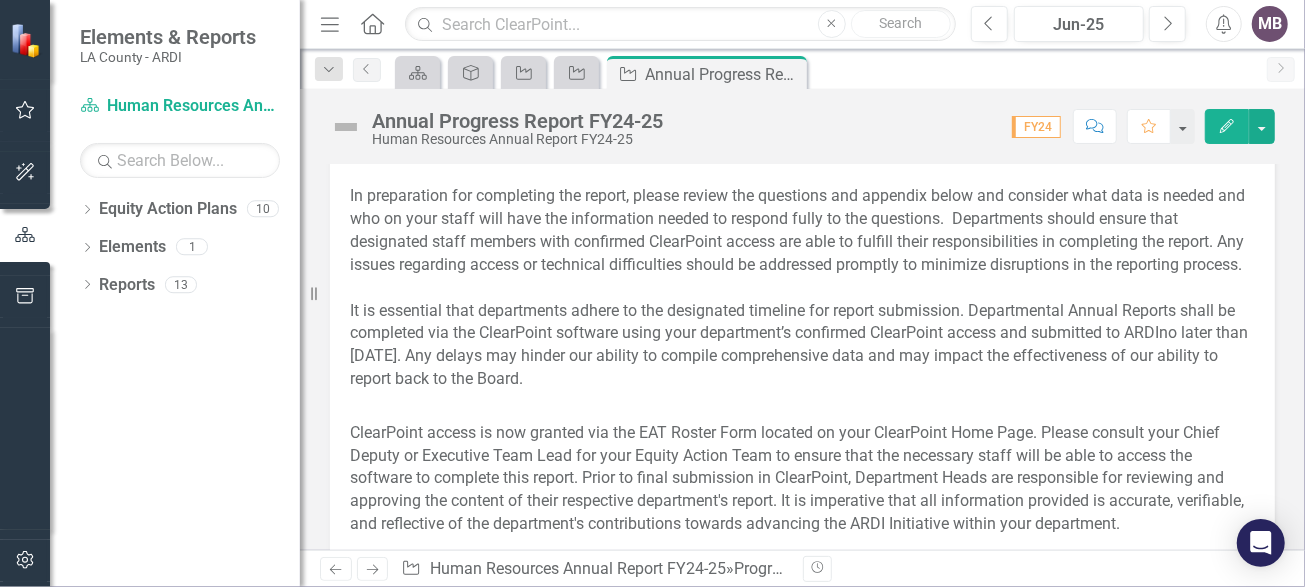 click on "Dropdown Equity Action Plans 10 Racial Equity Strategic Plan Dropdown Human Resources Human Resources [PERSON_NAME] Goals FY24-25  Human Resources Annual Report FY24-25 Human Resources RESP  Human Resources Climate Survey Human Resources [PERSON_NAME] Goals Human Resources Annual Report Human Resources PPP Human Resources GARE Dropdown Elements 1 Dropdown Goal Goals 0 Dropdown Key Result Key Results 0 Dropdown Progress Progress 1   Annual Progress Report FY24-25 Dropdown Reports 13 Dropdown Equity Action Plan Equity Action Plans 2 Annual Progress Report FY24-25 Default Dropdown Goal Goals 4 Goals Alignment Matrix Key Result Alignment Progress Alignment Dropdown Key Result Key Results 3 Key Results Dashboard Alignment Matrix Dropdown Progress Progress 4 Departmental Annual Report (click to see more details) Progress [PERSON_NAME] Chart Alignment Matrix" at bounding box center (175, 390) 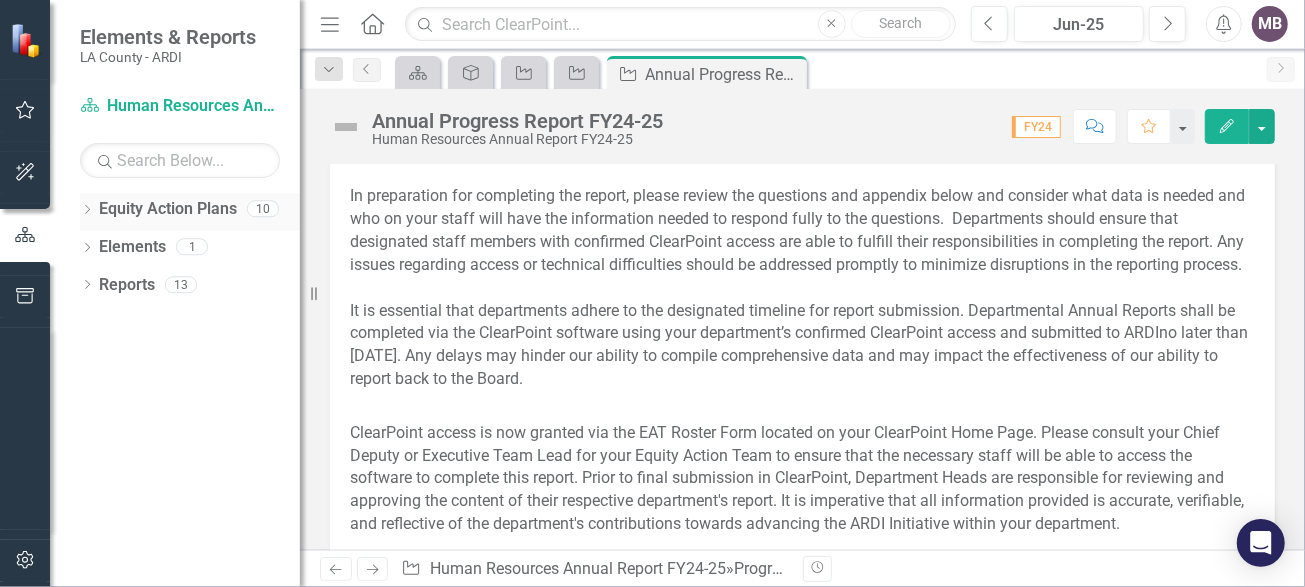 click on "Equity Action Plans" at bounding box center (168, 209) 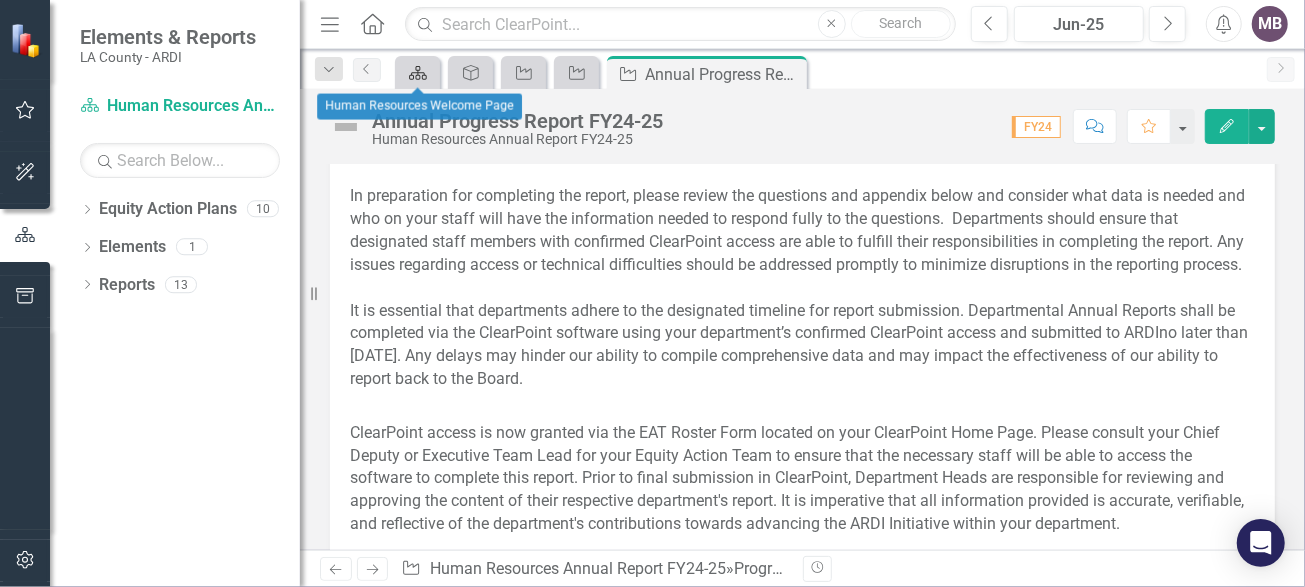 click 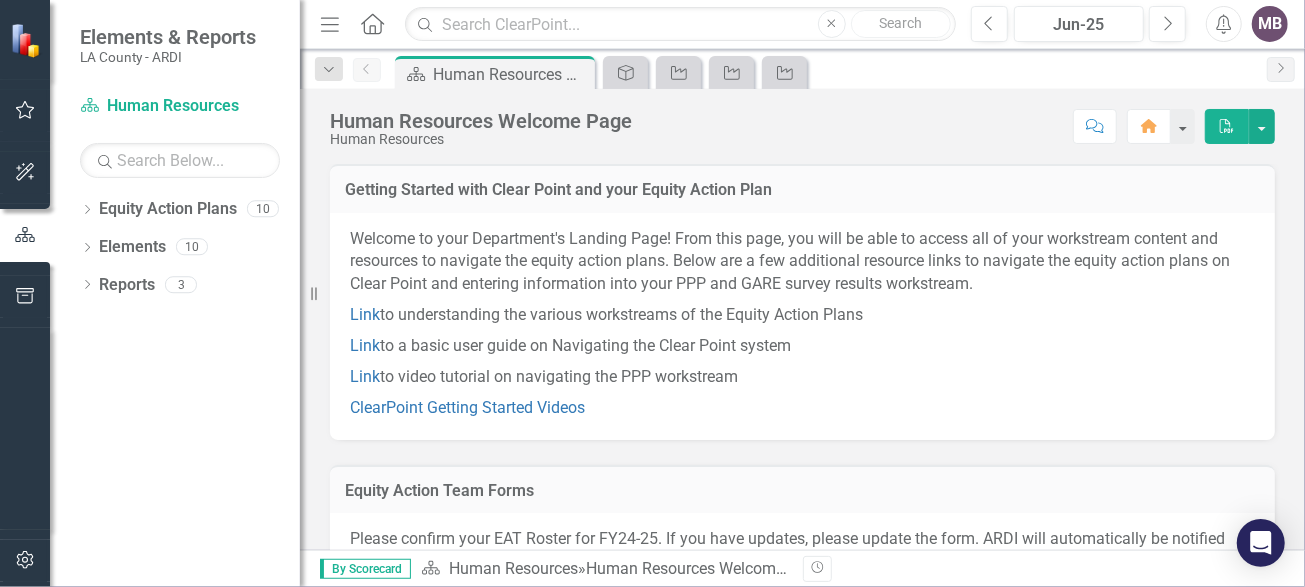 scroll, scrollTop: 99, scrollLeft: 0, axis: vertical 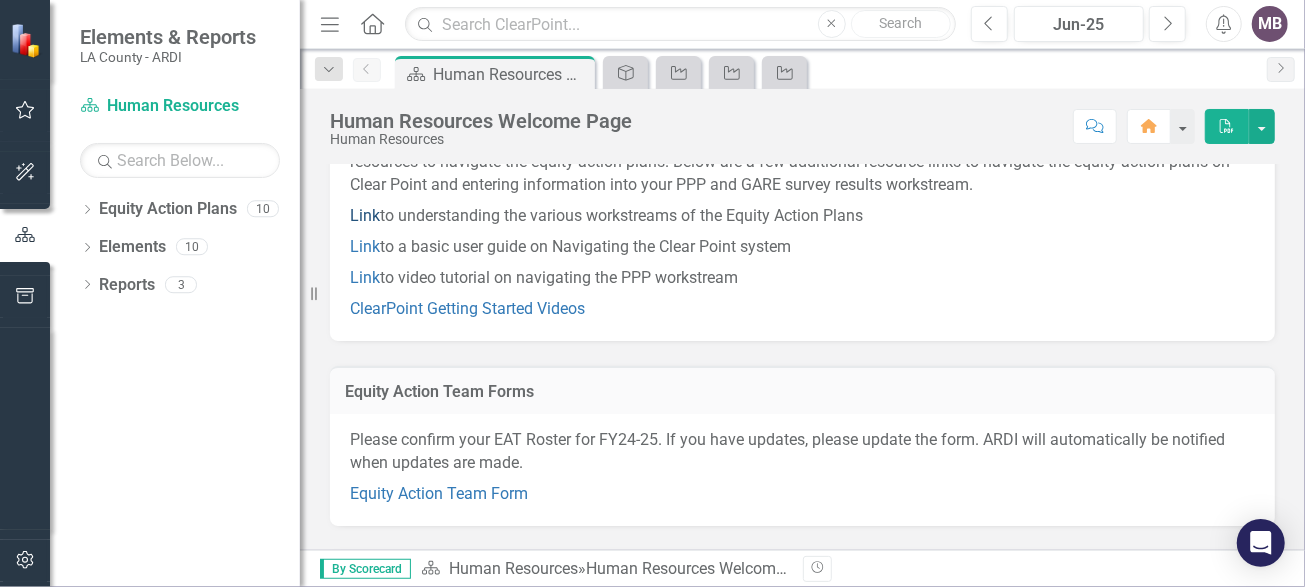 click on "Link" at bounding box center (365, 215) 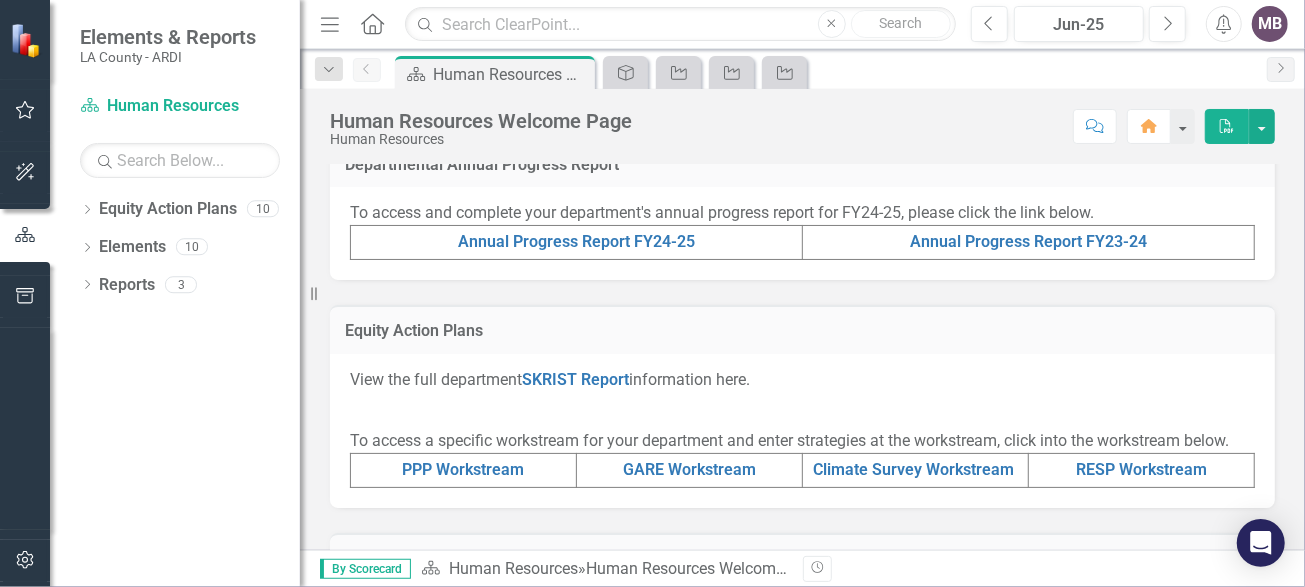 scroll, scrollTop: 800, scrollLeft: 0, axis: vertical 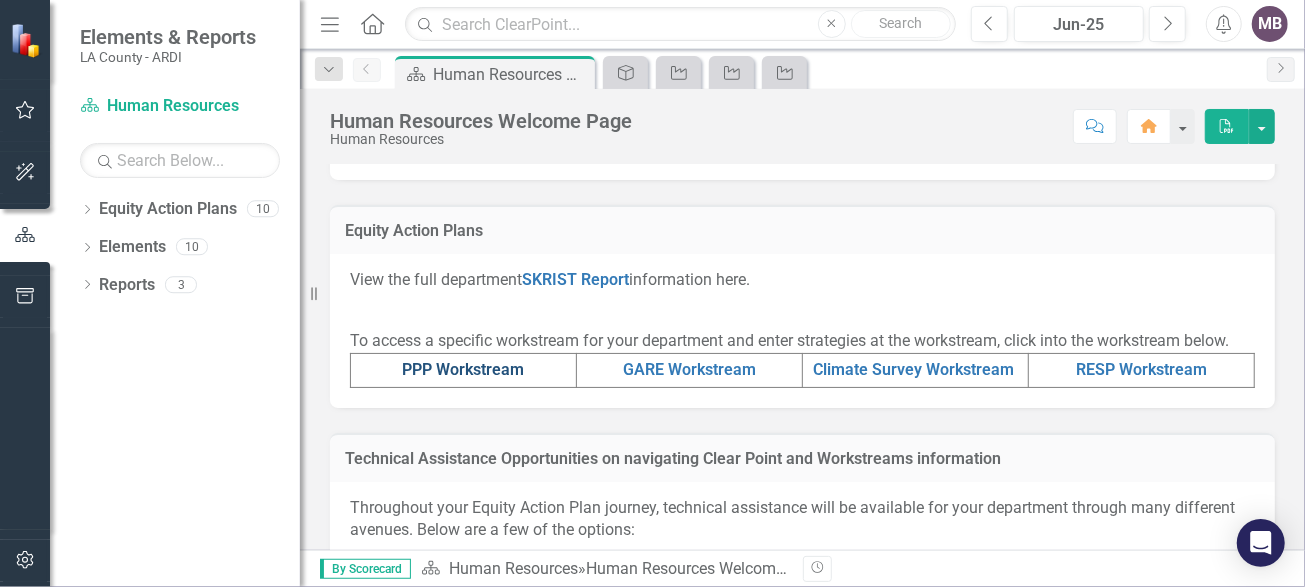 click on "PPP Workstream" at bounding box center (464, 369) 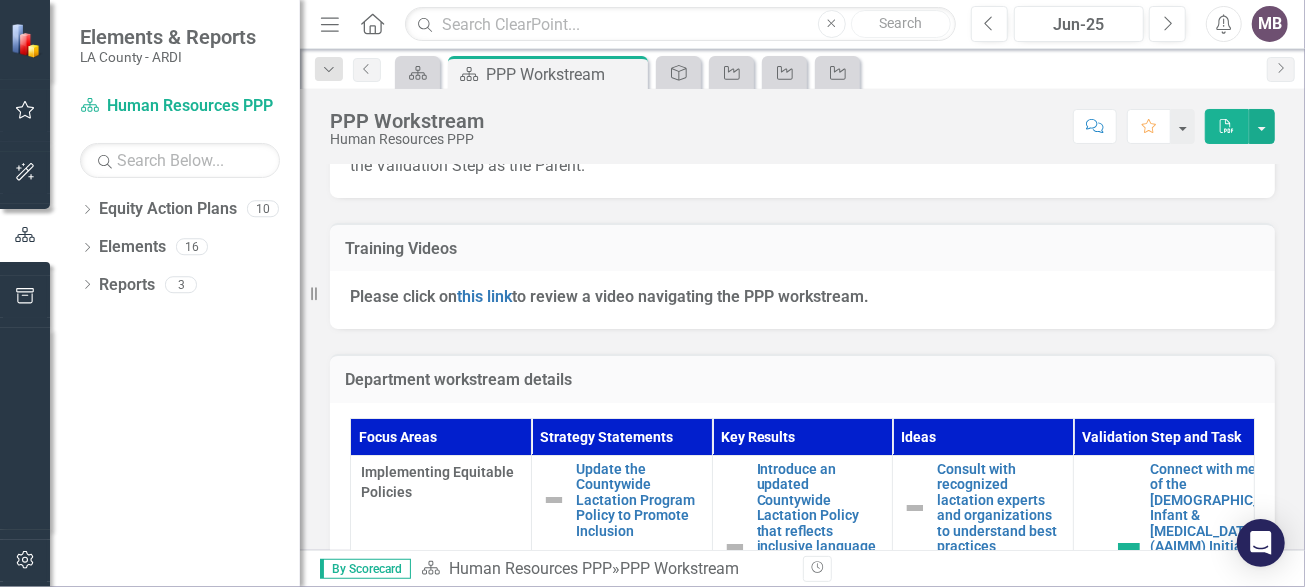 scroll, scrollTop: 700, scrollLeft: 0, axis: vertical 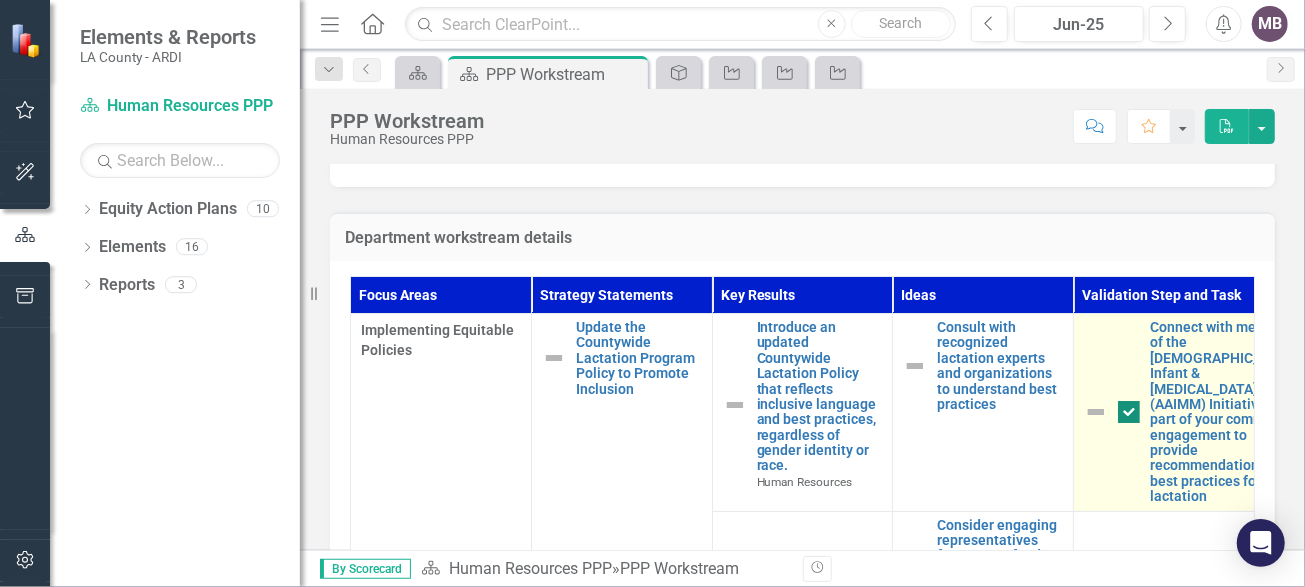 click at bounding box center [1129, 412] 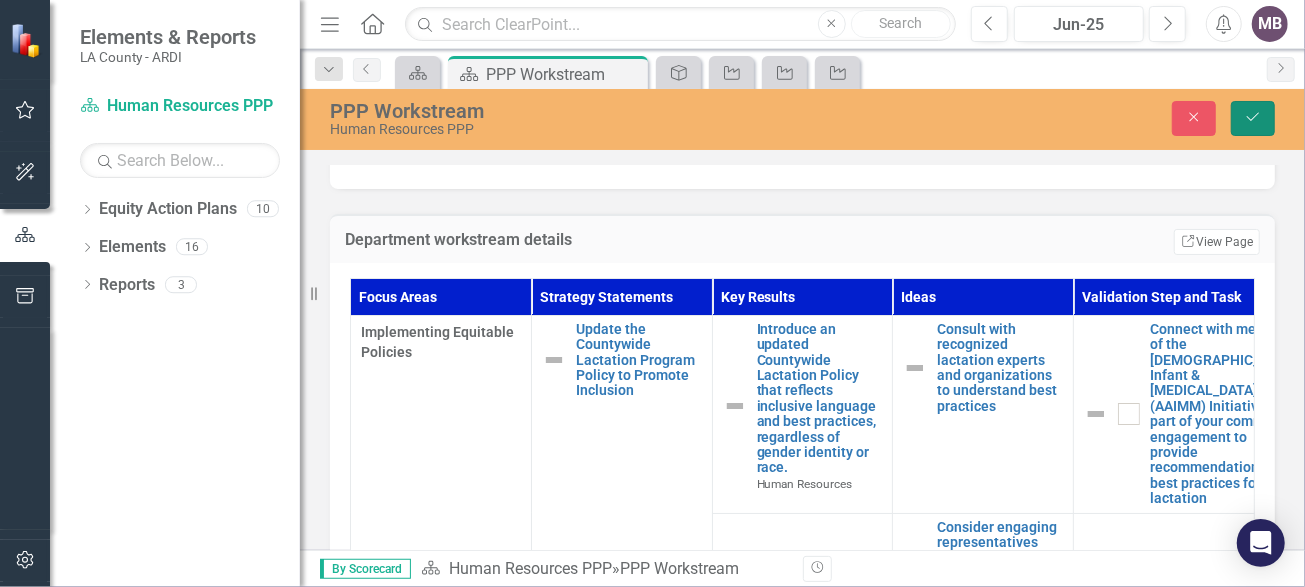 click on "Save" 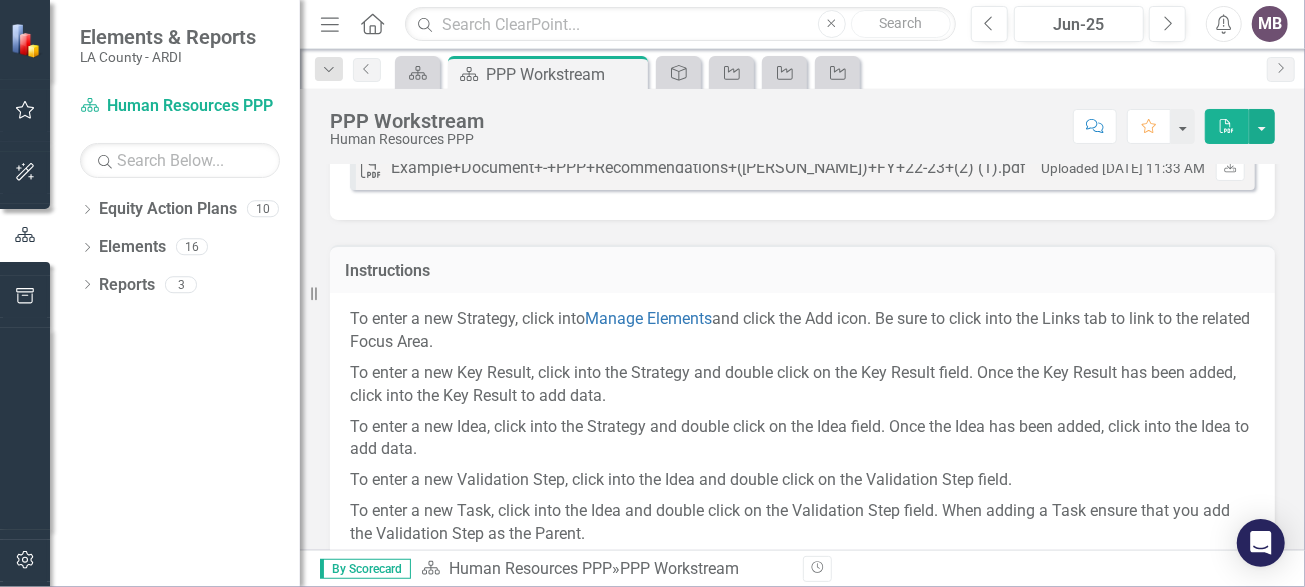 scroll, scrollTop: 200, scrollLeft: 0, axis: vertical 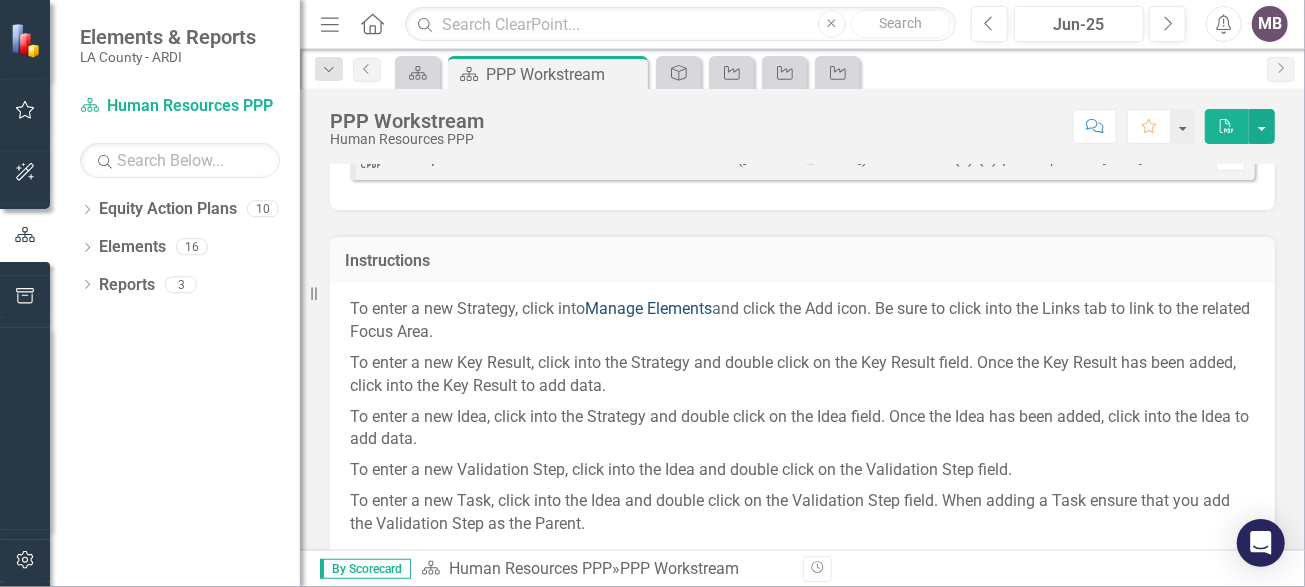 click on "Manage Elements" at bounding box center [648, 308] 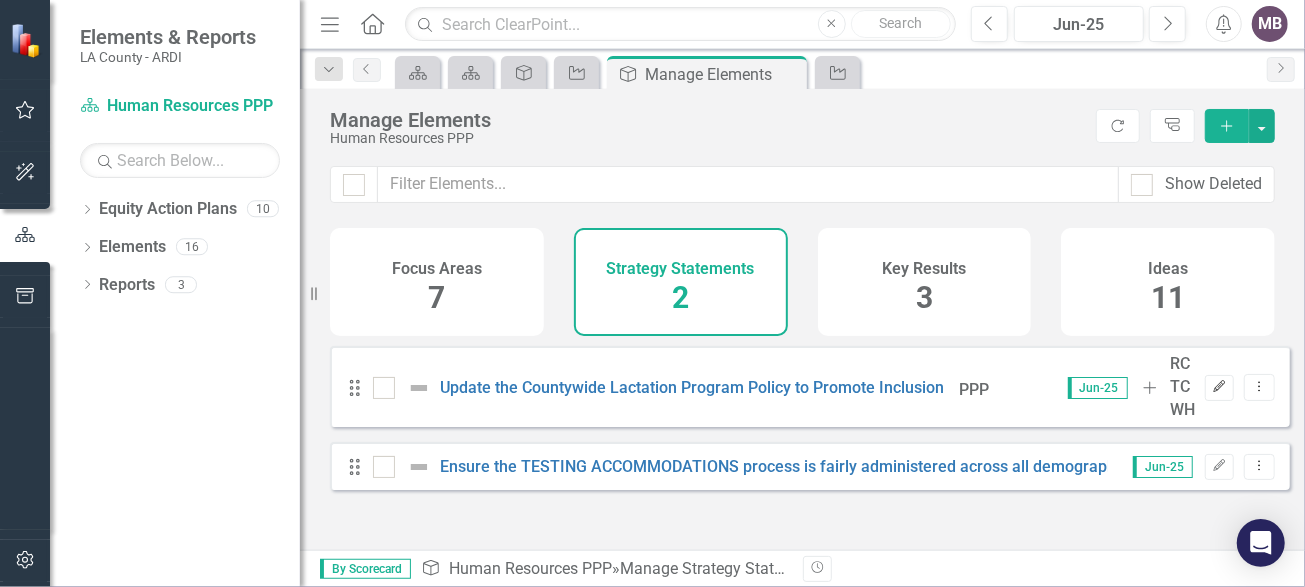 click on "Edit" 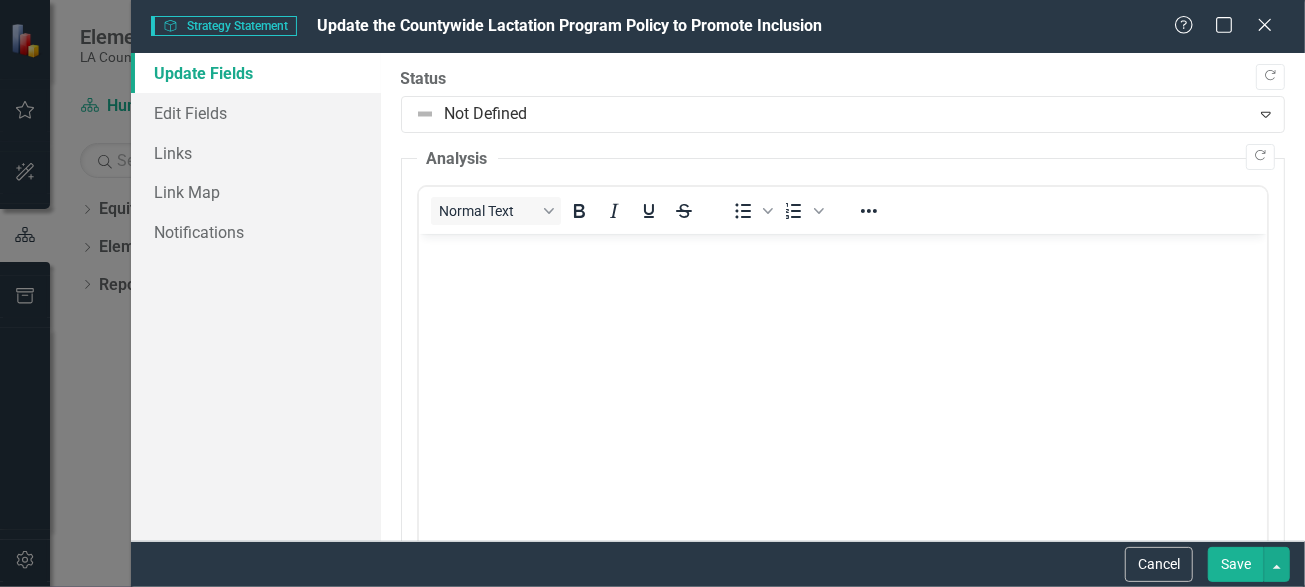 scroll, scrollTop: 0, scrollLeft: 0, axis: both 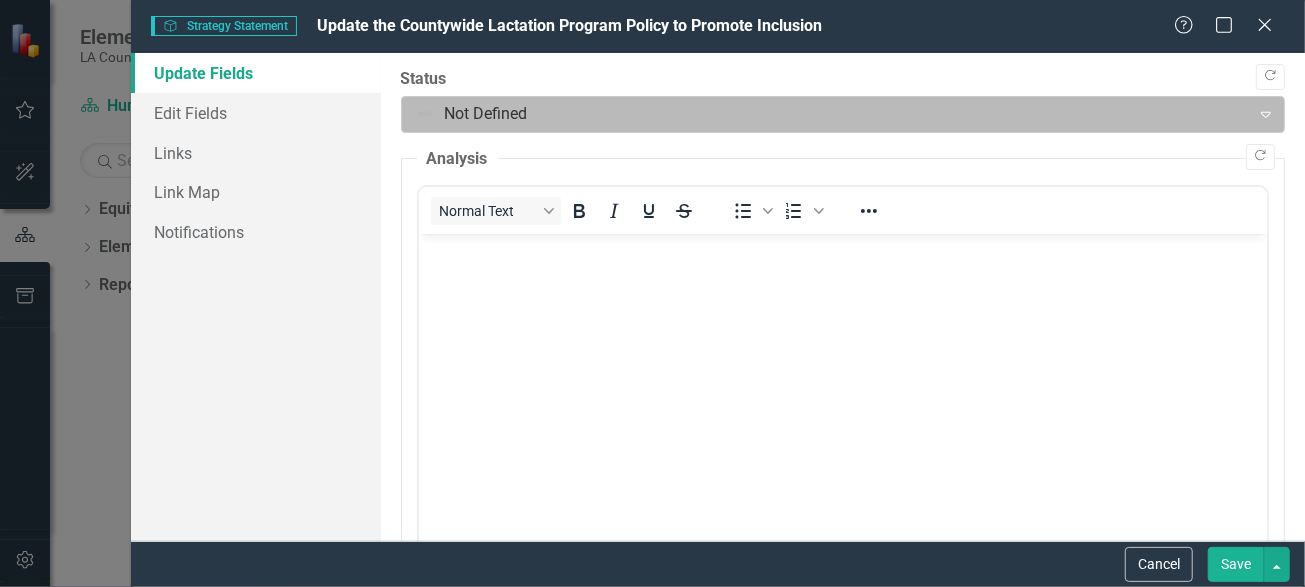 click on "Not Defined" at bounding box center [826, 114] 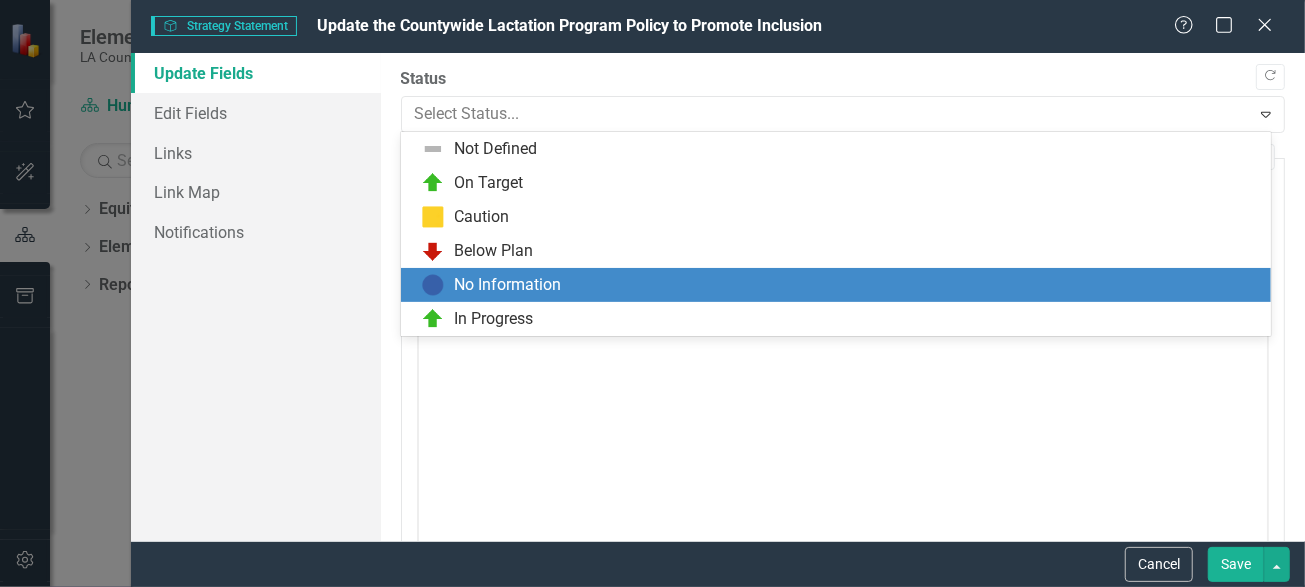 click on "No Information" at bounding box center (840, 285) 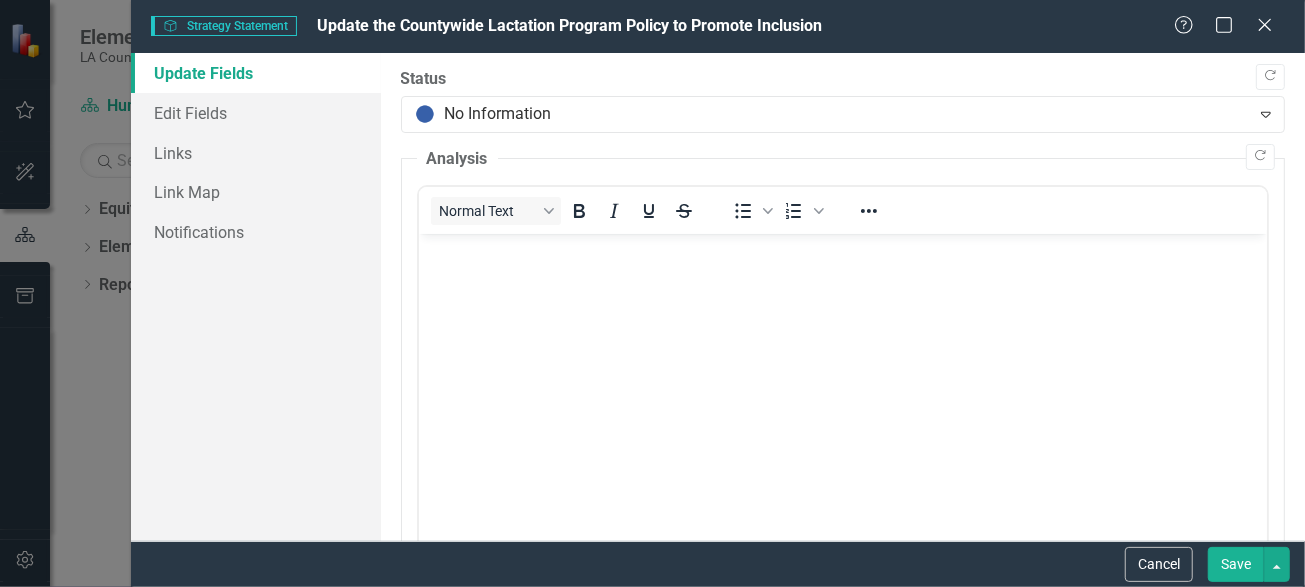 click at bounding box center (842, 384) 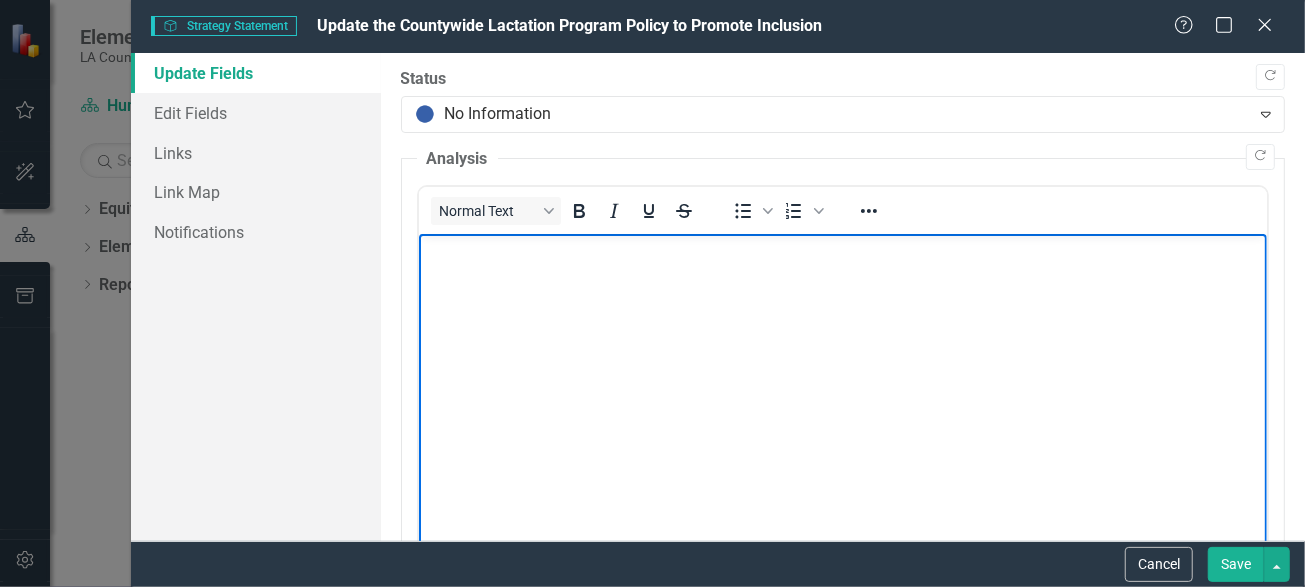 type 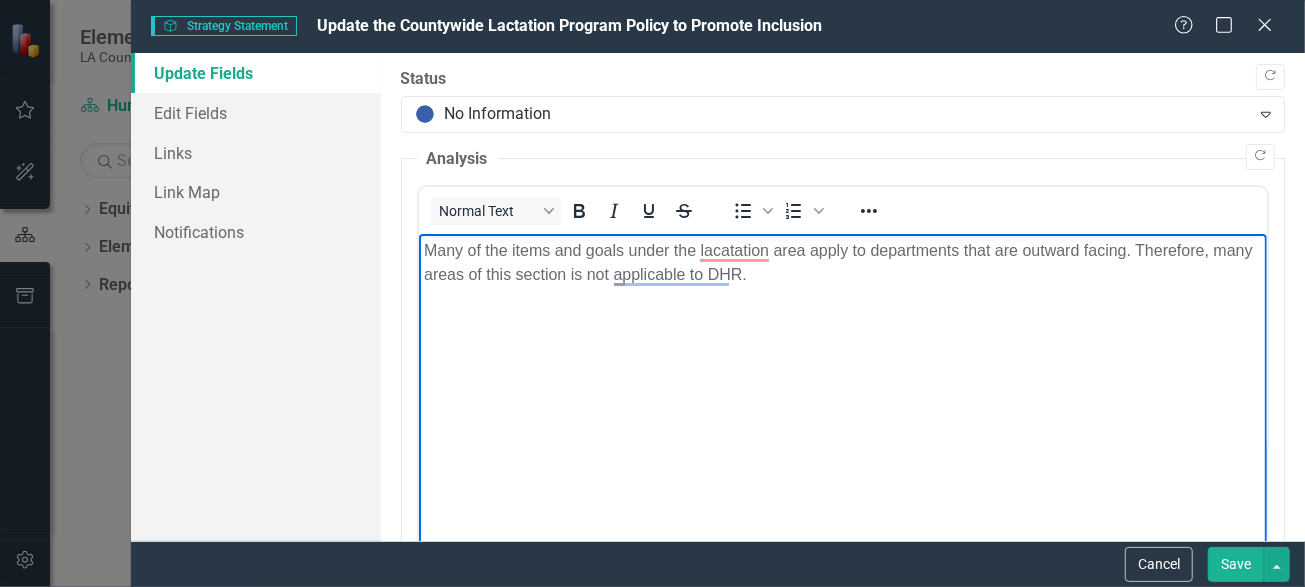 click on "Save" at bounding box center [1236, 564] 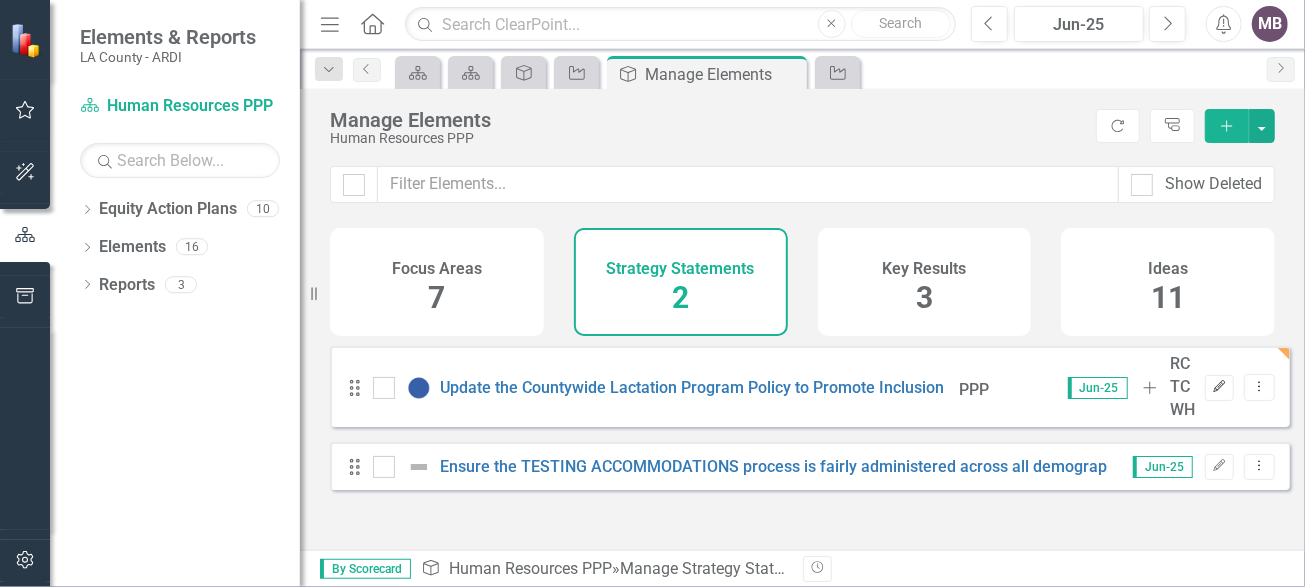 click 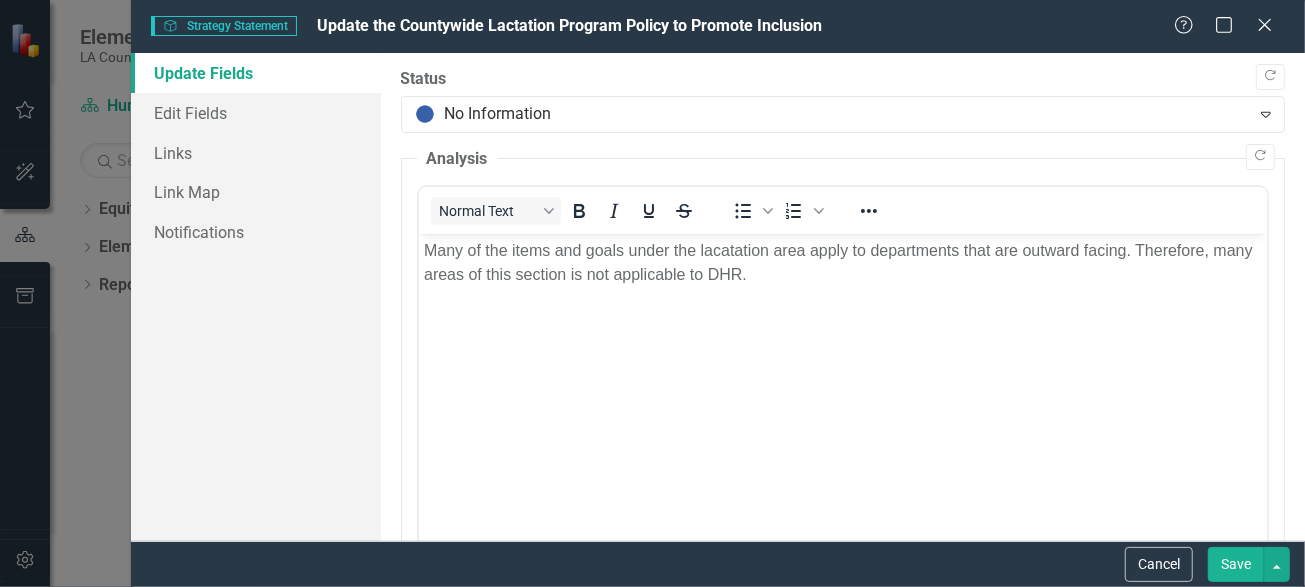scroll, scrollTop: 0, scrollLeft: 0, axis: both 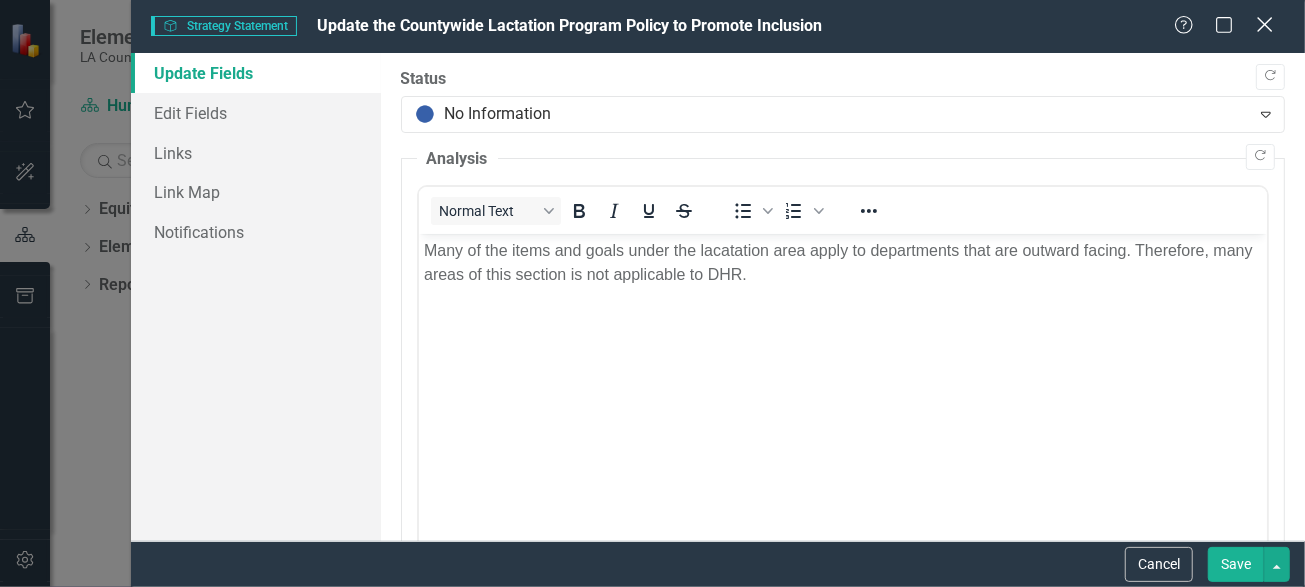 click on "Close" 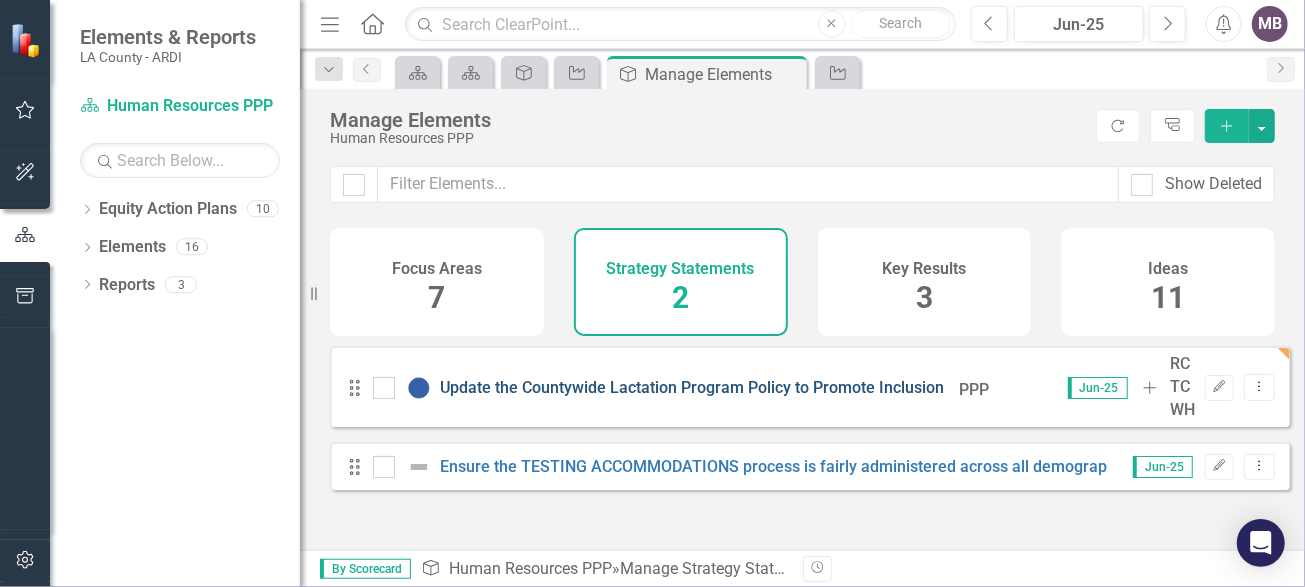 click on "Update the Countywide Lactation Program Policy to Promote Inclusion" at bounding box center (693, 387) 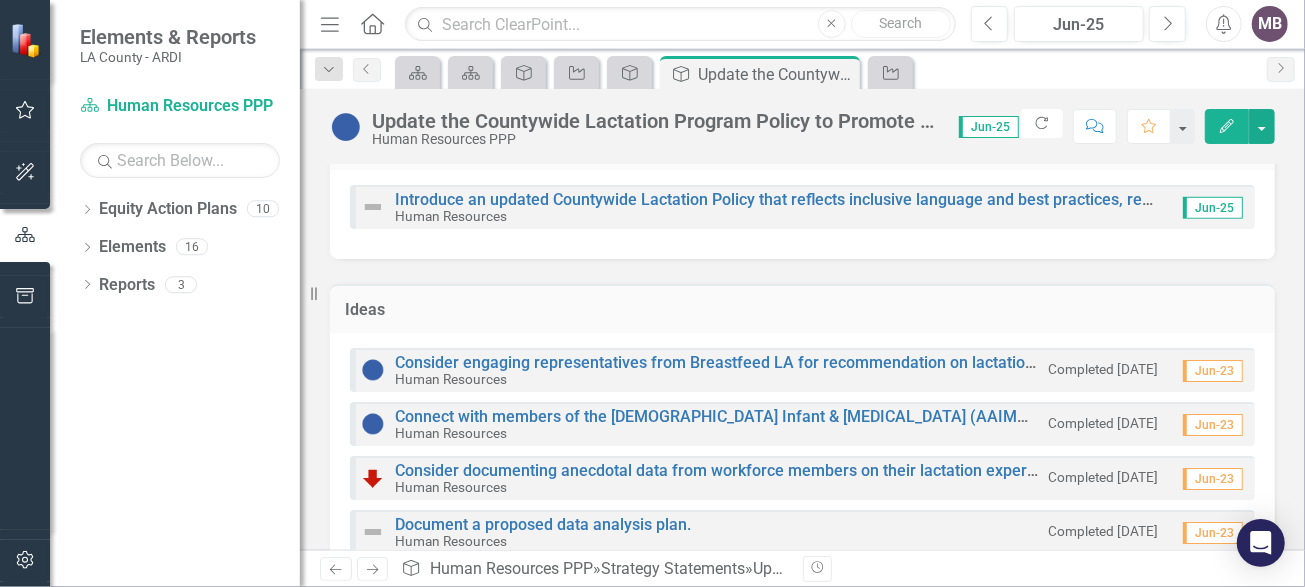 scroll, scrollTop: 700, scrollLeft: 0, axis: vertical 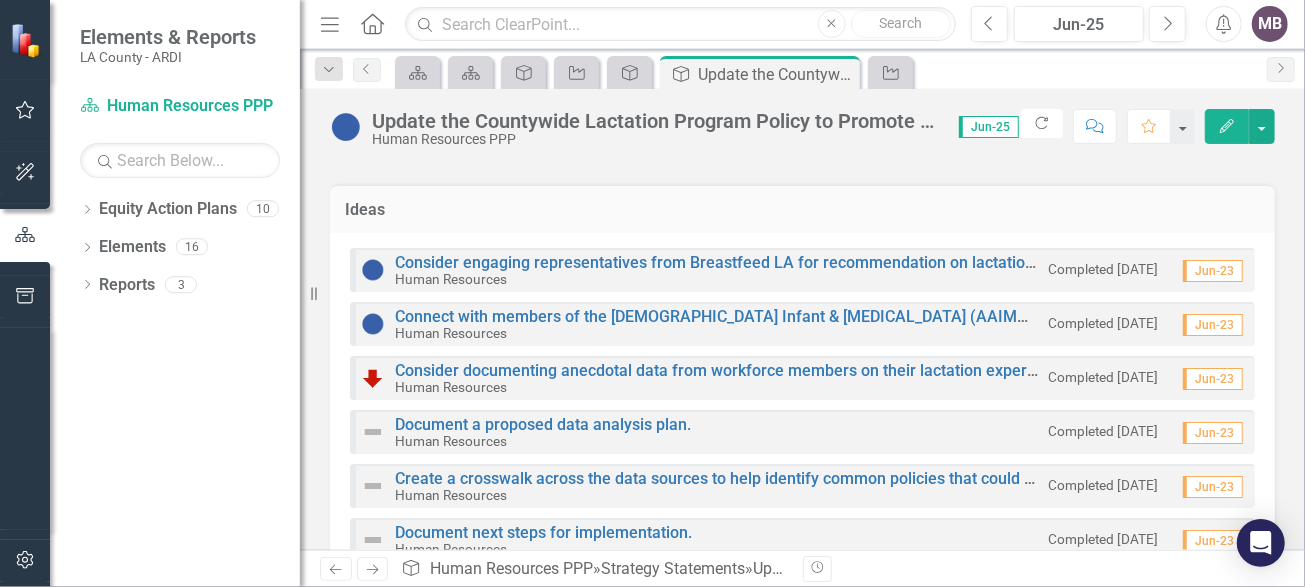 click on "Jun-23" at bounding box center (1213, 271) 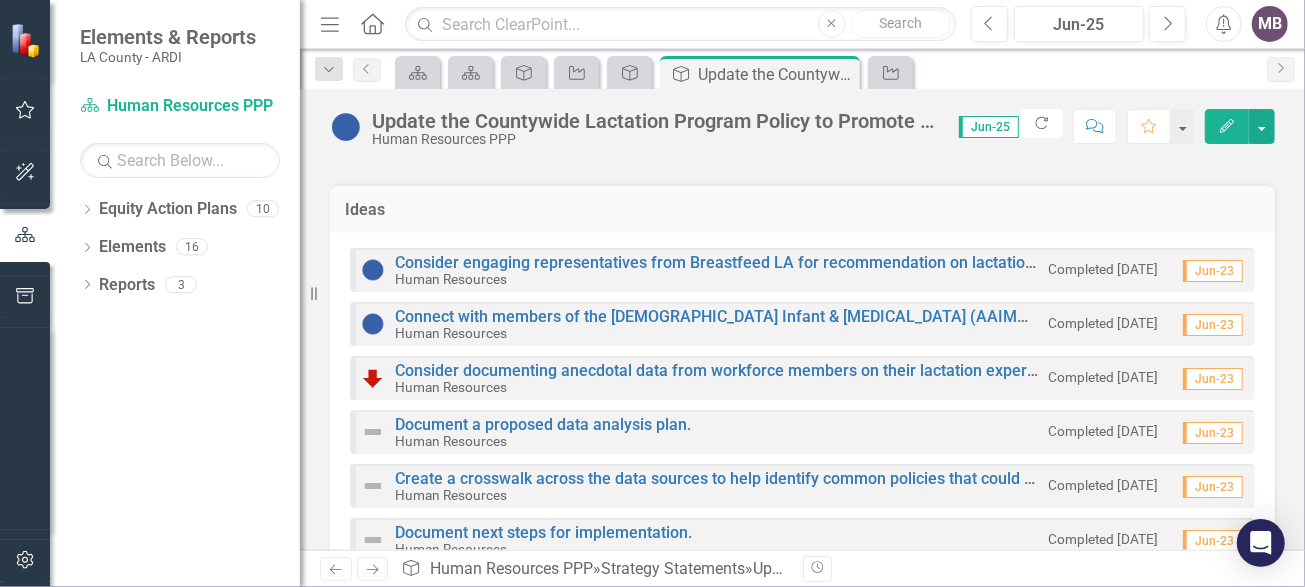 click on "Edit" 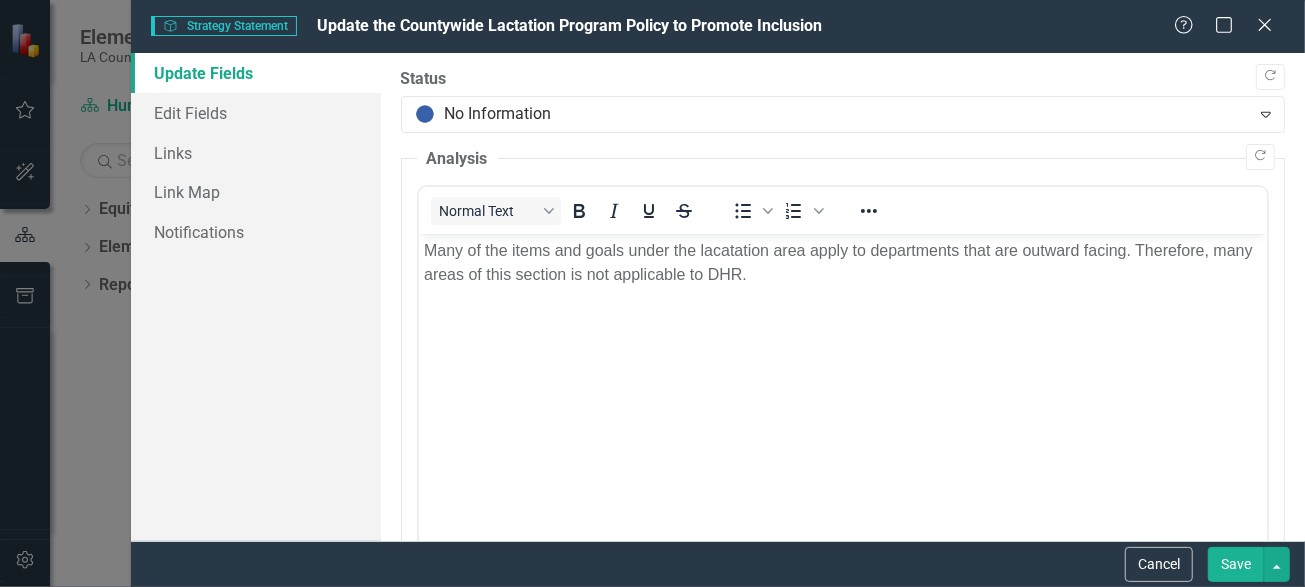 scroll, scrollTop: 0, scrollLeft: 0, axis: both 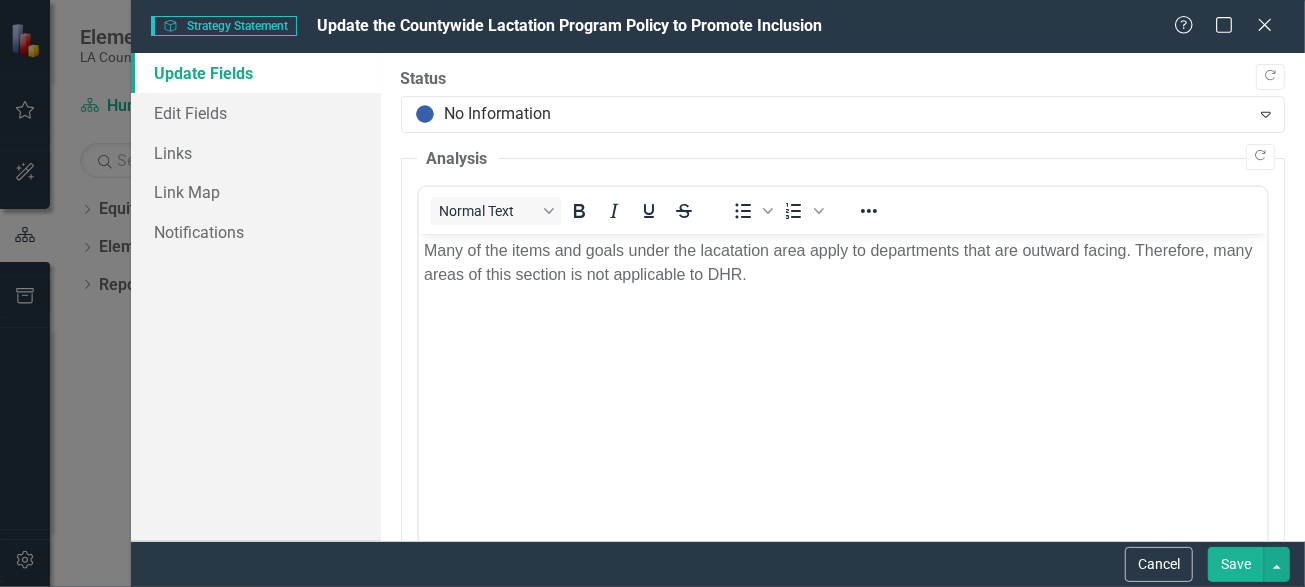 click on "Many of the items and goals under the lacatation area apply to departments that are outward facing. Therefore, many areas of this section is not applicable to DHR." at bounding box center (842, 263) 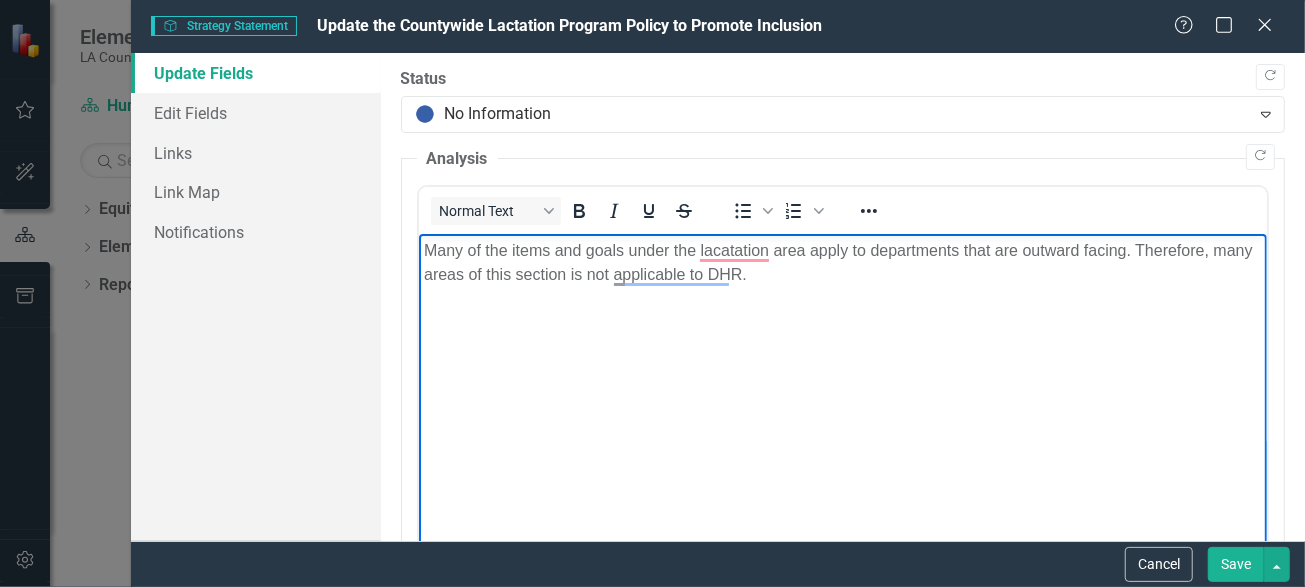 click on "Many of the items and goals under the lacatation area apply to departments that are outward facing. Therefore, many areas of this section is not applicable to DHR." at bounding box center (842, 263) 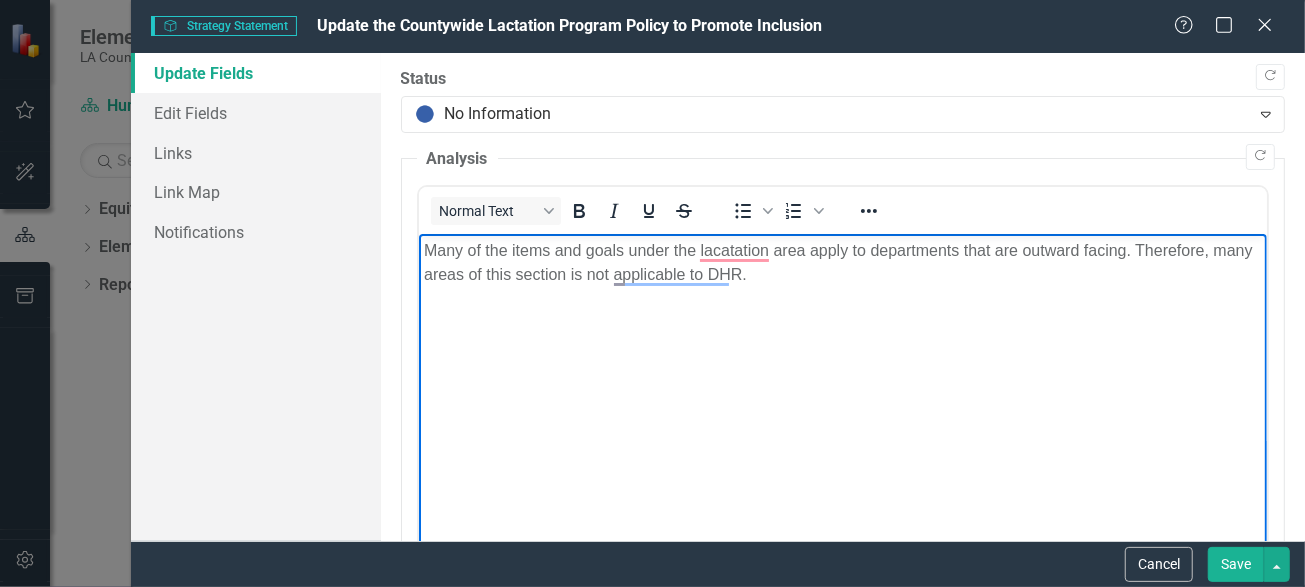 type 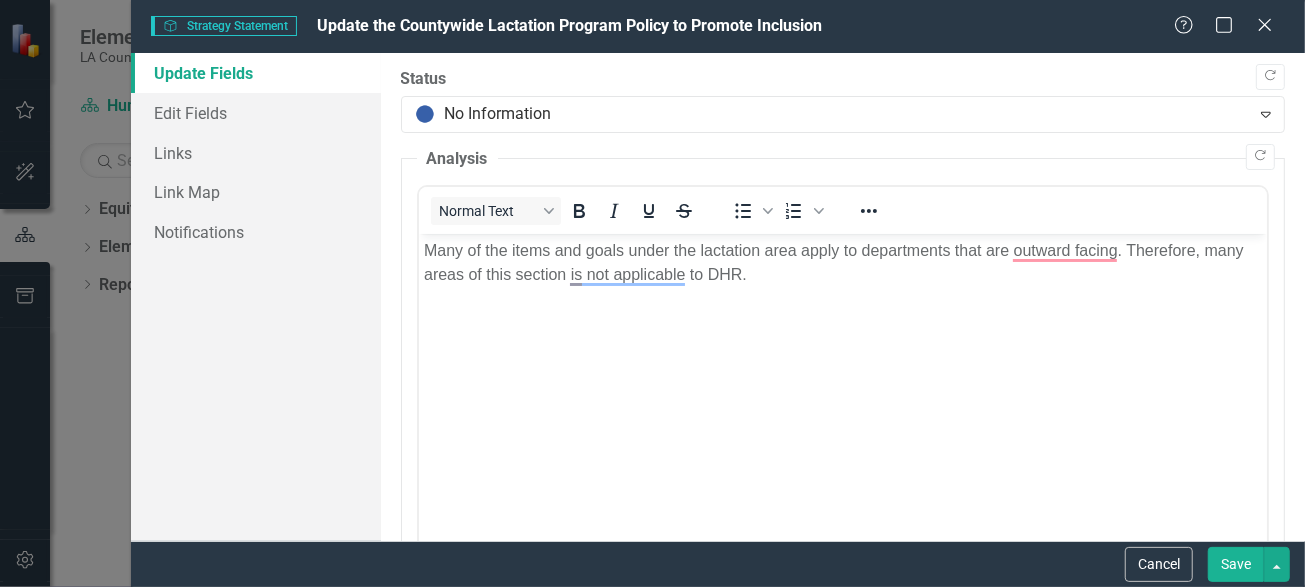 click on "Save" at bounding box center [1236, 564] 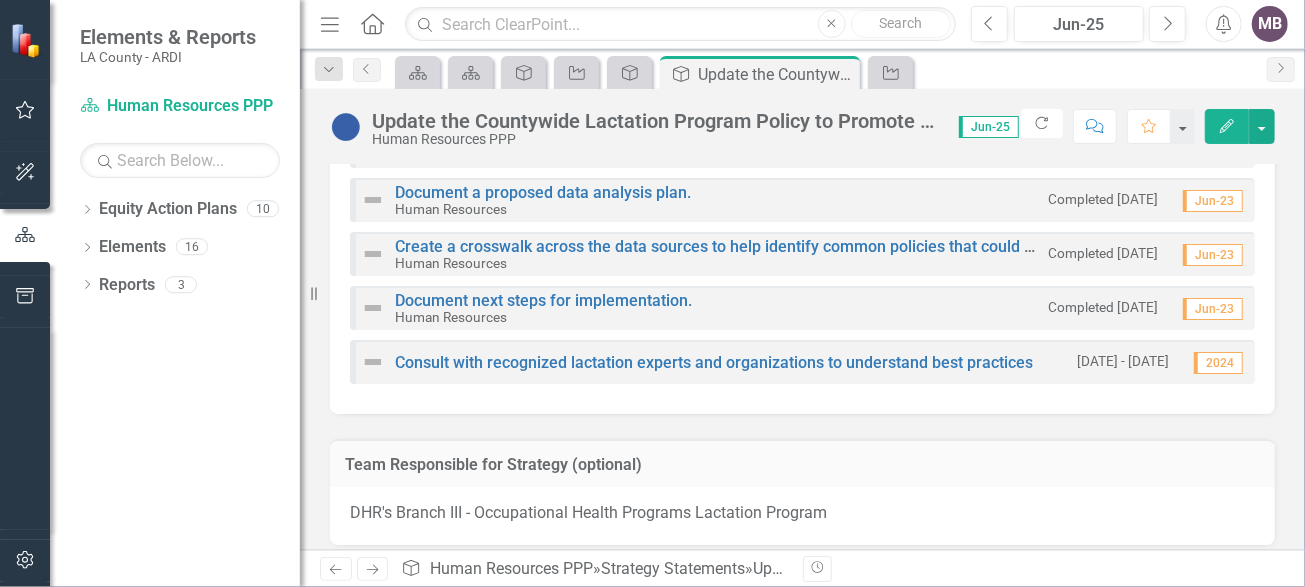 scroll, scrollTop: 949, scrollLeft: 0, axis: vertical 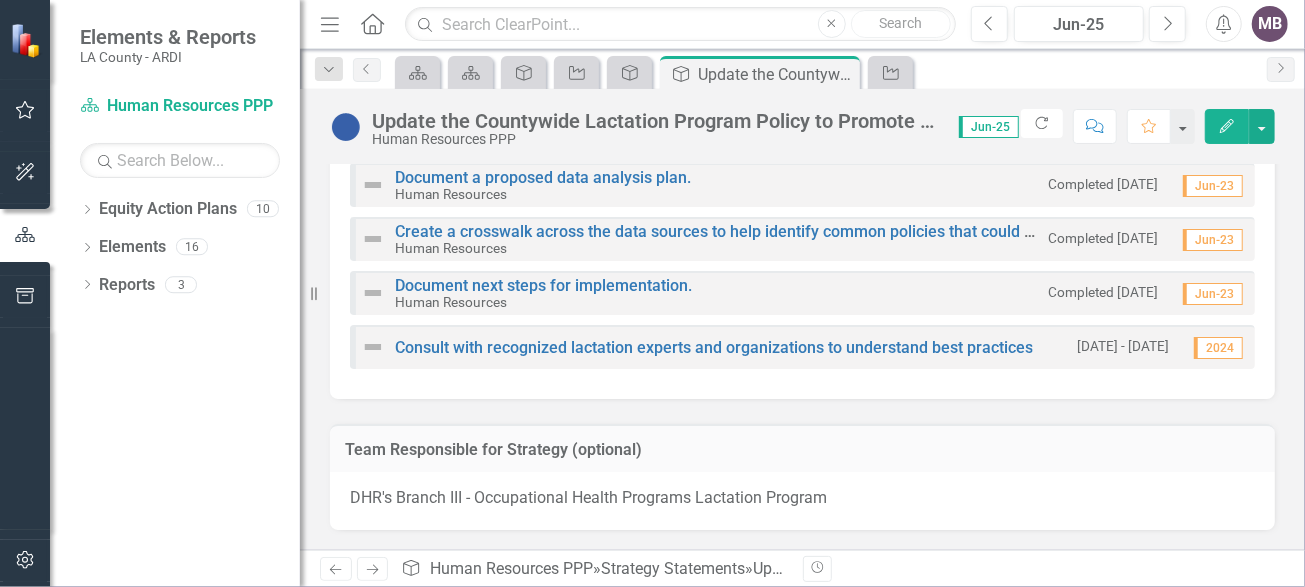 click on "2024" at bounding box center (1218, 348) 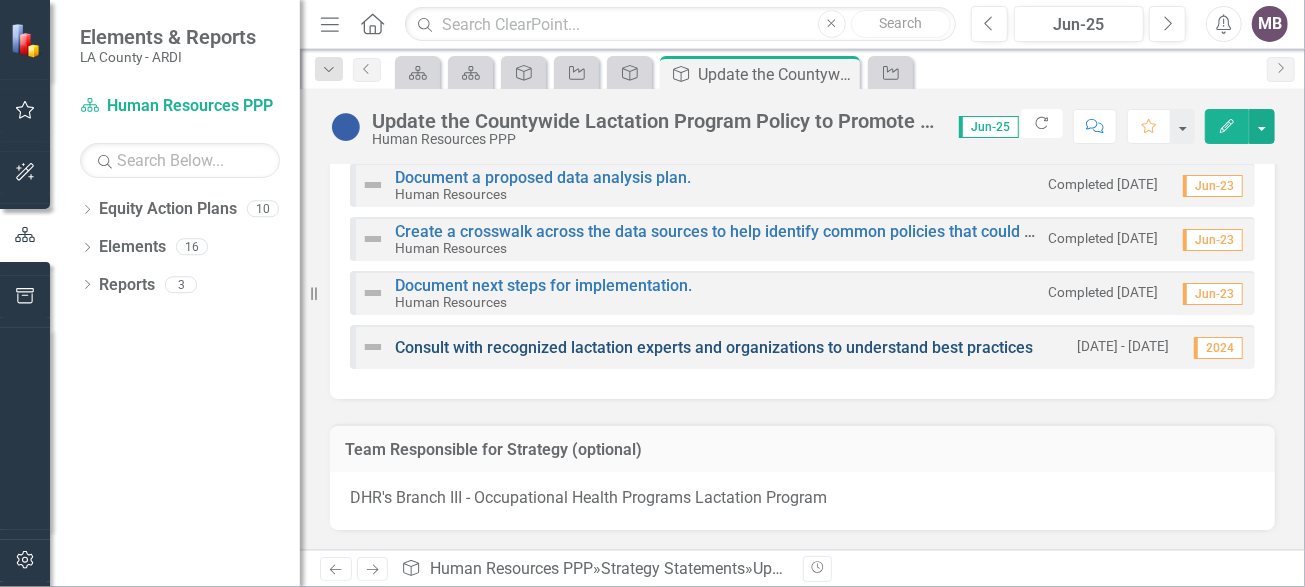 click on "Consult with recognized lactation experts and organizations to understand best practices" at bounding box center (714, 347) 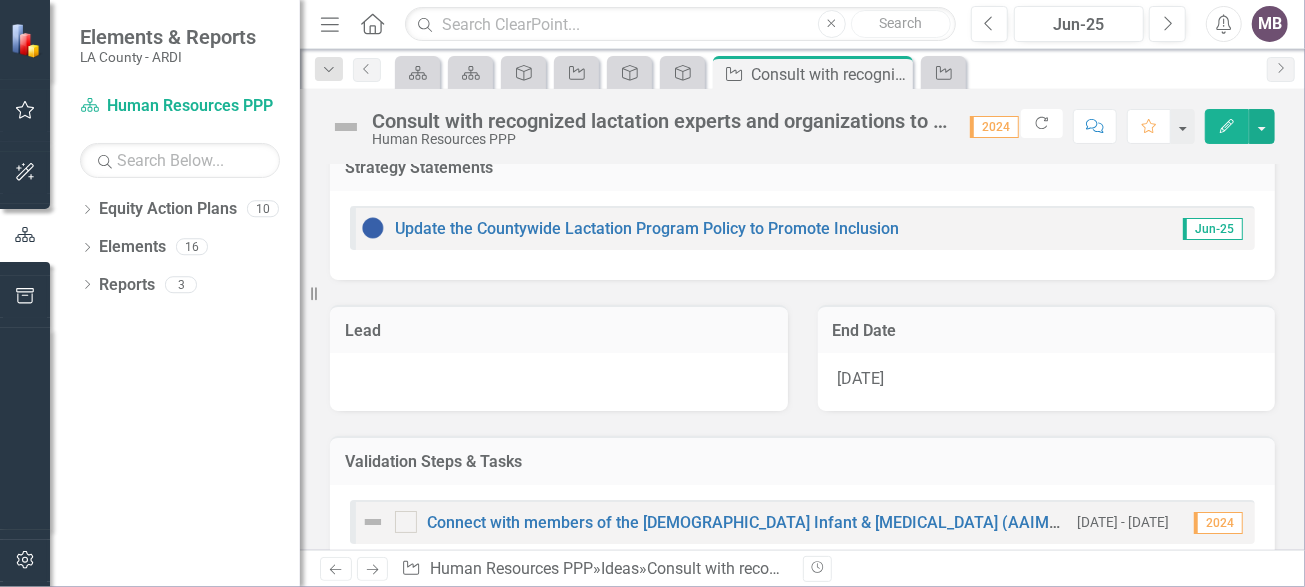 scroll, scrollTop: 0, scrollLeft: 0, axis: both 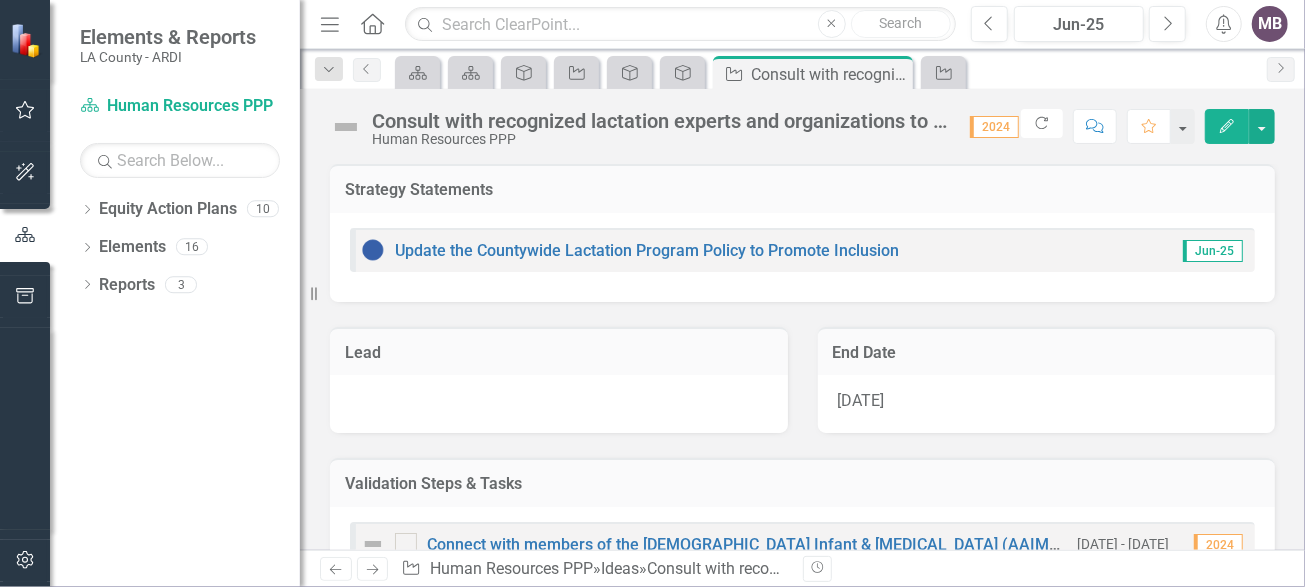 click on "Edit" 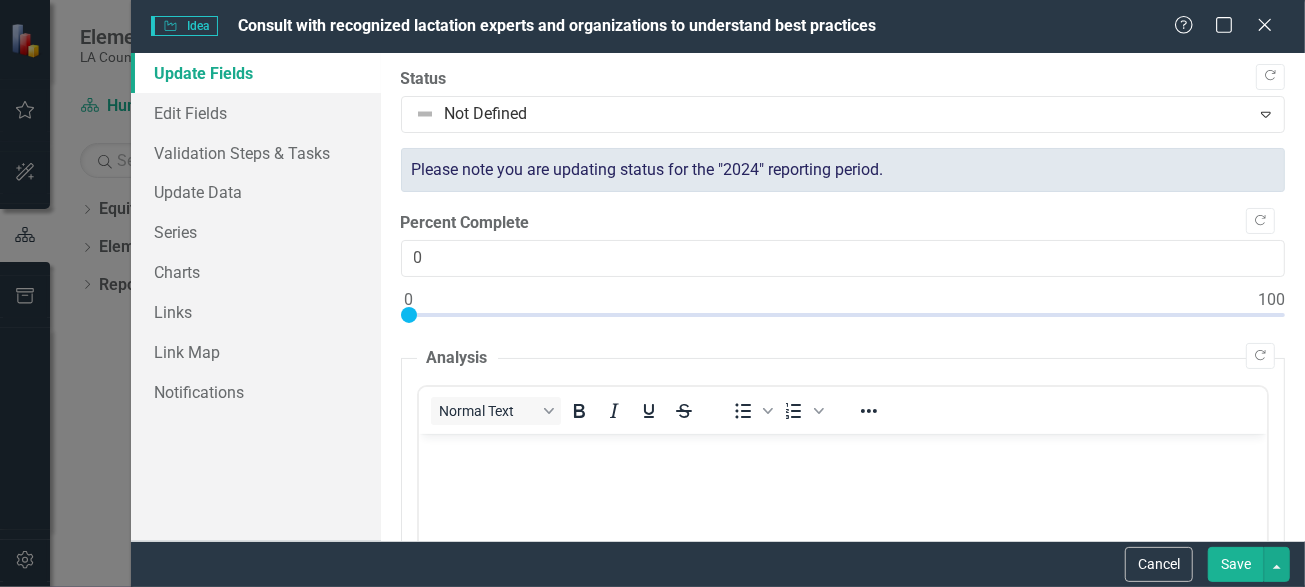 scroll, scrollTop: 0, scrollLeft: 0, axis: both 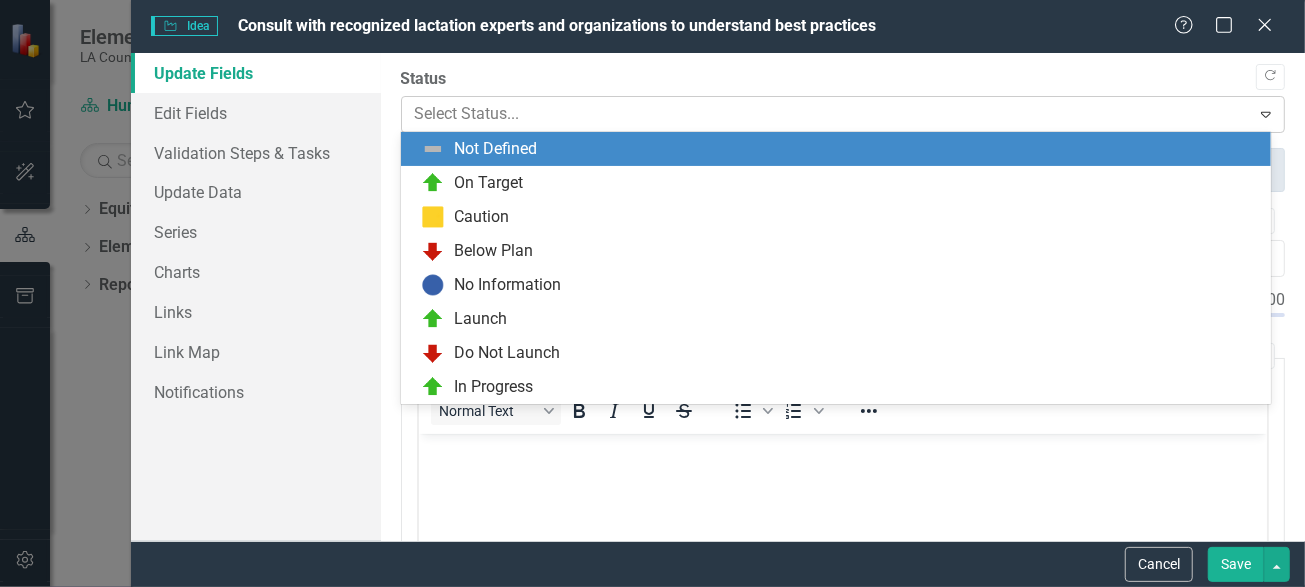 click at bounding box center [826, 114] 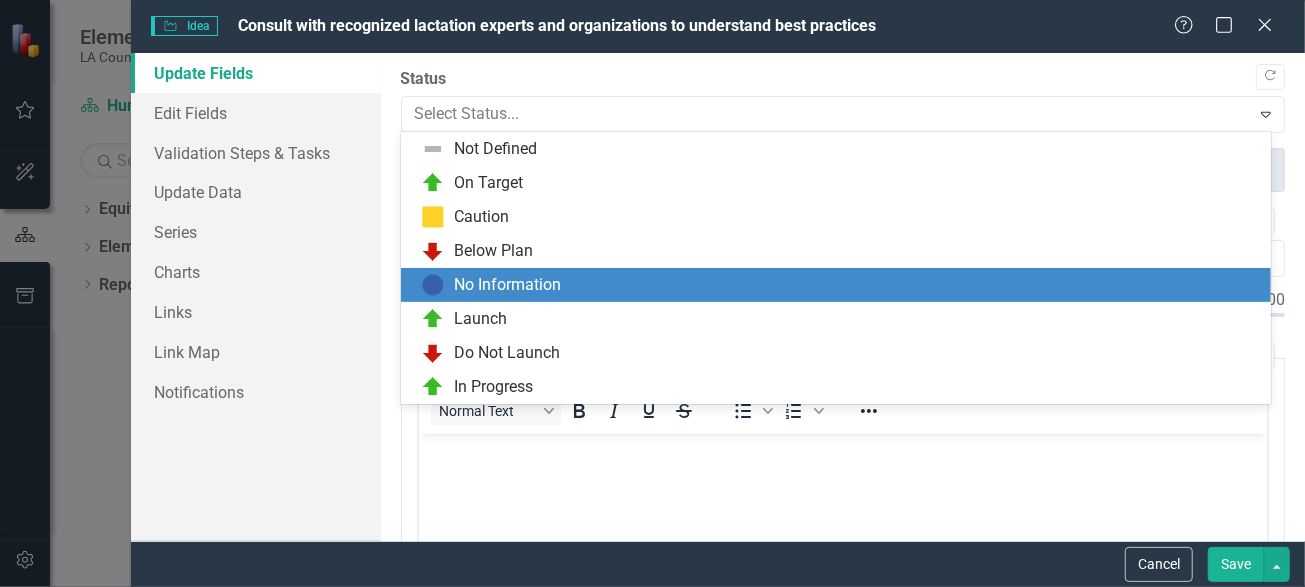 click on "No Information" at bounding box center (508, 285) 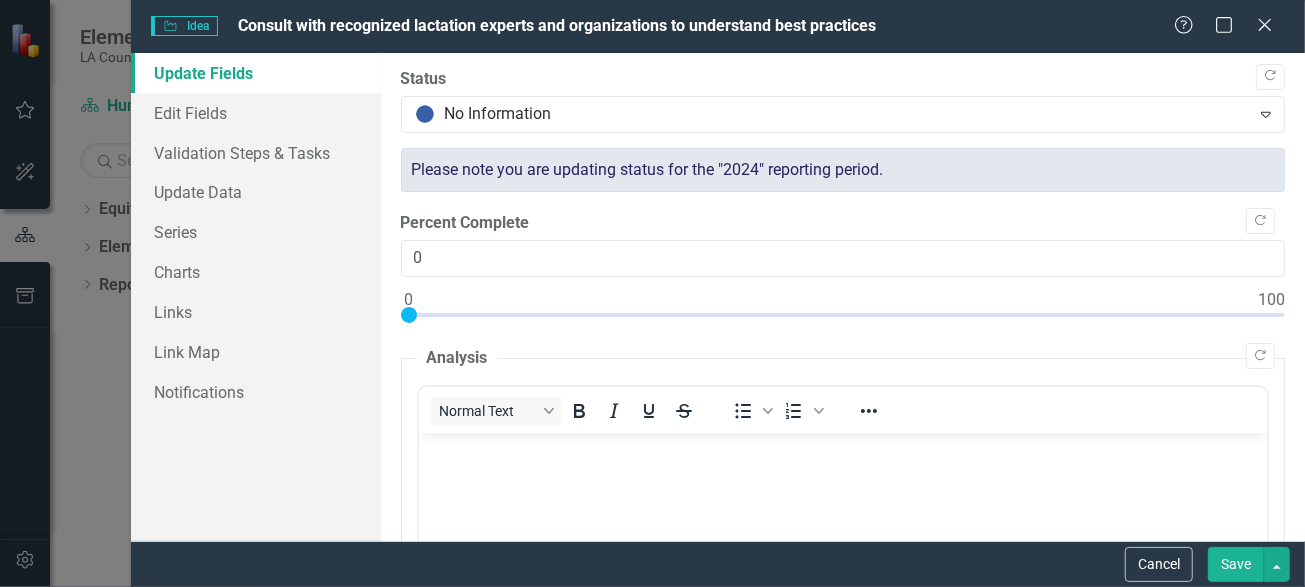 click on "Save" at bounding box center (1236, 564) 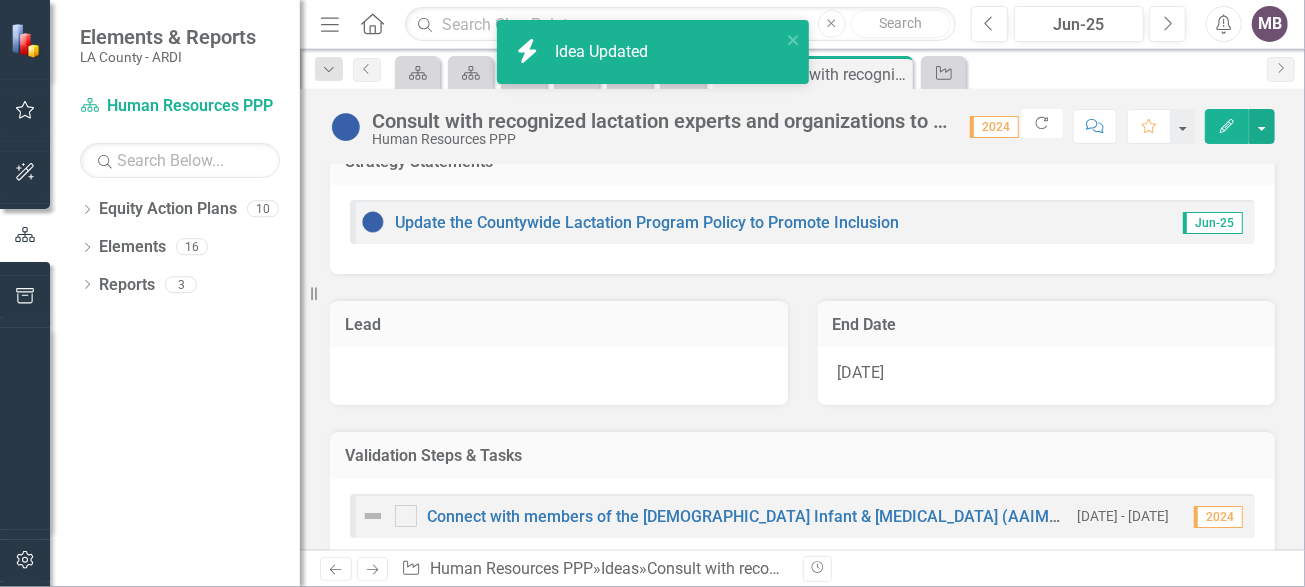 scroll, scrollTop: 0, scrollLeft: 0, axis: both 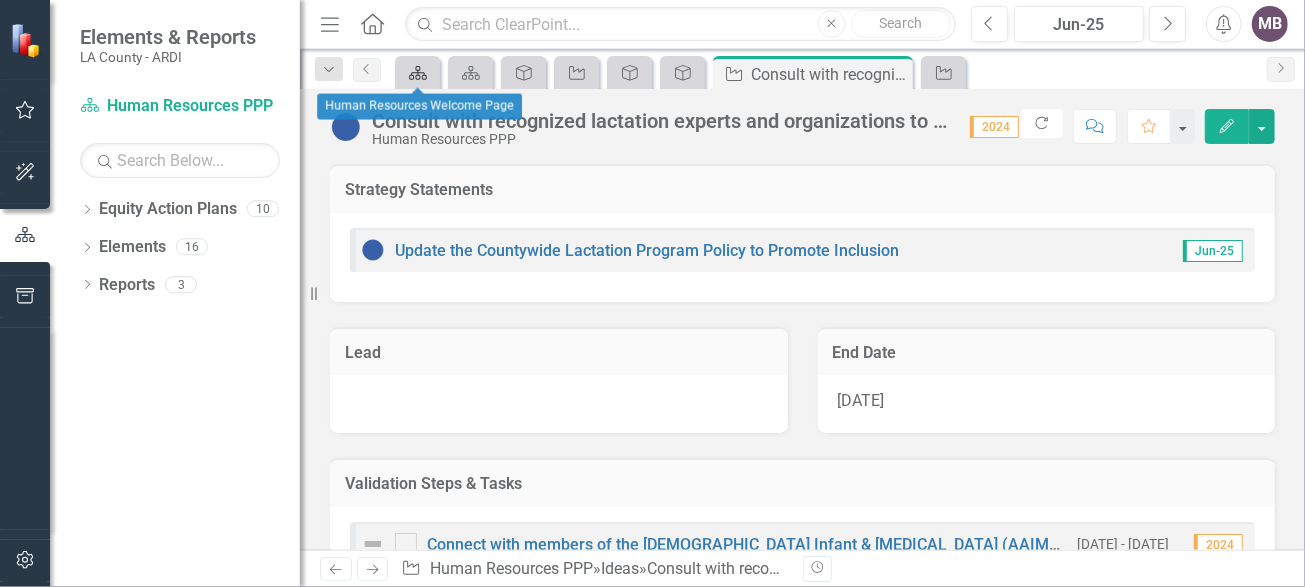 click on "Equity Action Plan" at bounding box center (417, 72) 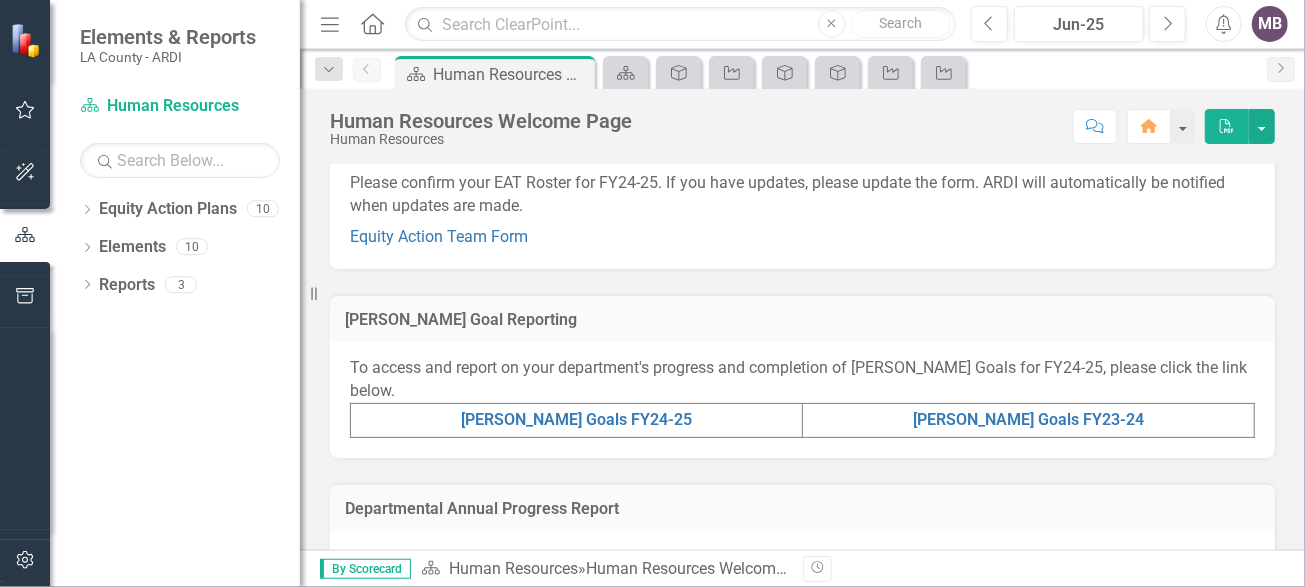 scroll, scrollTop: 499, scrollLeft: 0, axis: vertical 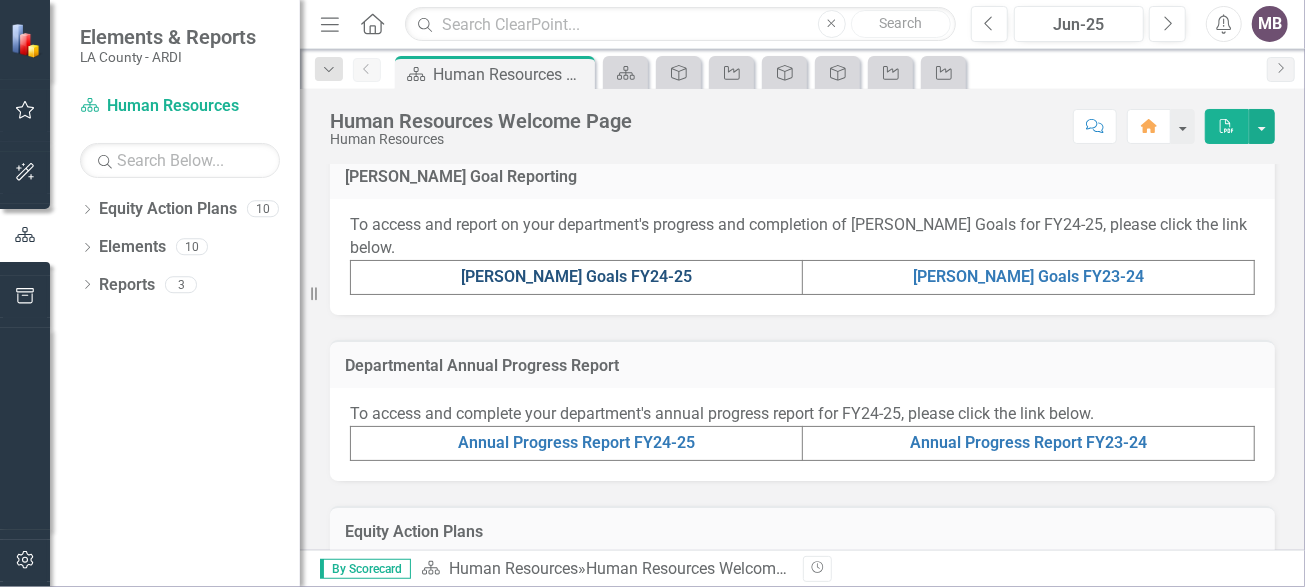 click on "[PERSON_NAME] Goals FY24-25" at bounding box center [576, 276] 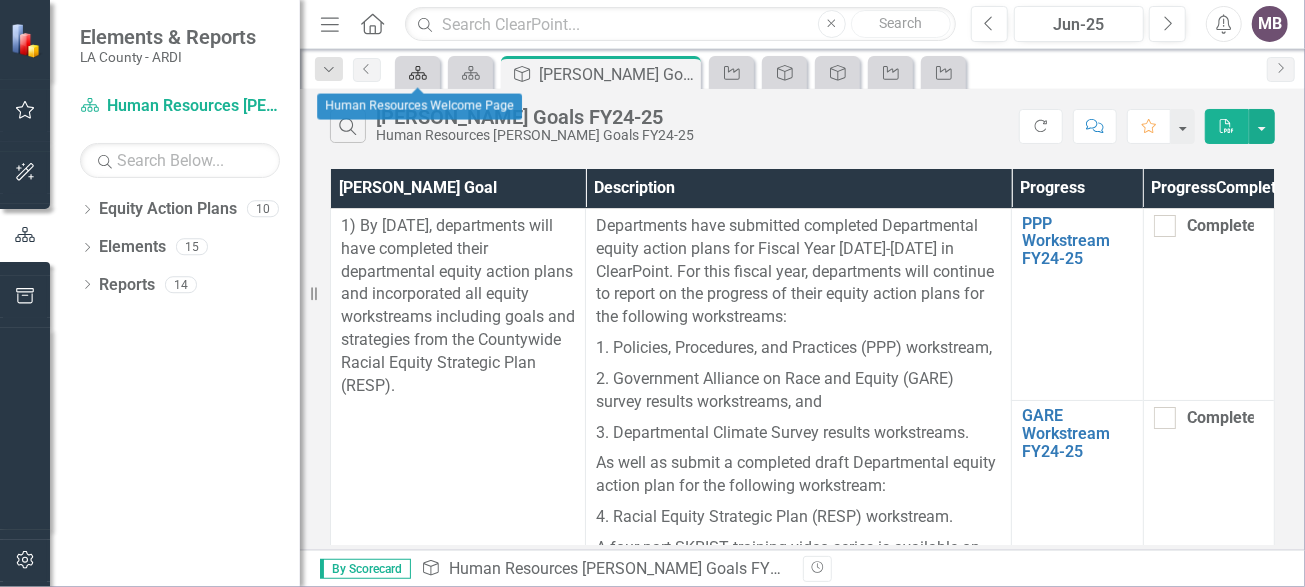 click 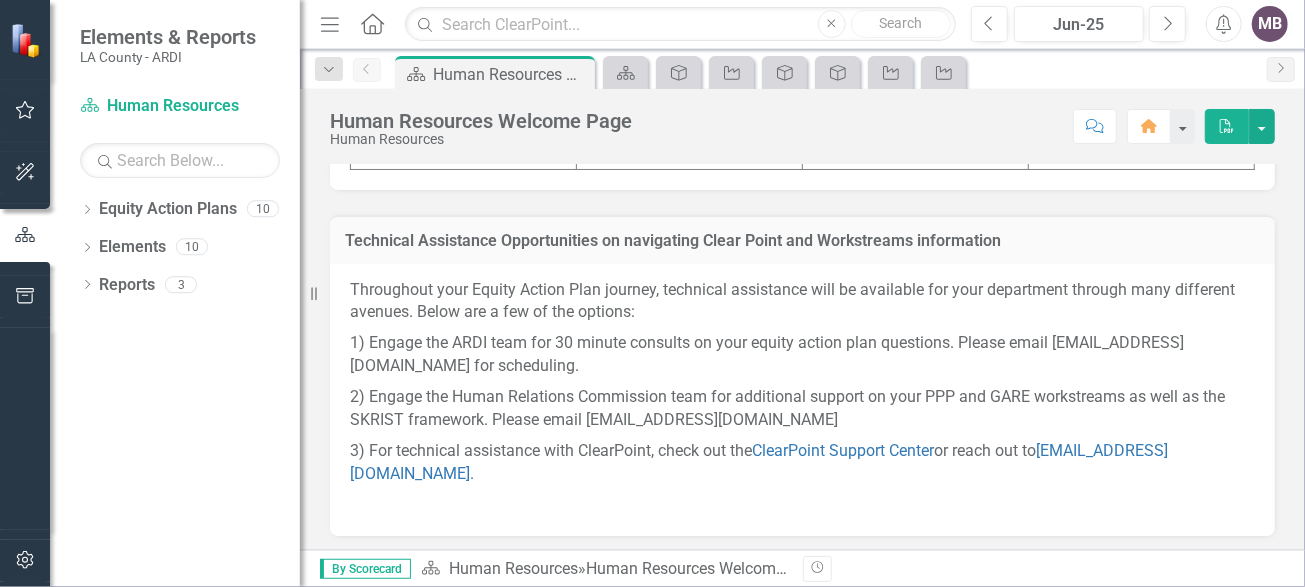 scroll, scrollTop: 717, scrollLeft: 0, axis: vertical 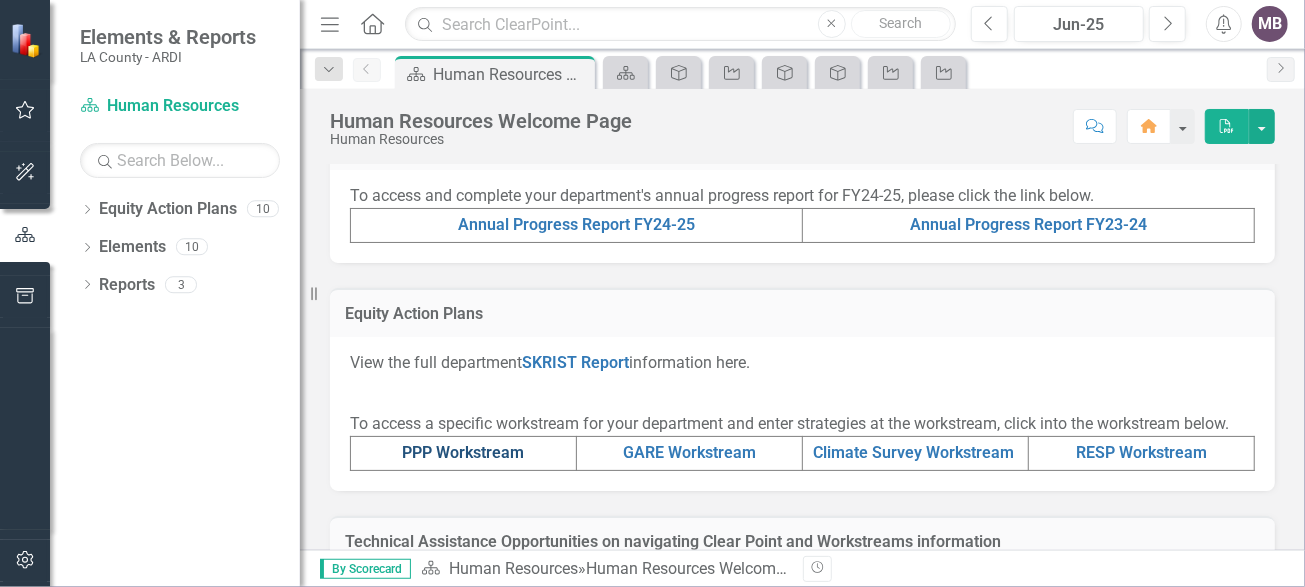 click on "PPP Workstream" at bounding box center (464, 452) 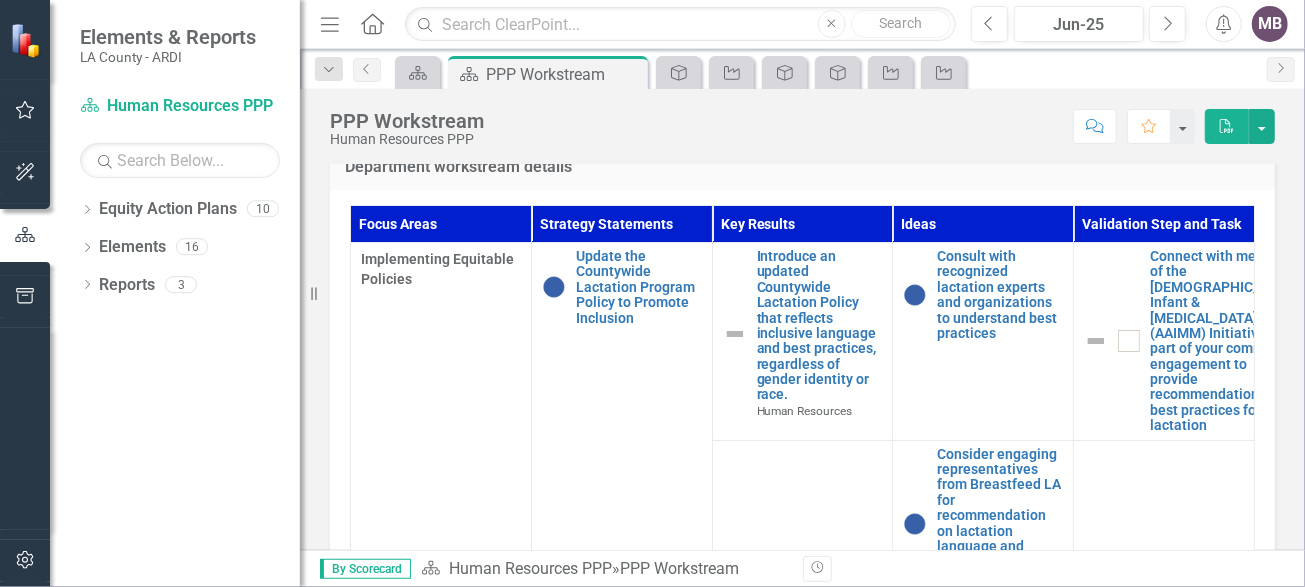 scroll, scrollTop: 800, scrollLeft: 0, axis: vertical 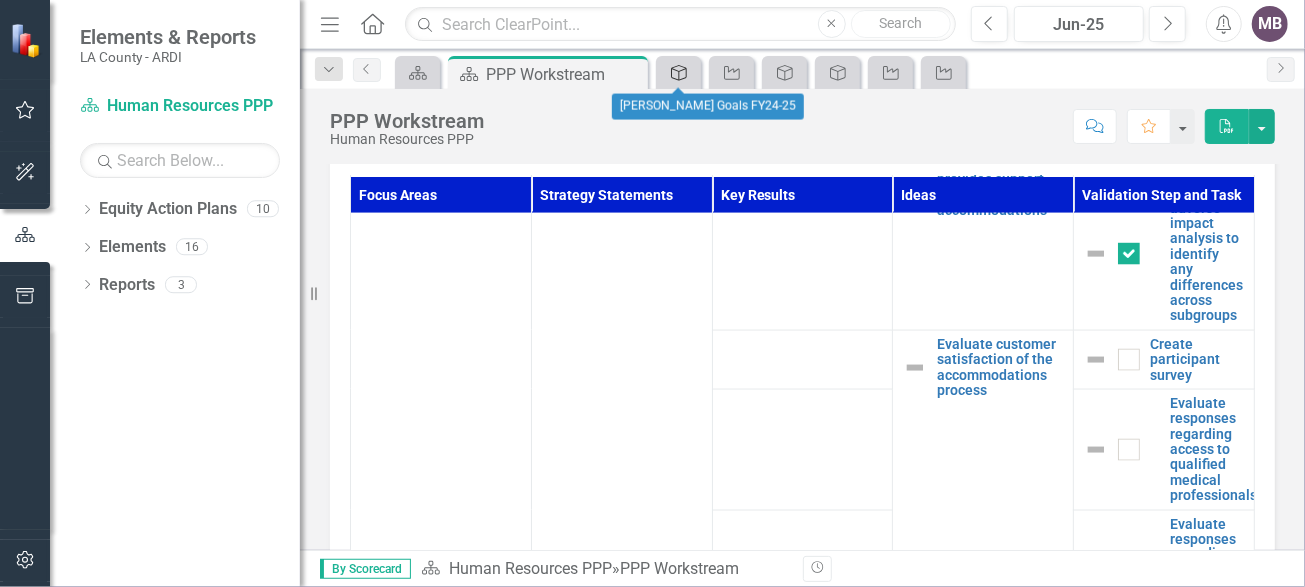 click on "Strategy Statement" at bounding box center (678, 72) 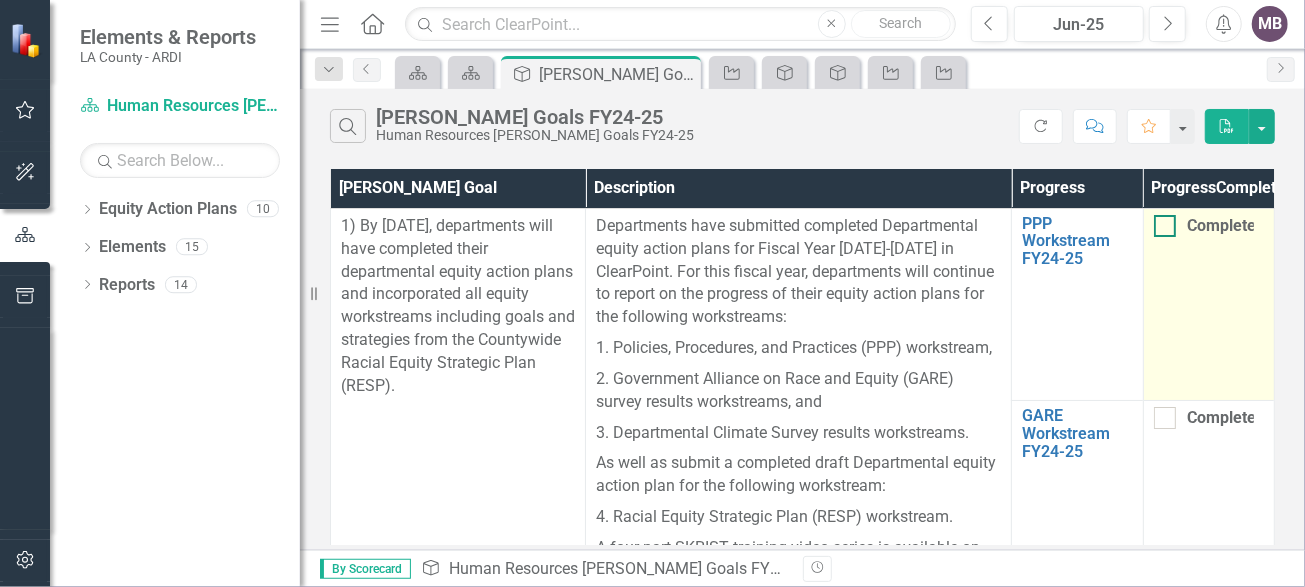click on "Completed" at bounding box center [1204, 226] 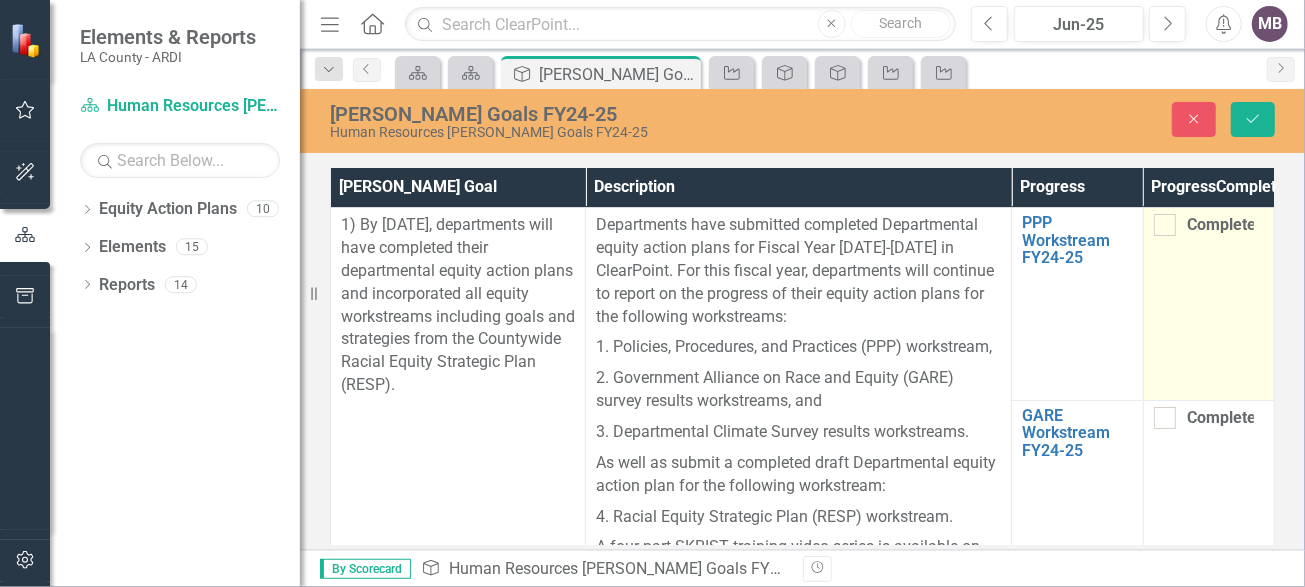 click on "Completed" at bounding box center (1208, 304) 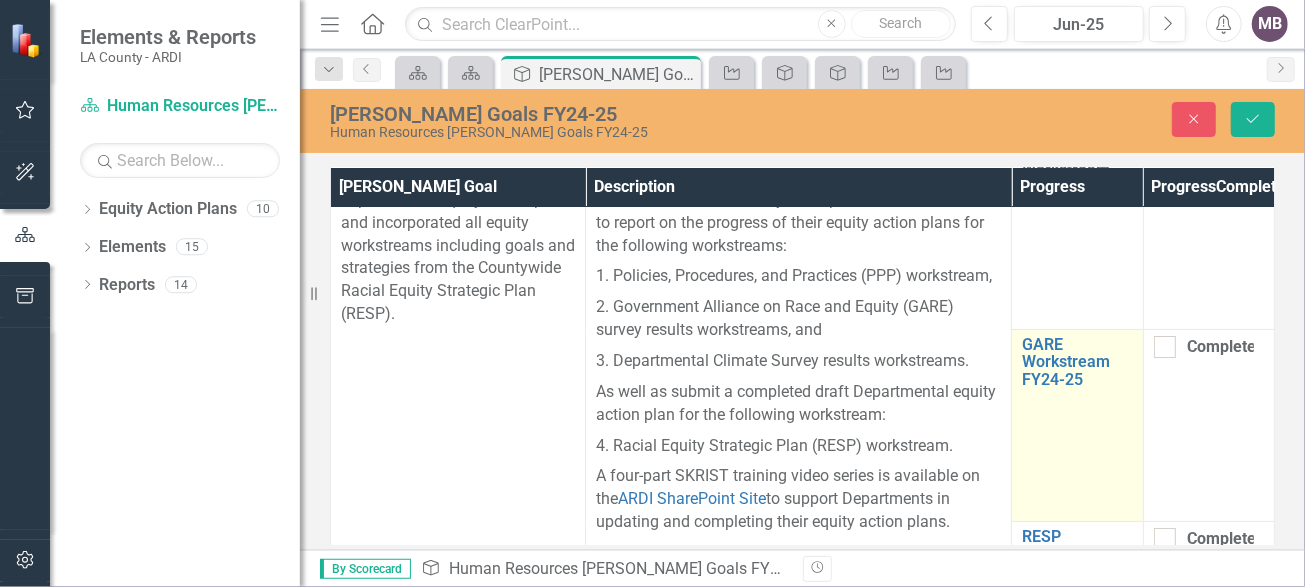 scroll, scrollTop: 99, scrollLeft: 0, axis: vertical 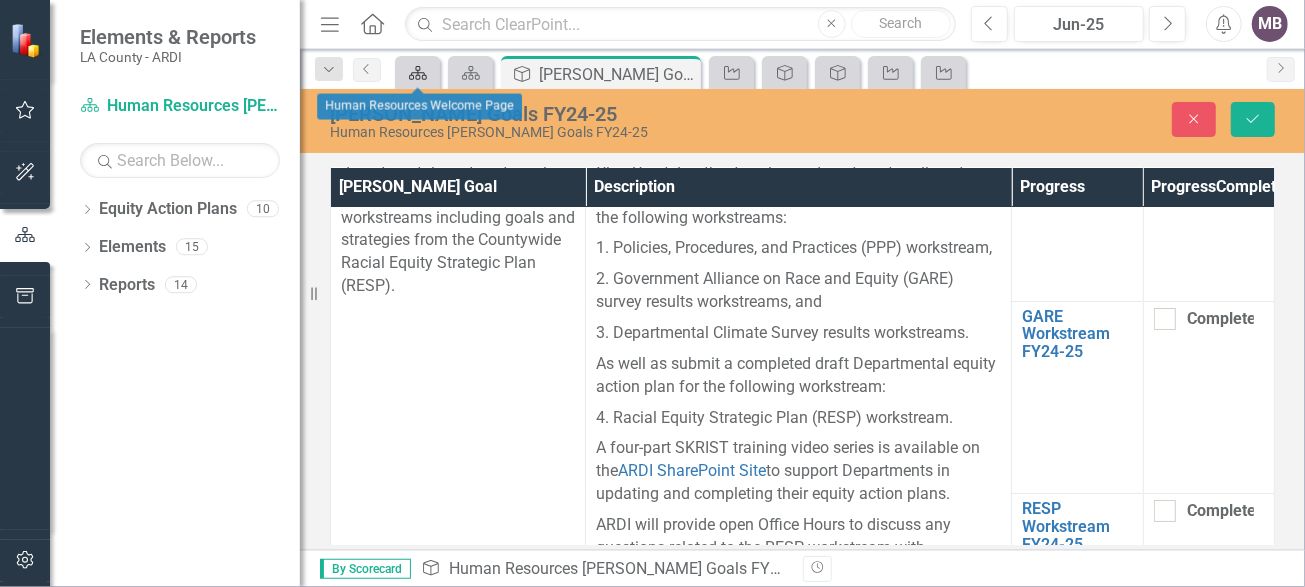 click on "Equity Action Plan" 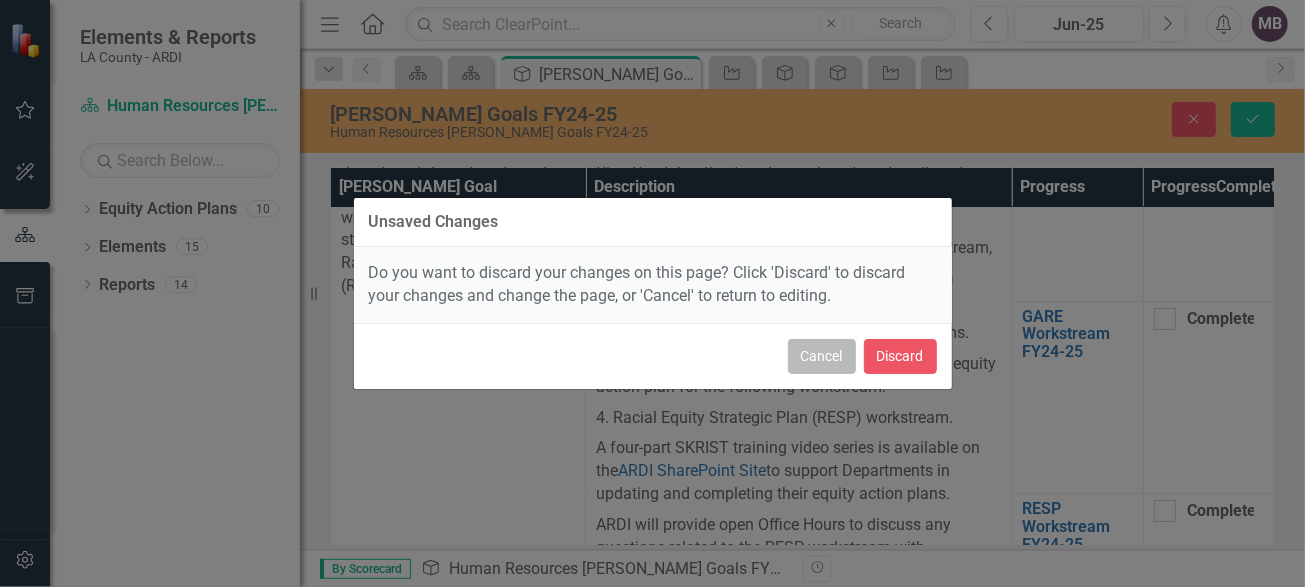 click on "Cancel" at bounding box center [822, 356] 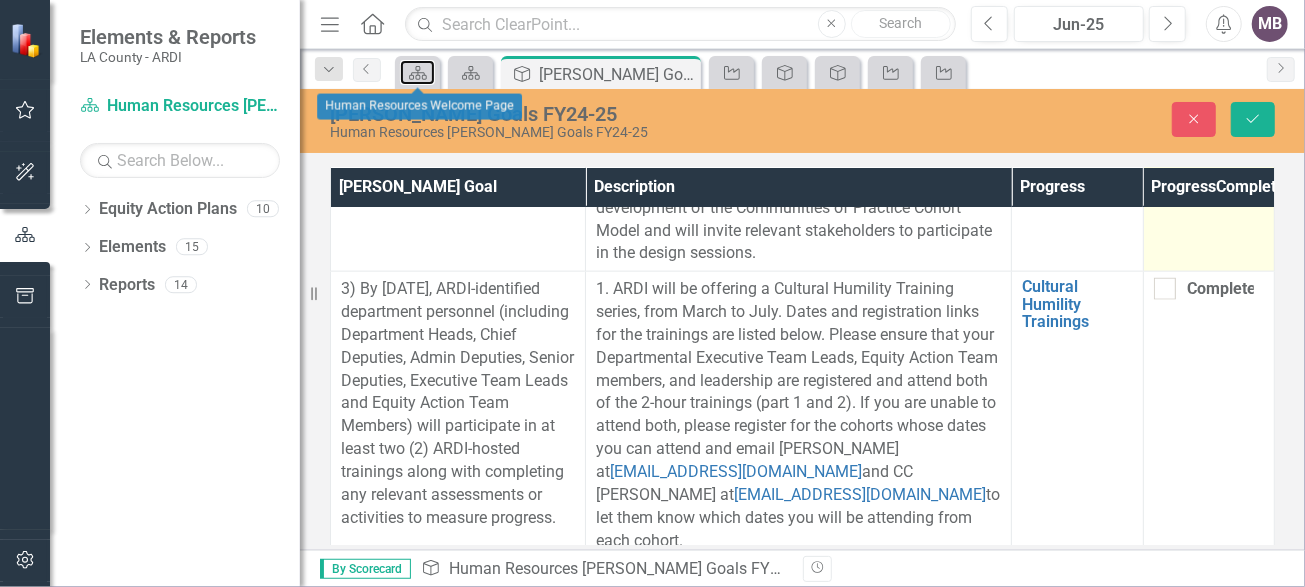 scroll, scrollTop: 1500, scrollLeft: 0, axis: vertical 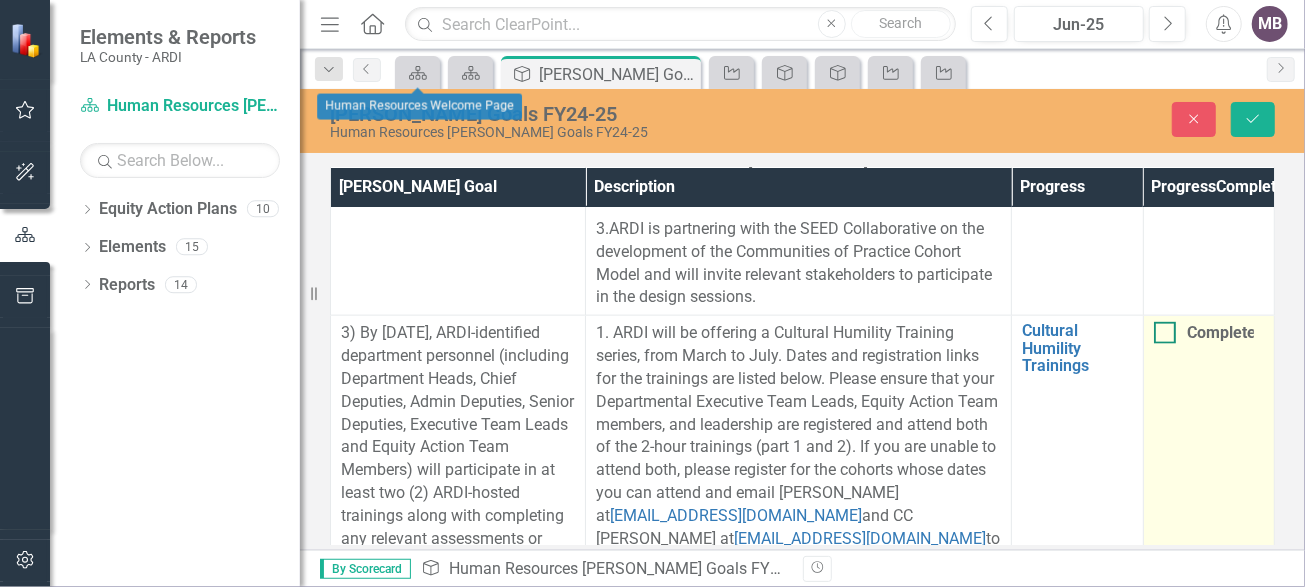click on "Completed" at bounding box center (1204, 333) 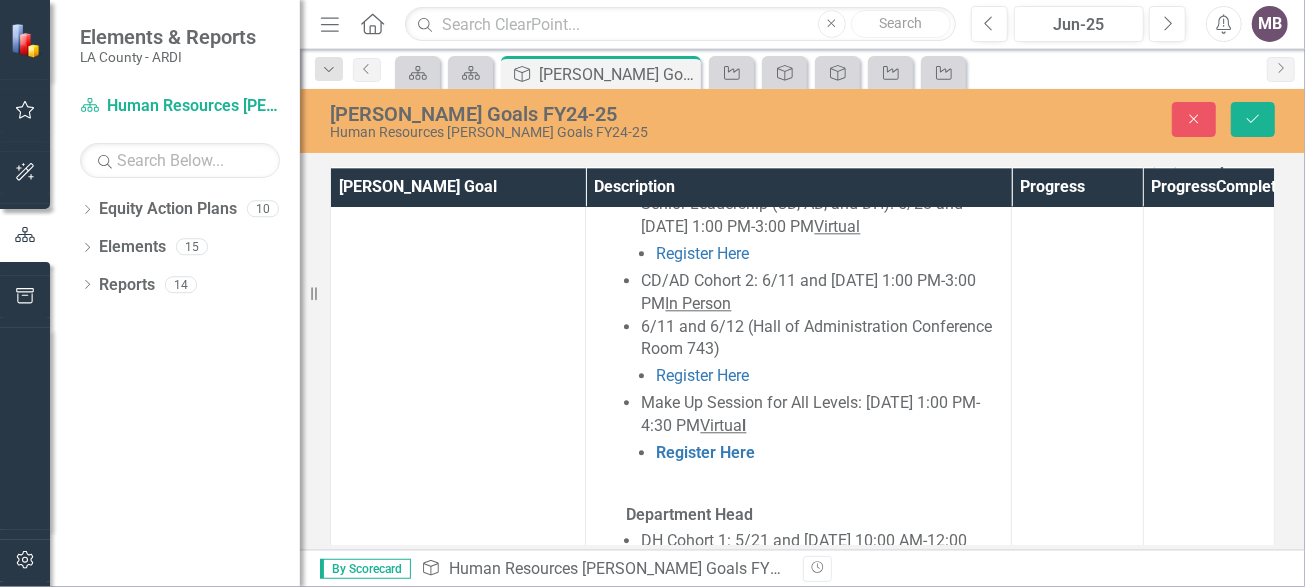 scroll, scrollTop: 2700, scrollLeft: 0, axis: vertical 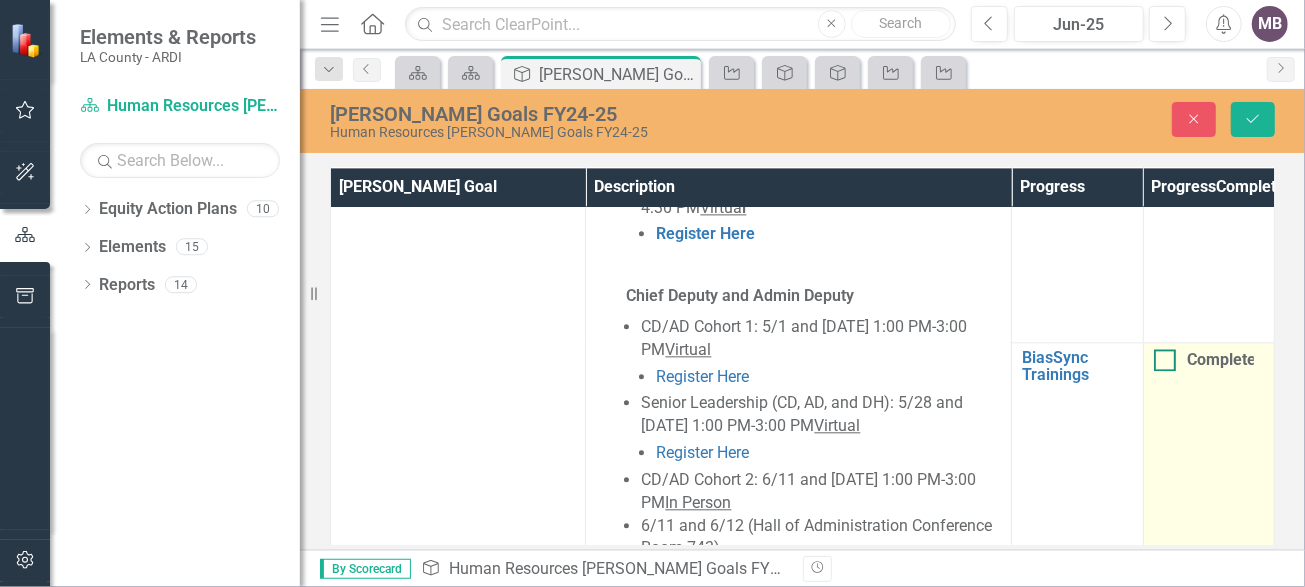 click on "Completed" at bounding box center (1160, 355) 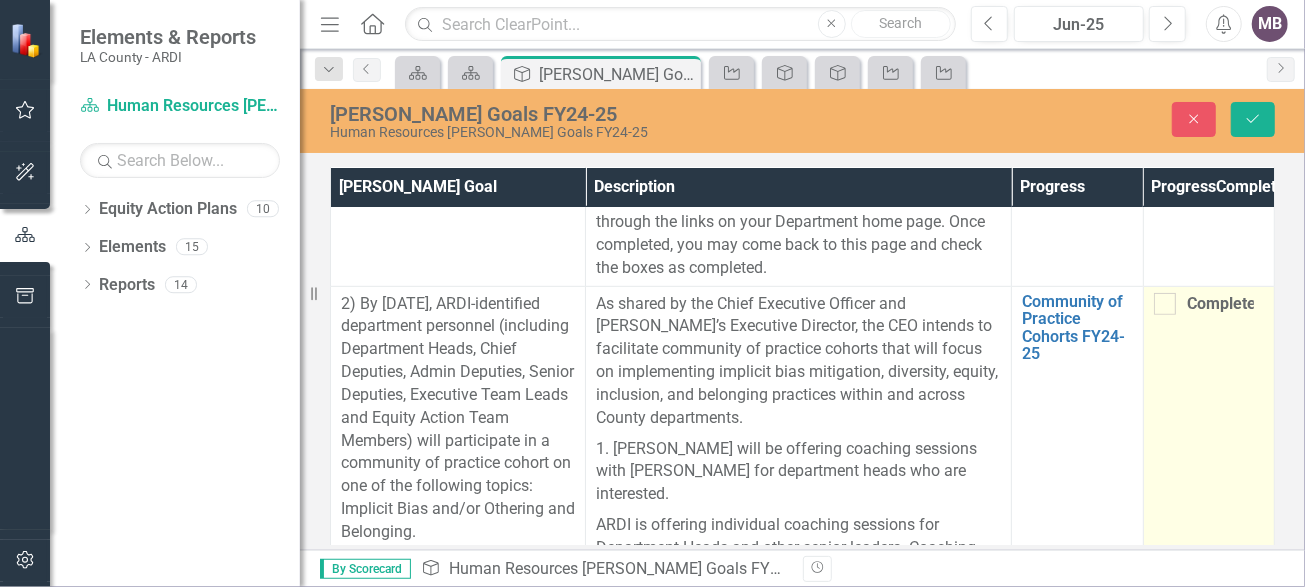 scroll, scrollTop: 724, scrollLeft: 0, axis: vertical 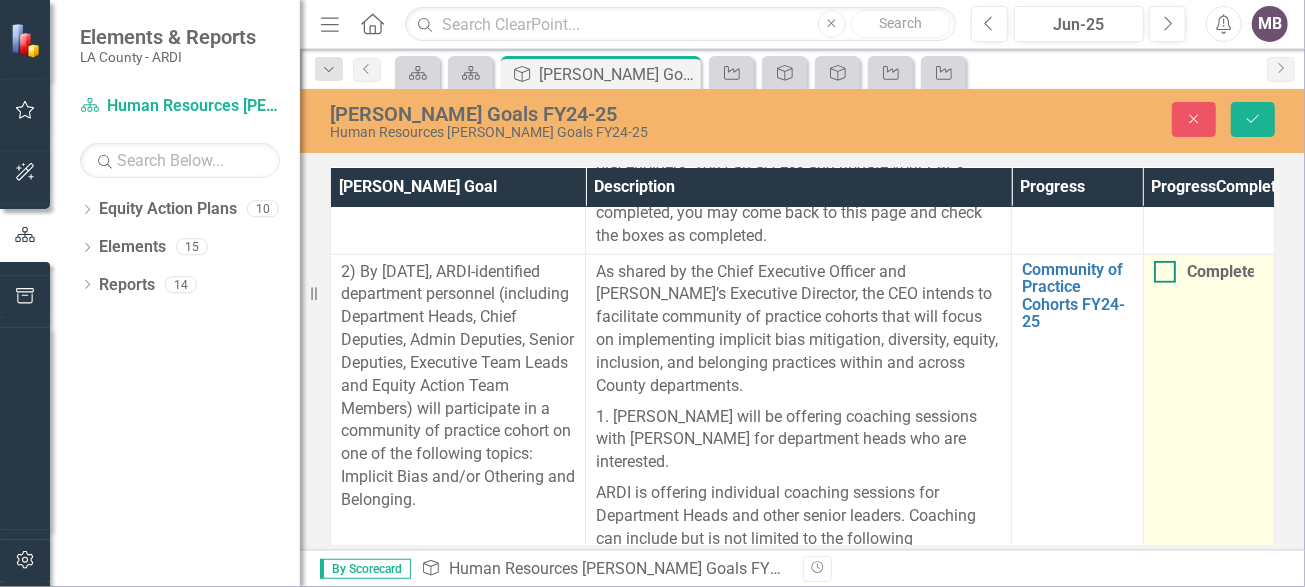 click at bounding box center (1165, 272) 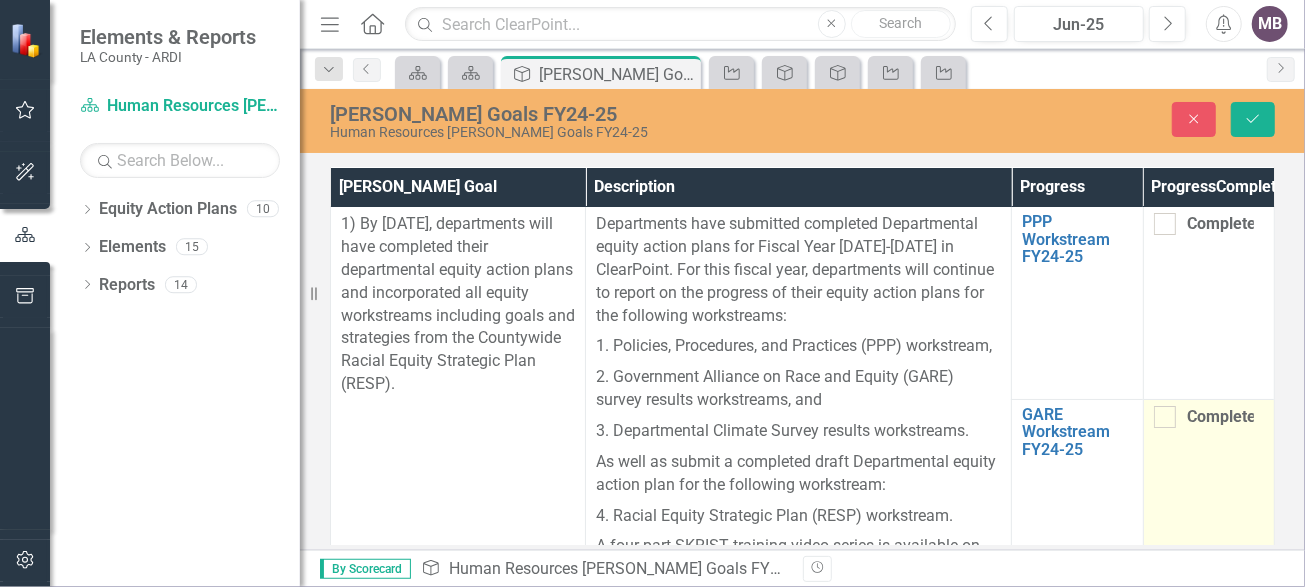 scroll, scrollTop: 0, scrollLeft: 0, axis: both 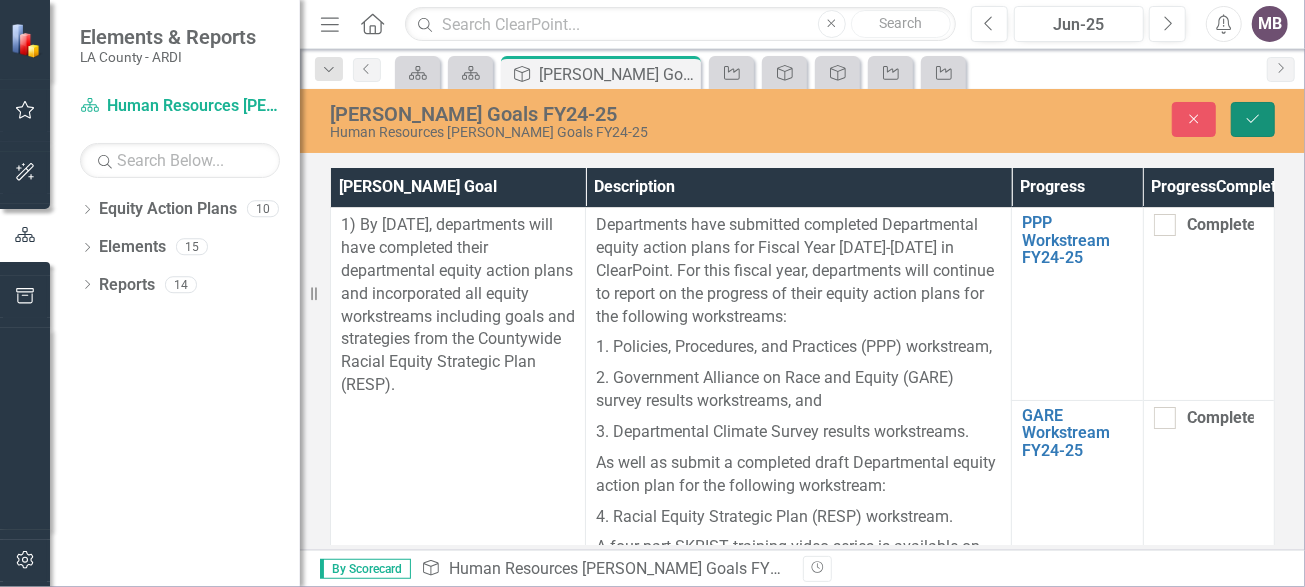 click on "Save" at bounding box center (1253, 119) 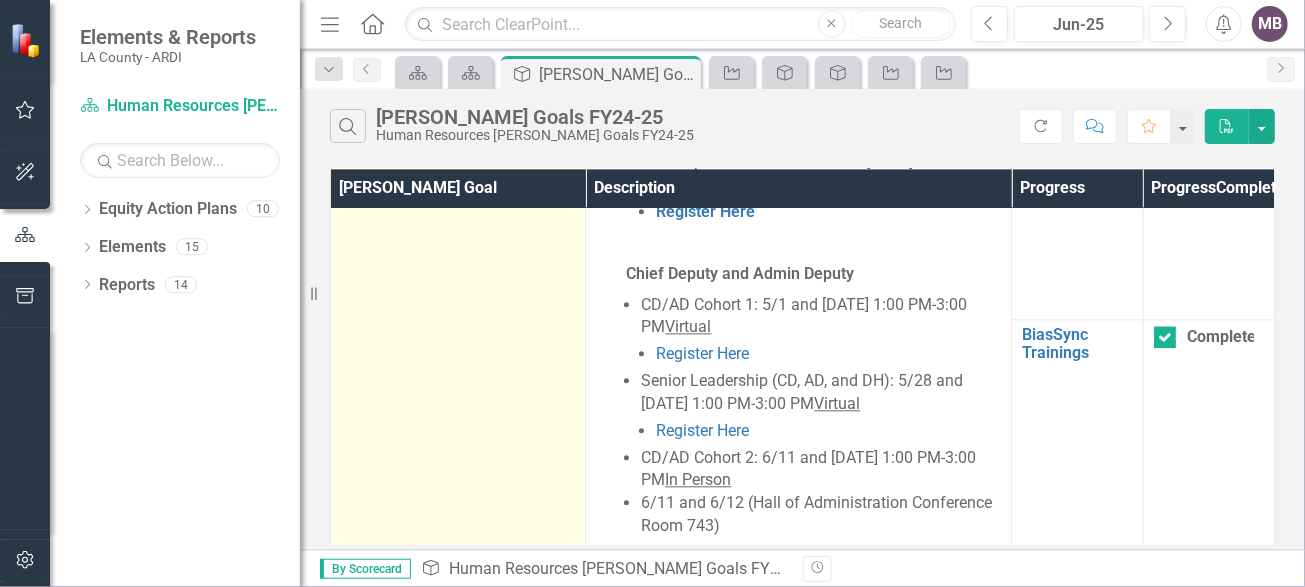scroll, scrollTop: 2724, scrollLeft: 0, axis: vertical 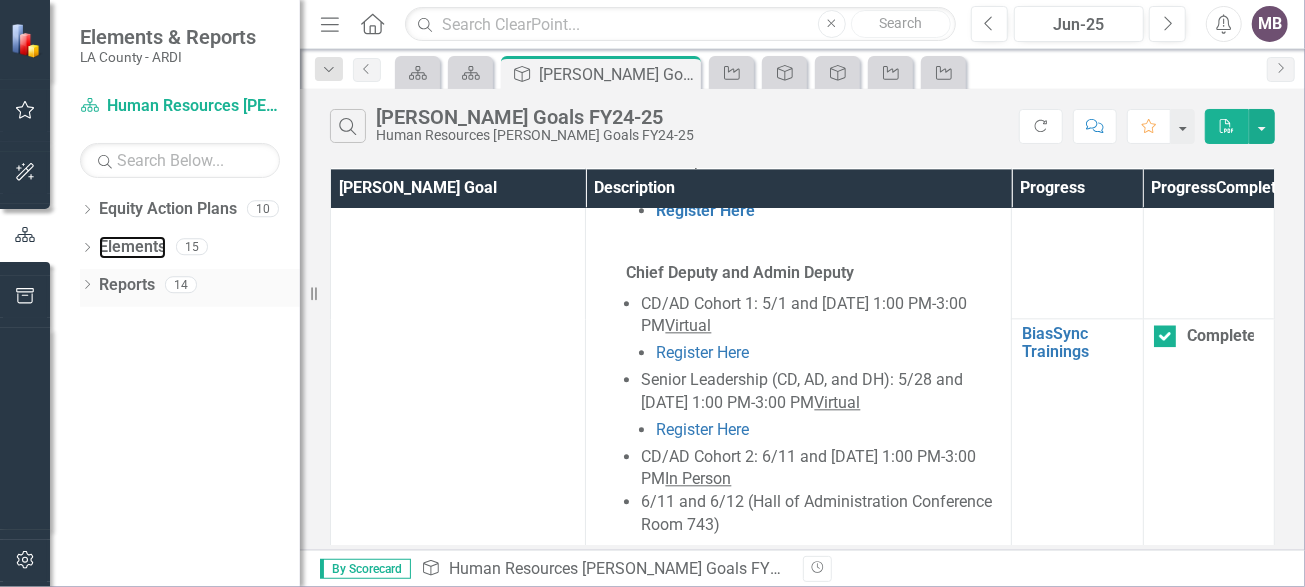 drag, startPoint x: 138, startPoint y: 240, endPoint x: 275, endPoint y: 281, distance: 143.0035 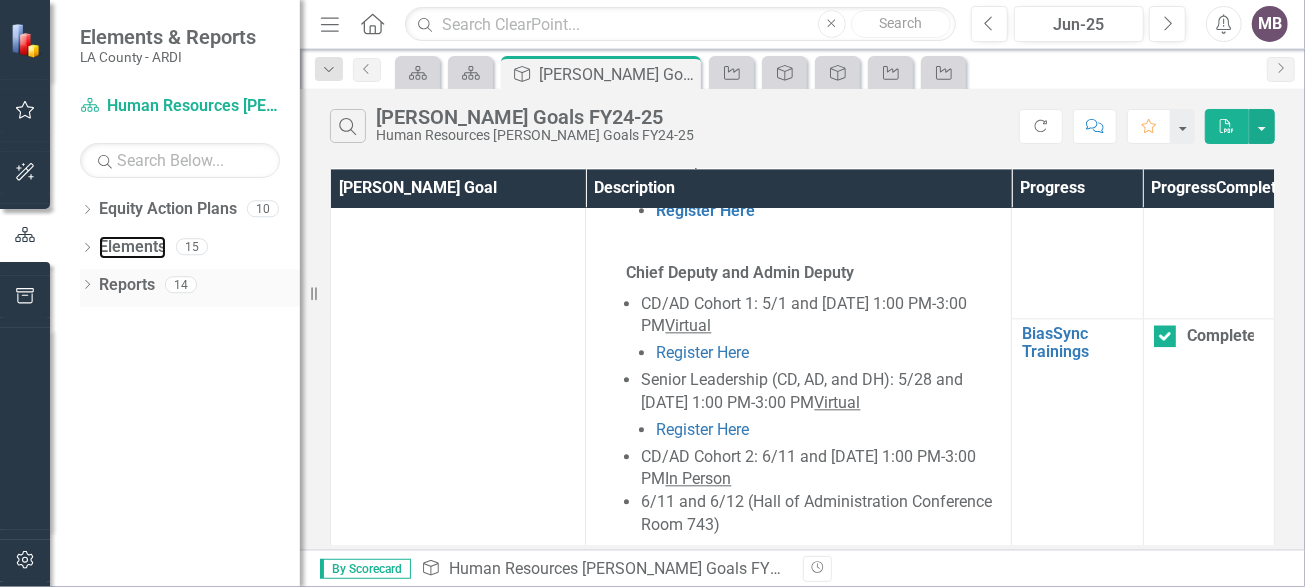 click on "Elements" at bounding box center [132, 247] 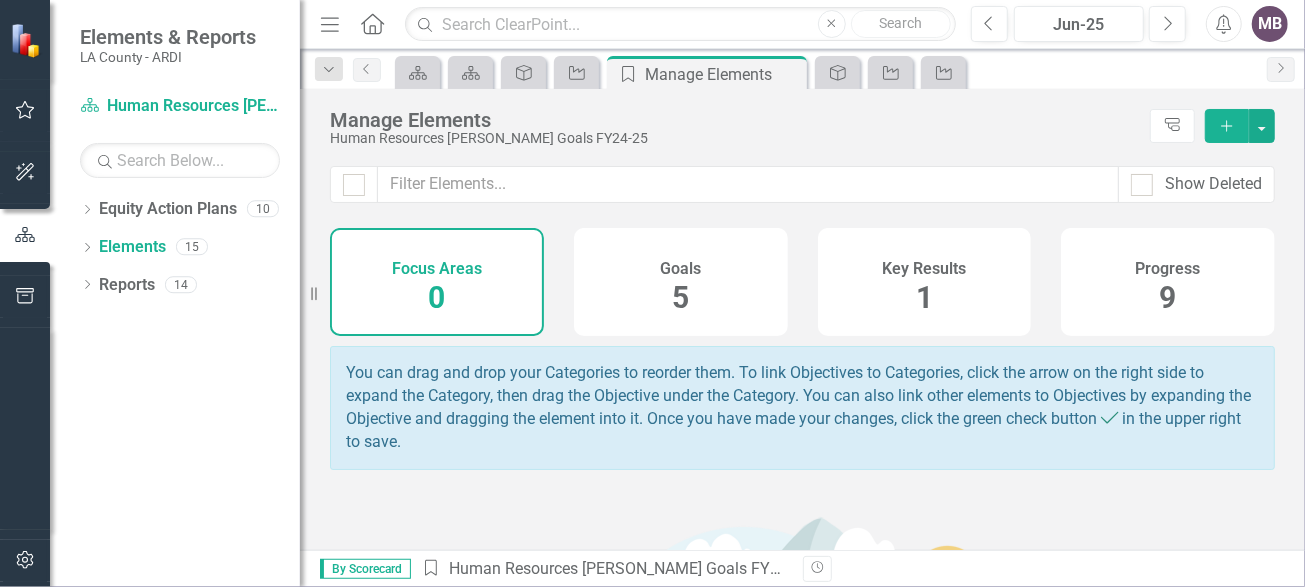 click on "9" at bounding box center (1168, 297) 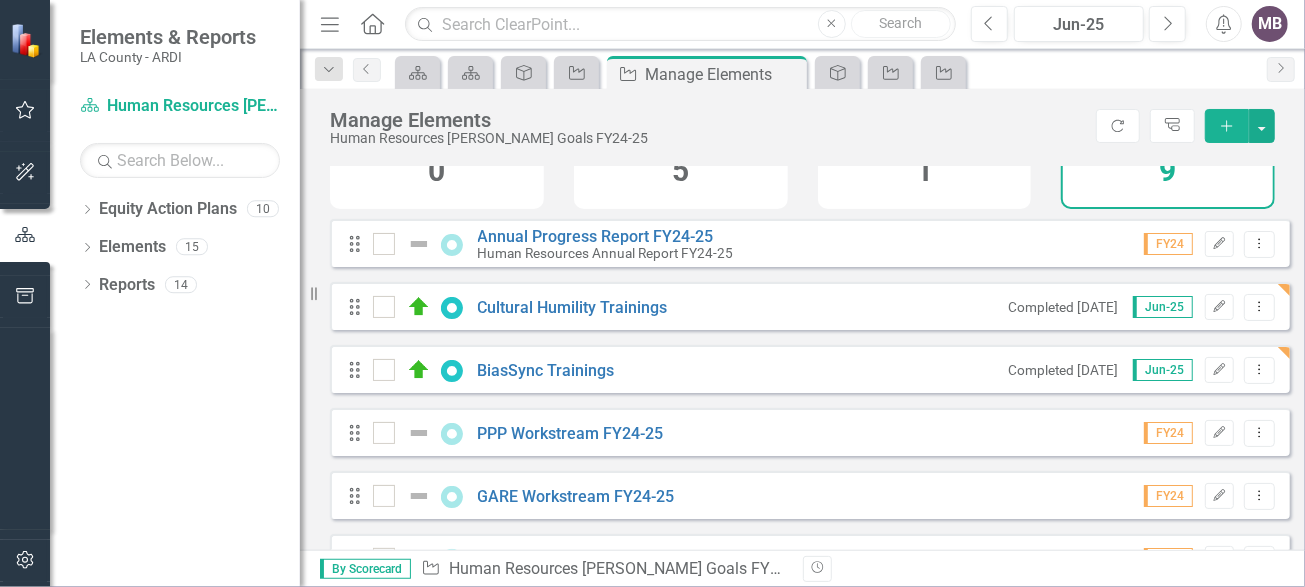 scroll, scrollTop: 200, scrollLeft: 0, axis: vertical 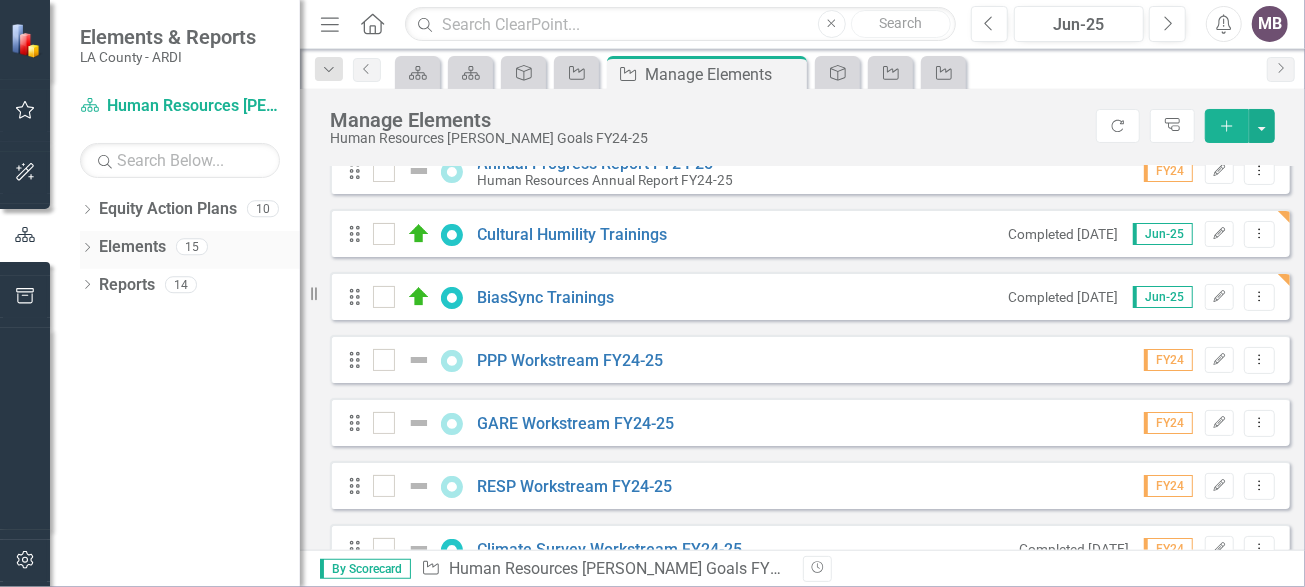 click on "Elements" at bounding box center [132, 247] 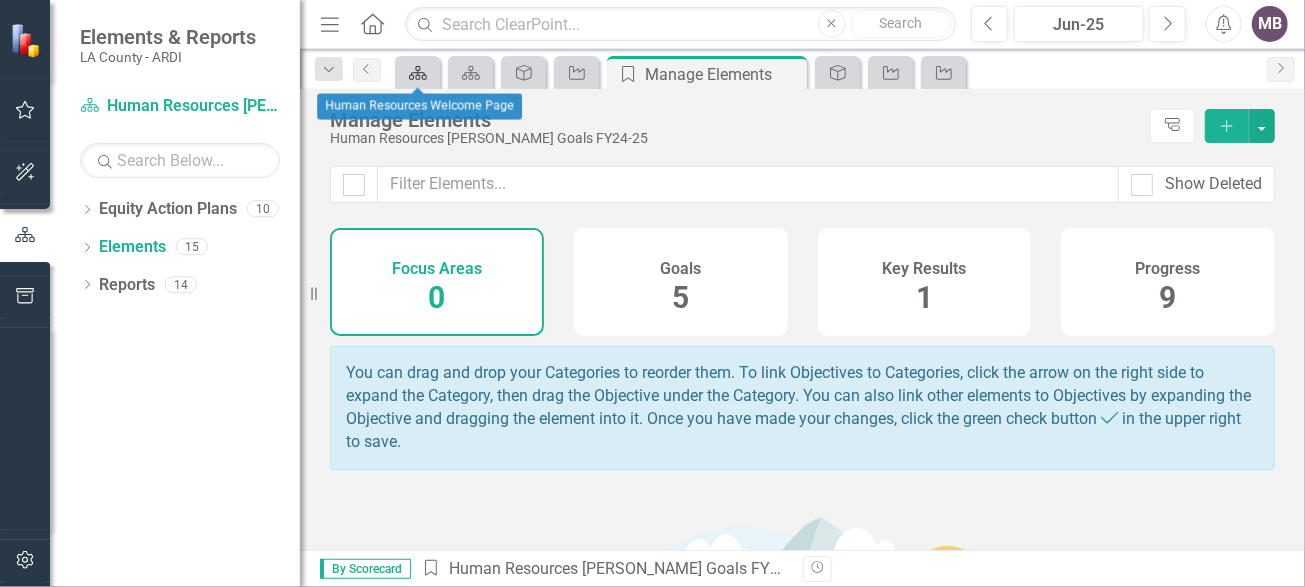 click on "Equity Action Plan" at bounding box center (414, 72) 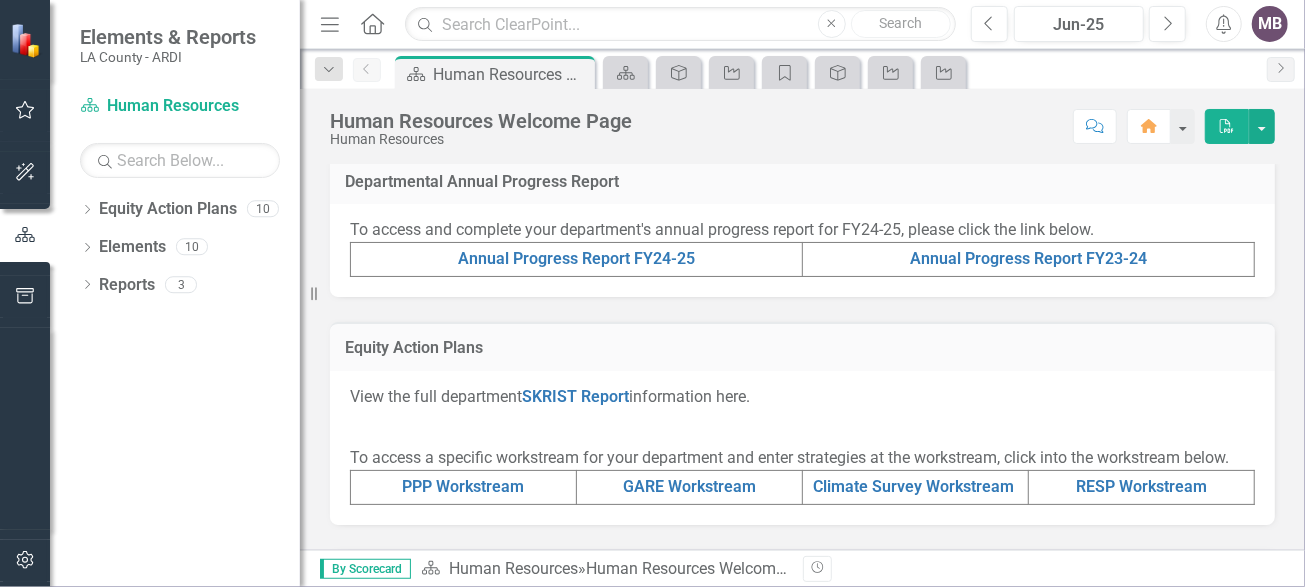 scroll, scrollTop: 700, scrollLeft: 0, axis: vertical 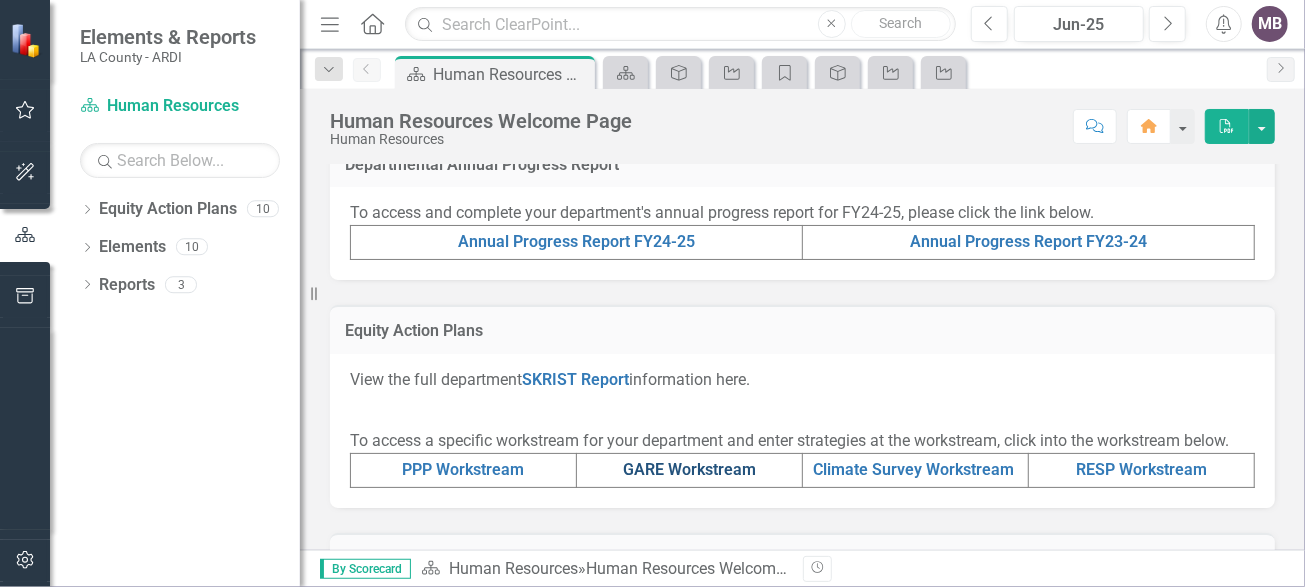 click on "GARE Workstream" at bounding box center [689, 469] 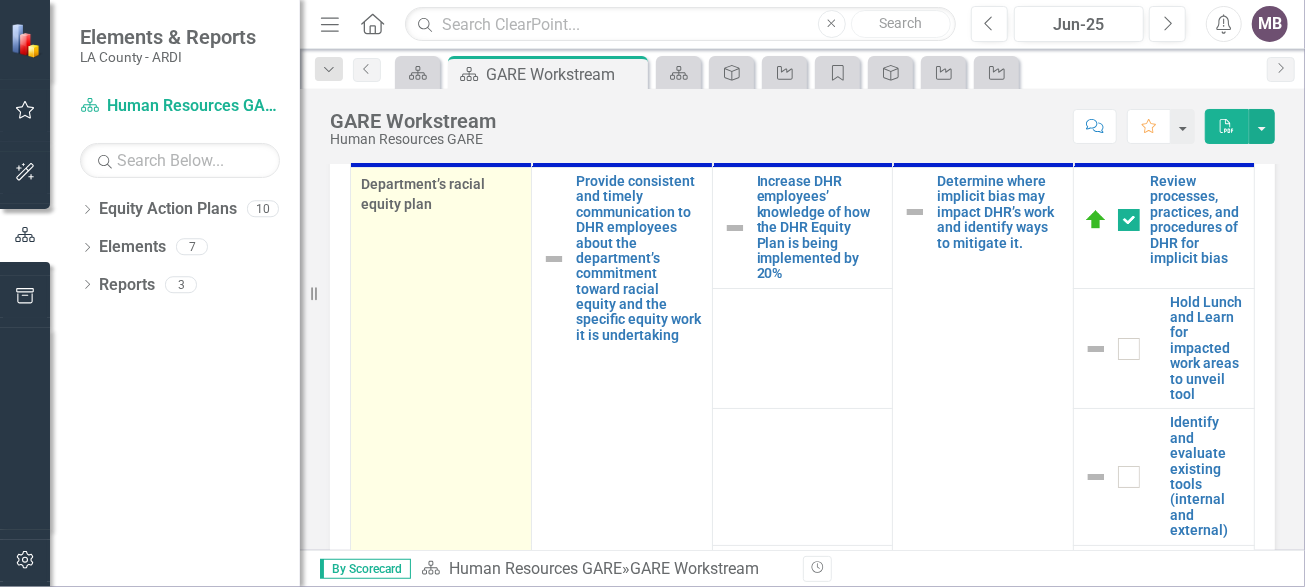 scroll, scrollTop: 700, scrollLeft: 0, axis: vertical 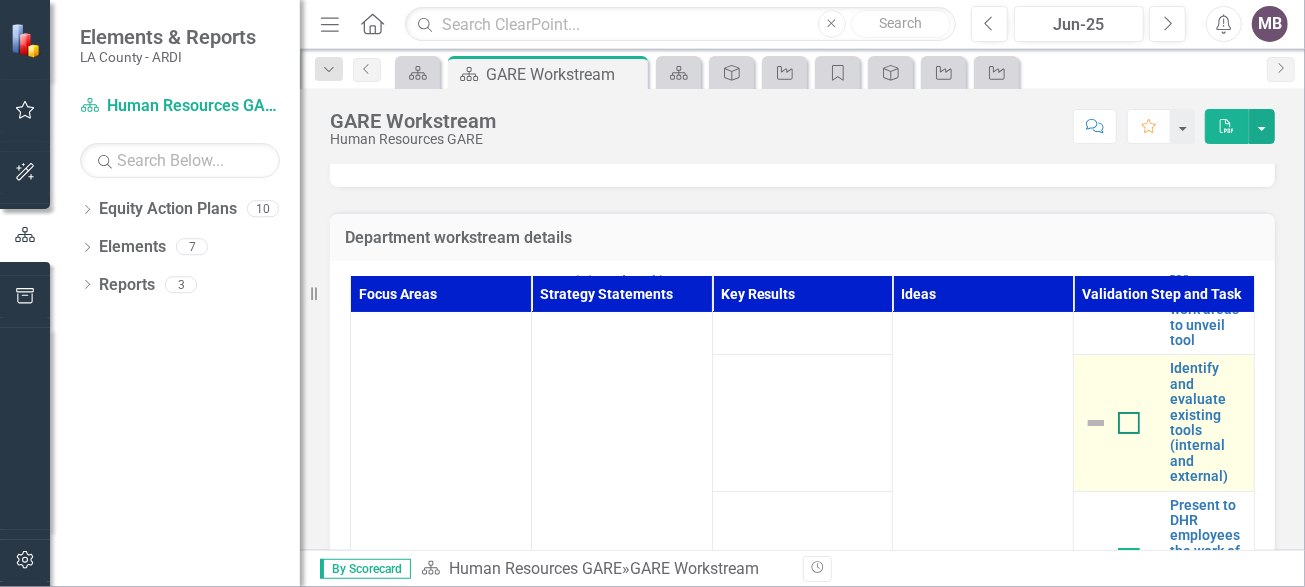 click at bounding box center [1124, 418] 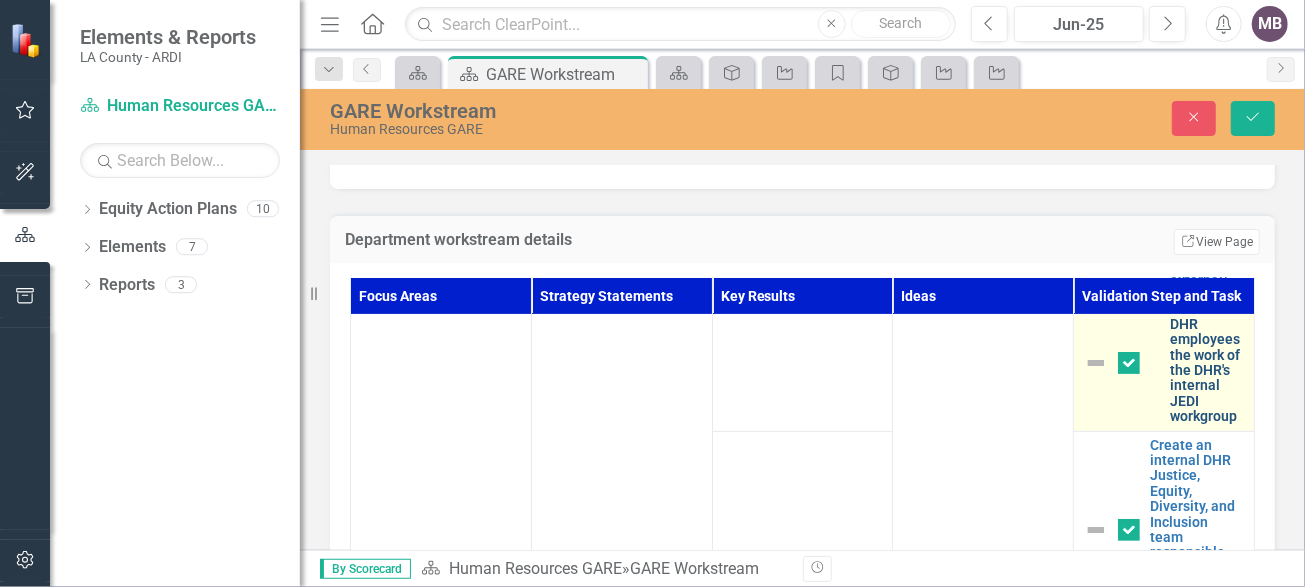 scroll, scrollTop: 400, scrollLeft: 0, axis: vertical 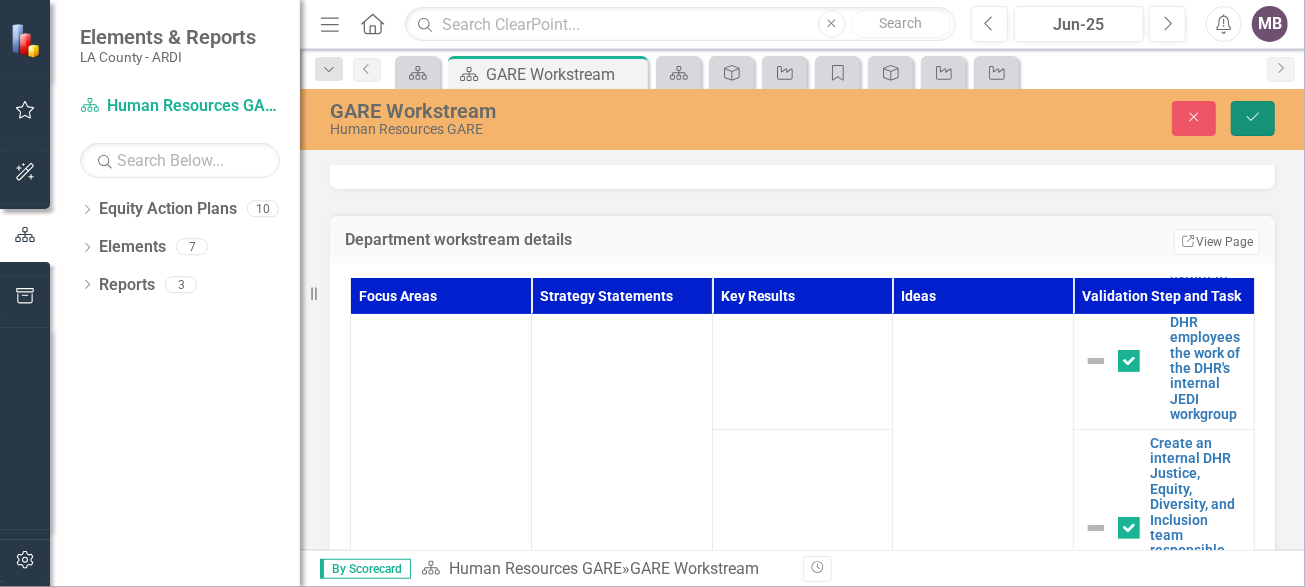 click on "Save" at bounding box center [1253, 118] 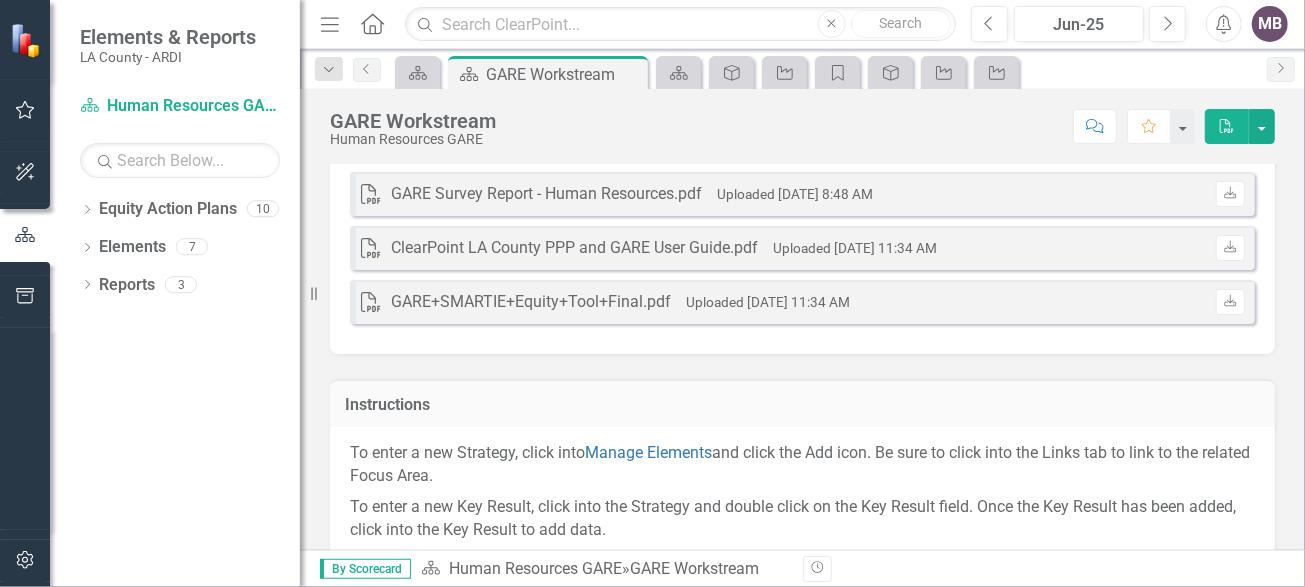 scroll, scrollTop: 0, scrollLeft: 0, axis: both 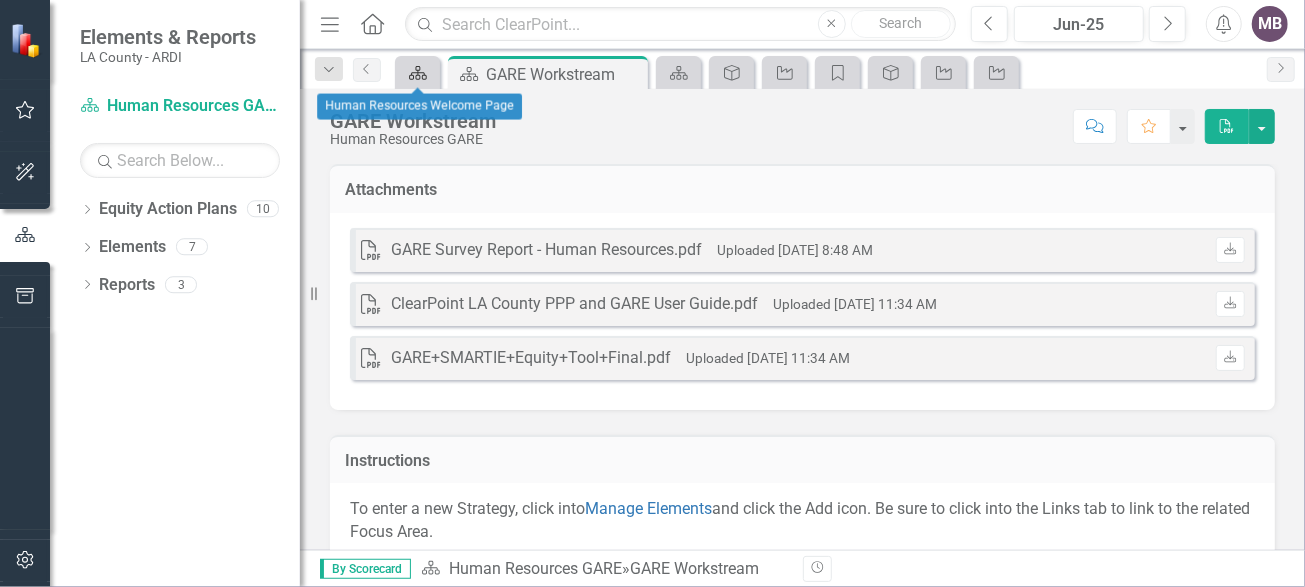 click 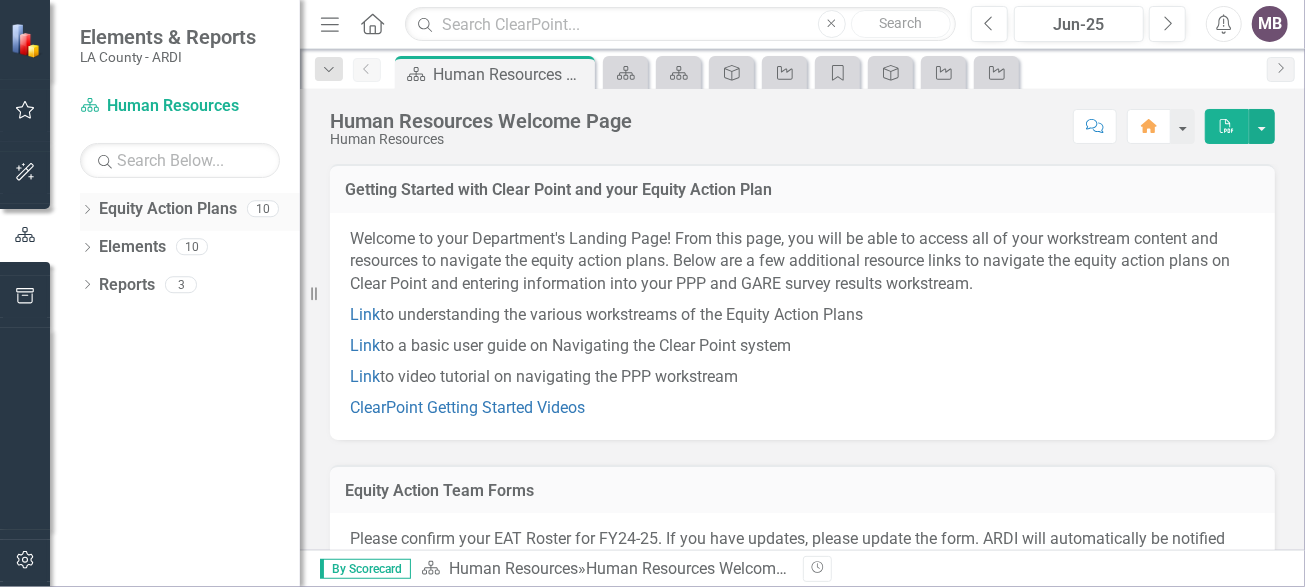 click on "Equity Action Plans" at bounding box center [168, 209] 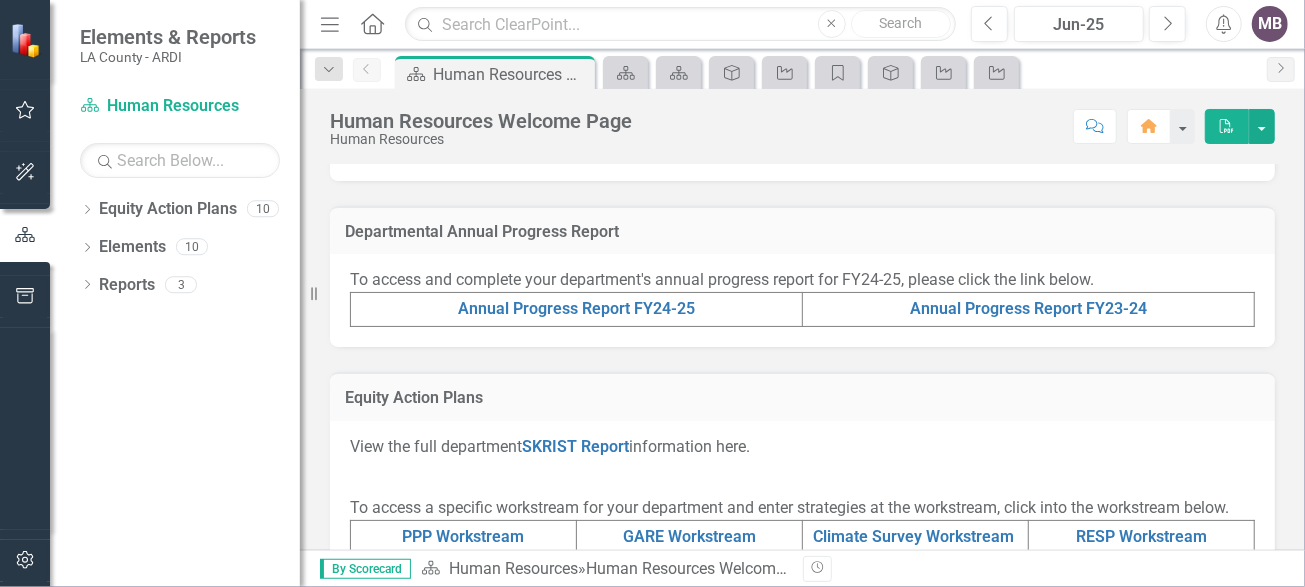 scroll, scrollTop: 700, scrollLeft: 0, axis: vertical 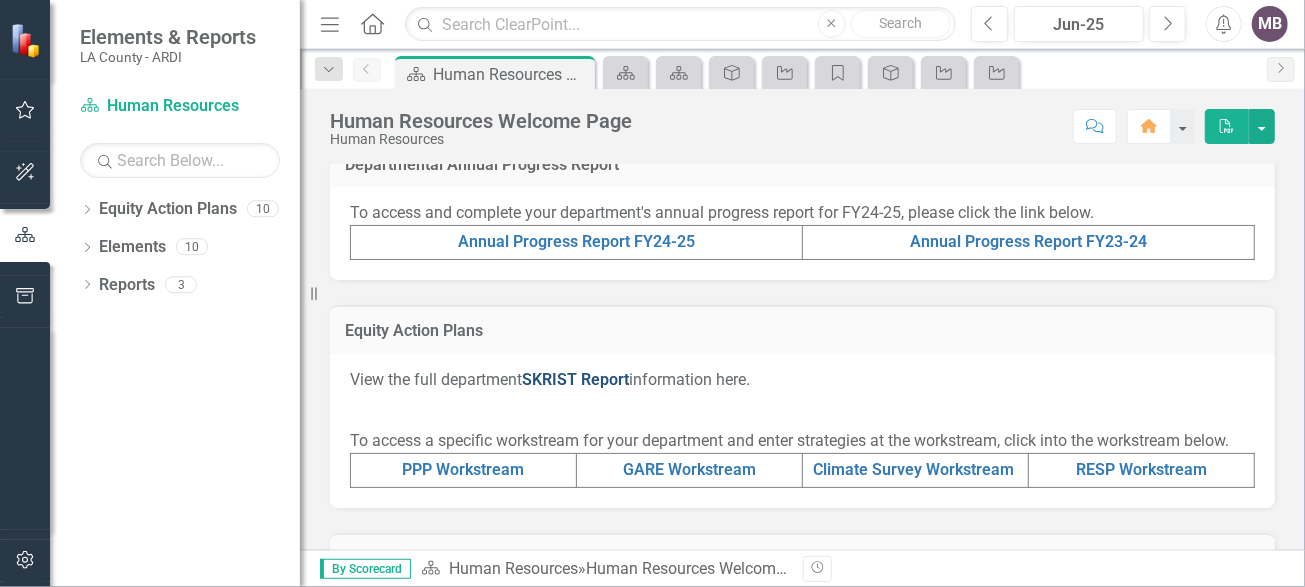 click on "SKRIST Report" at bounding box center (575, 379) 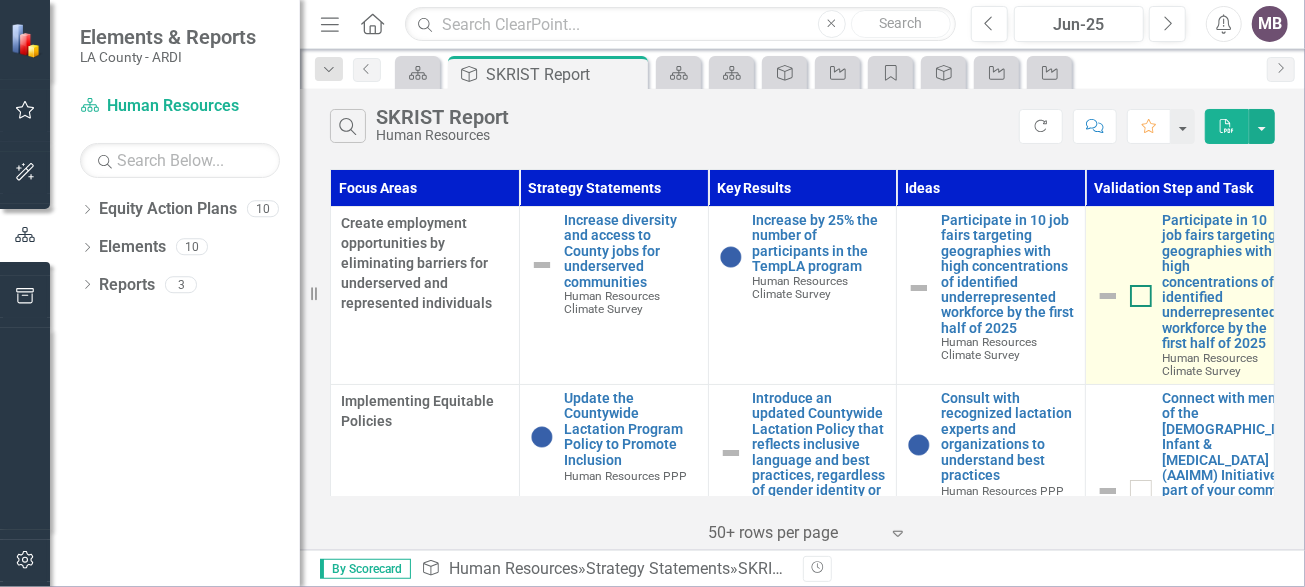 click at bounding box center [1141, 296] 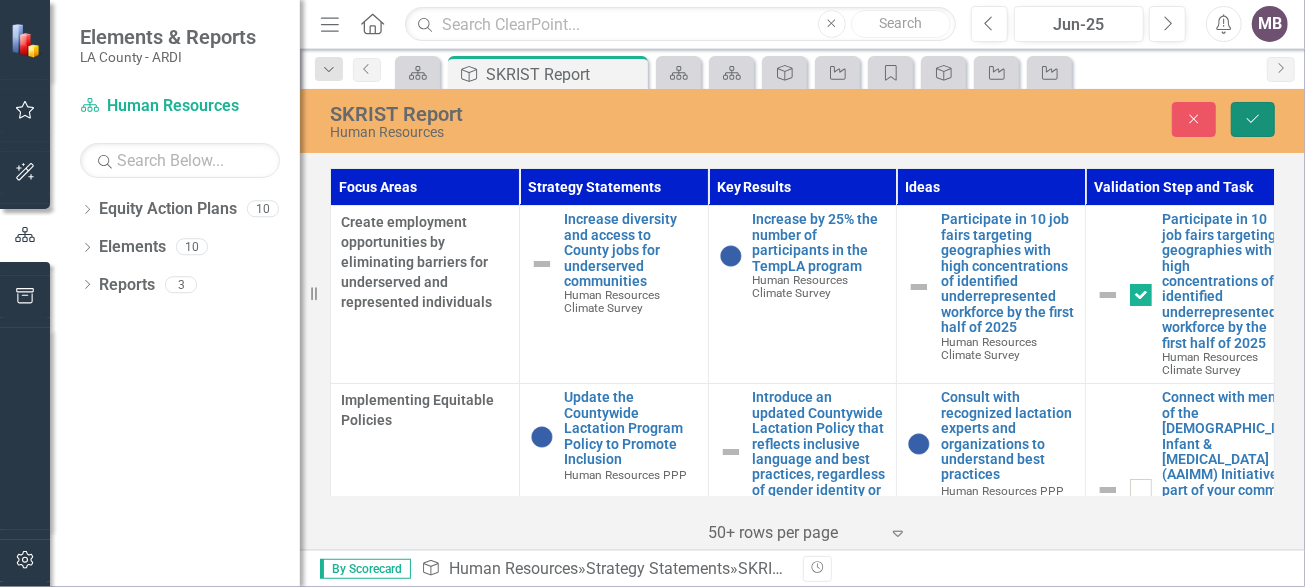 click on "Save" 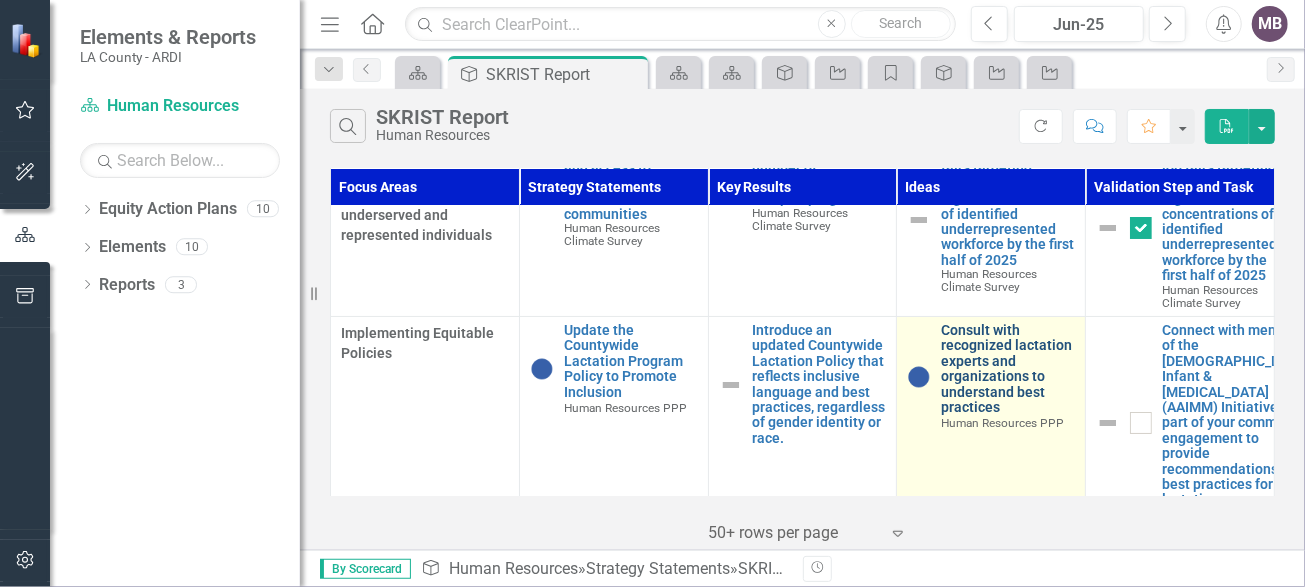 scroll, scrollTop: 99, scrollLeft: 0, axis: vertical 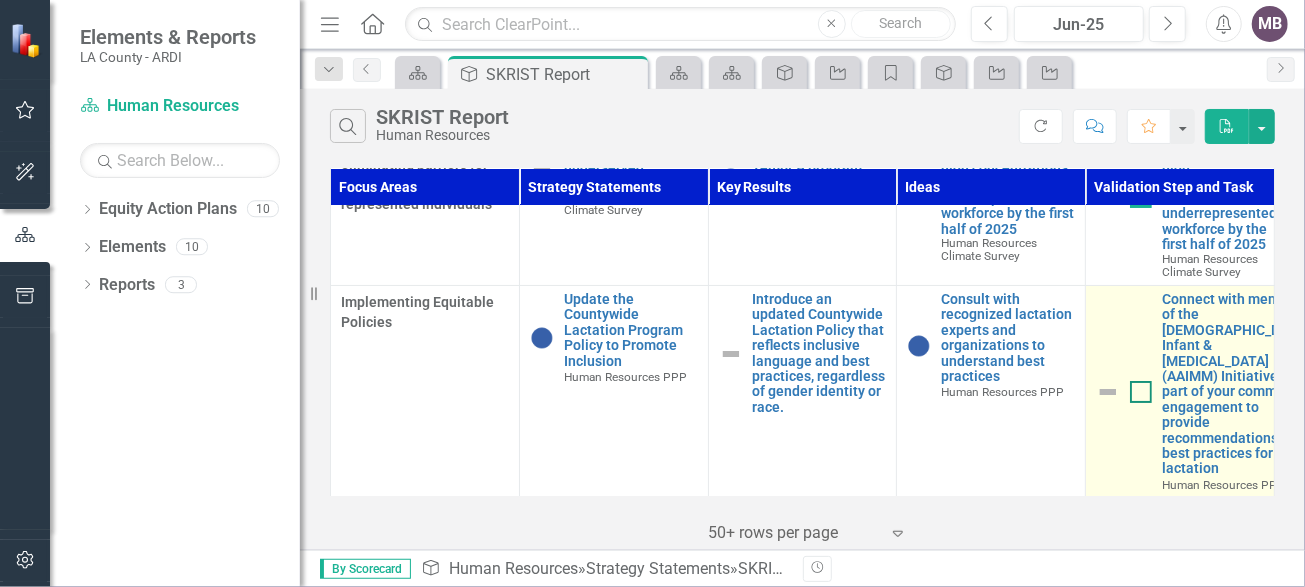 click at bounding box center [1136, 387] 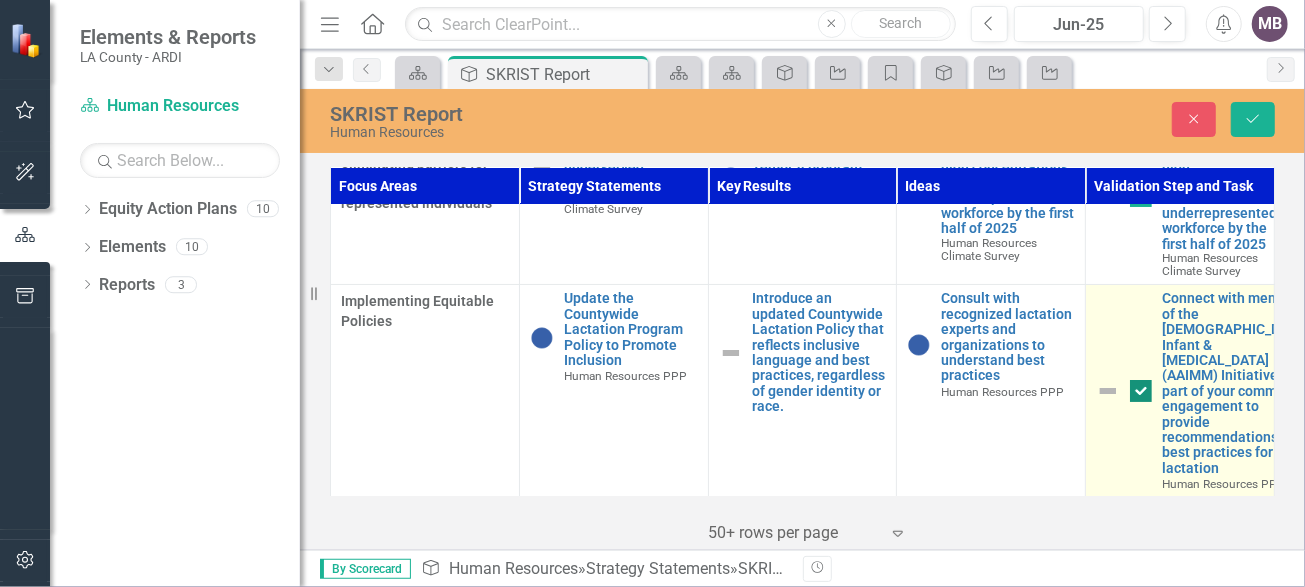 click at bounding box center (1136, 386) 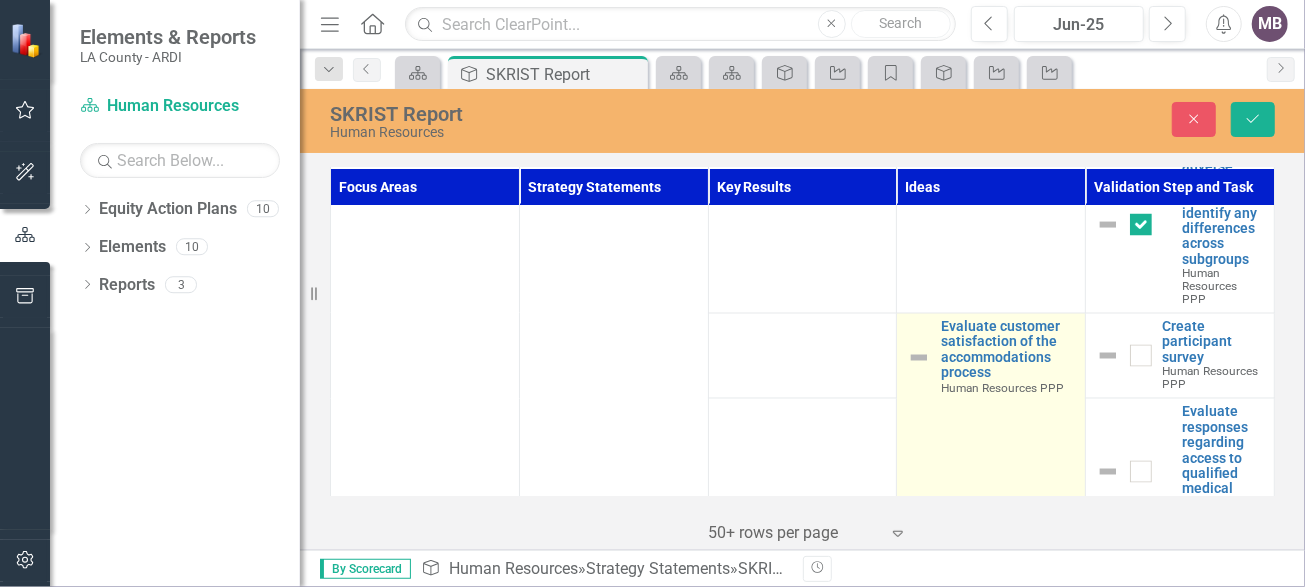 scroll, scrollTop: 2099, scrollLeft: 0, axis: vertical 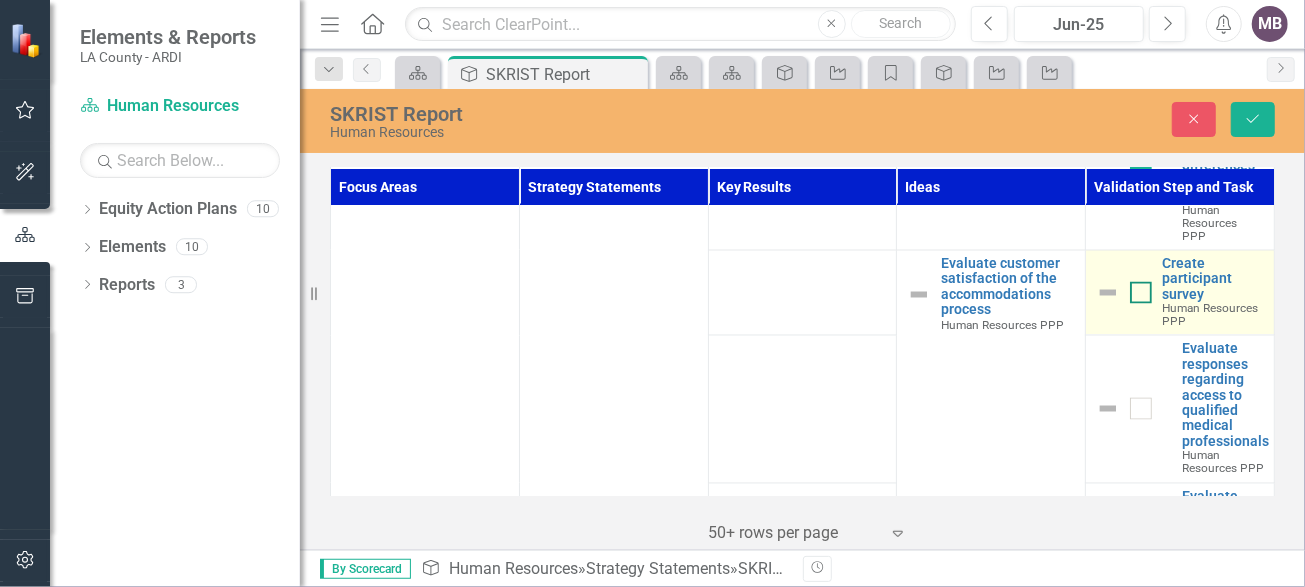click at bounding box center [1141, 293] 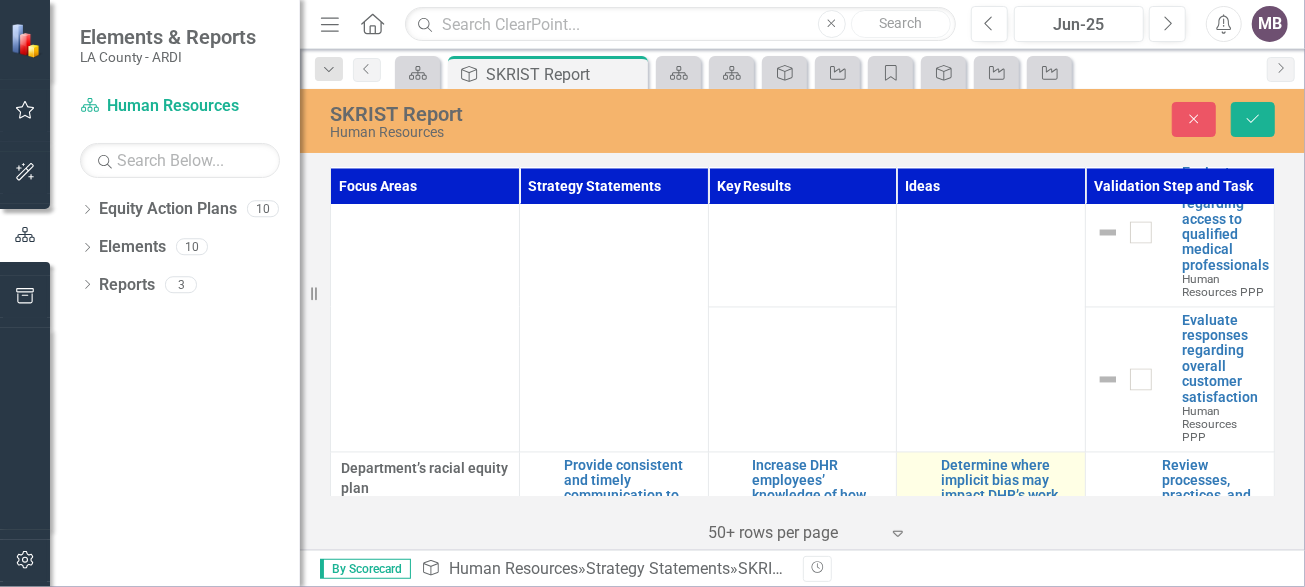 scroll, scrollTop: 2062, scrollLeft: 0, axis: vertical 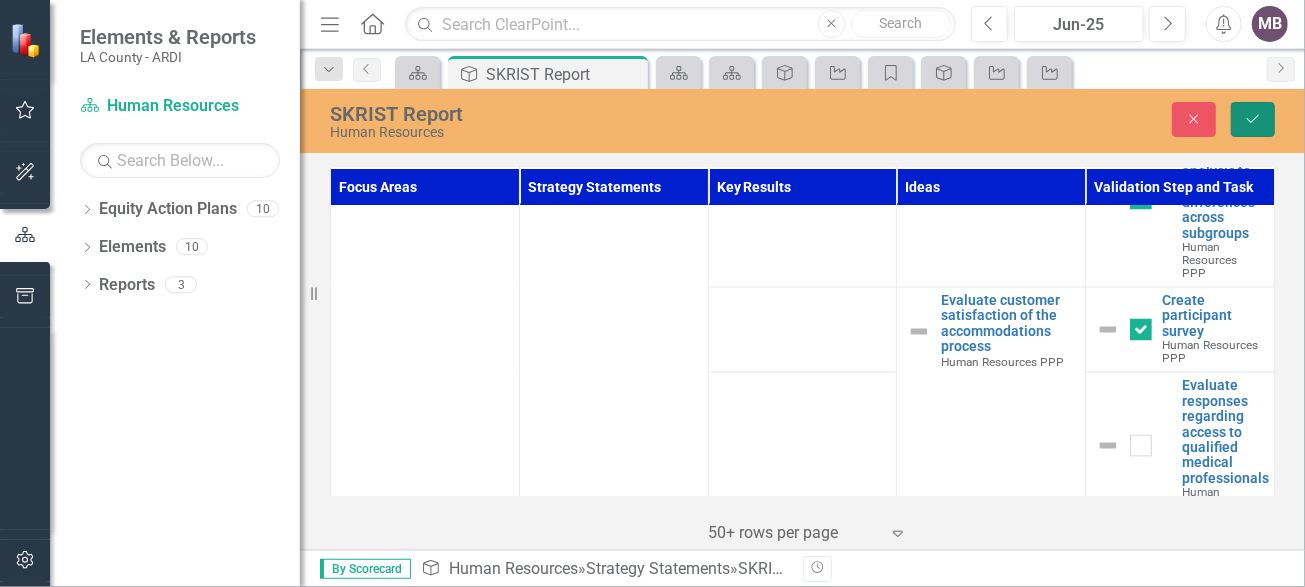 click on "Save" at bounding box center [1253, 119] 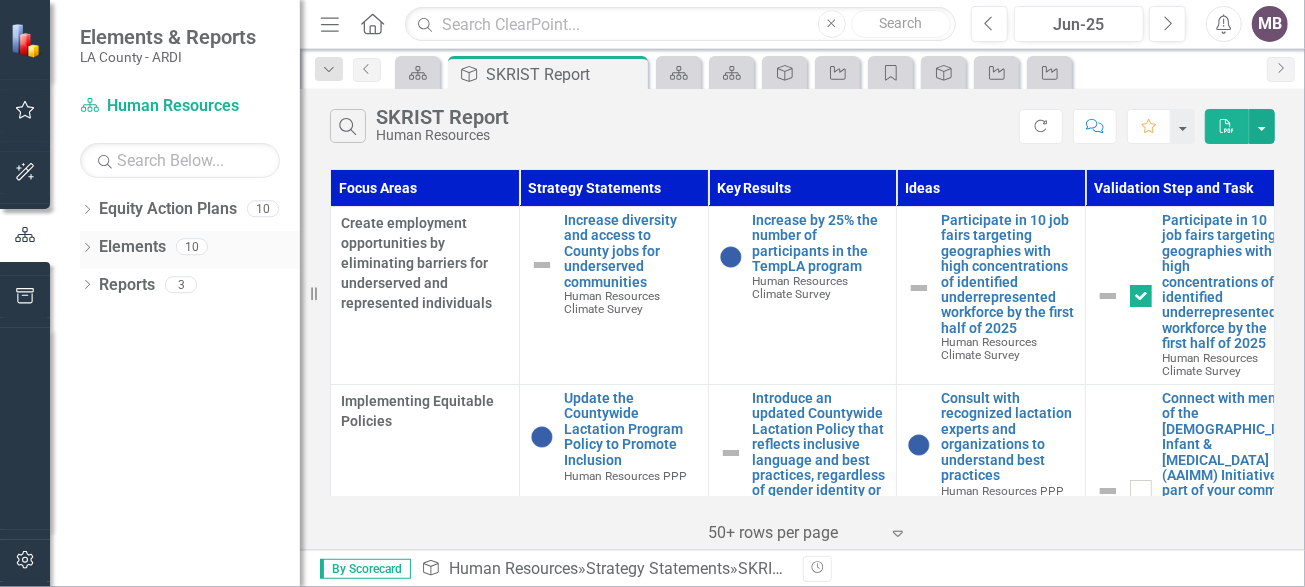 click on "Elements" at bounding box center (132, 247) 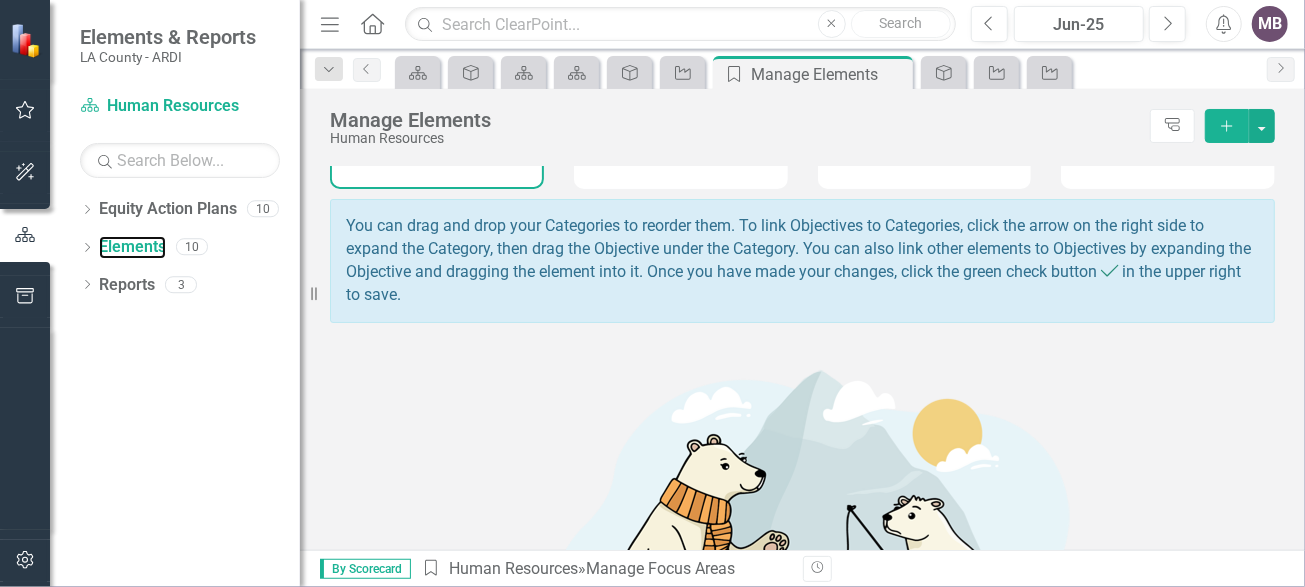 scroll, scrollTop: 0, scrollLeft: 0, axis: both 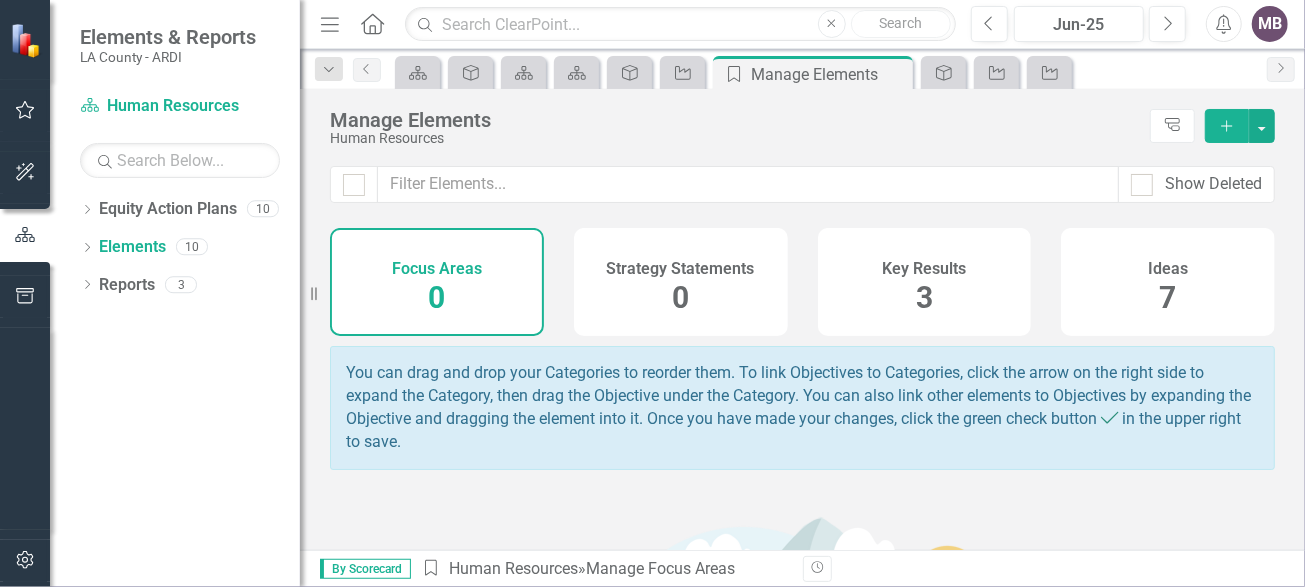 click on "3" at bounding box center (924, 297) 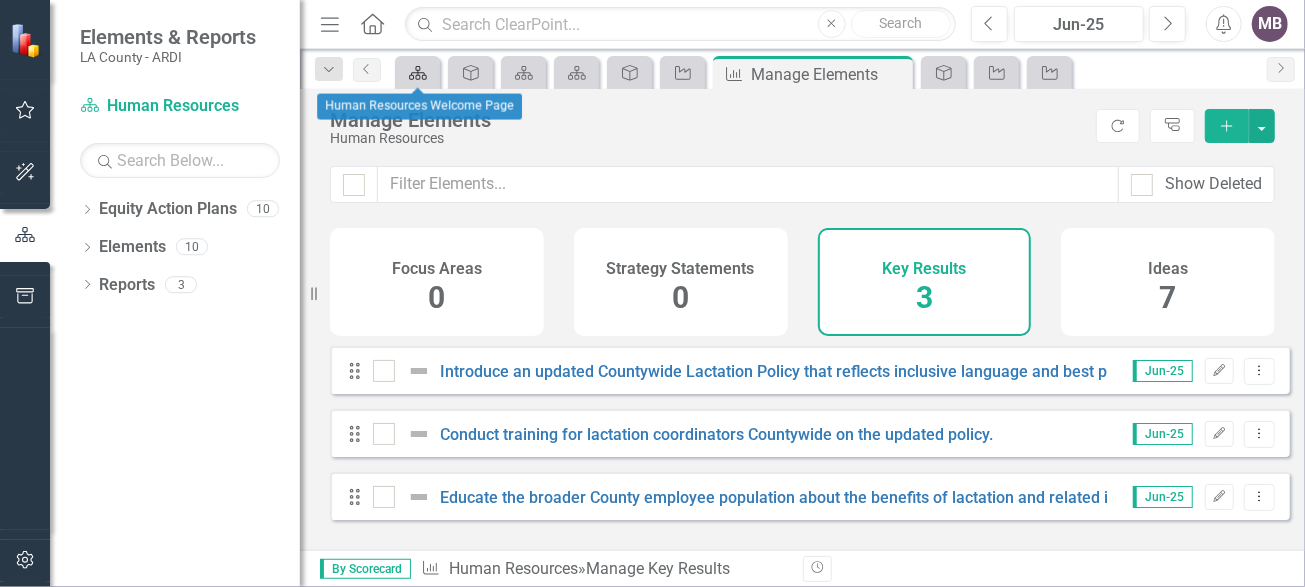 click on "Equity Action Plan" 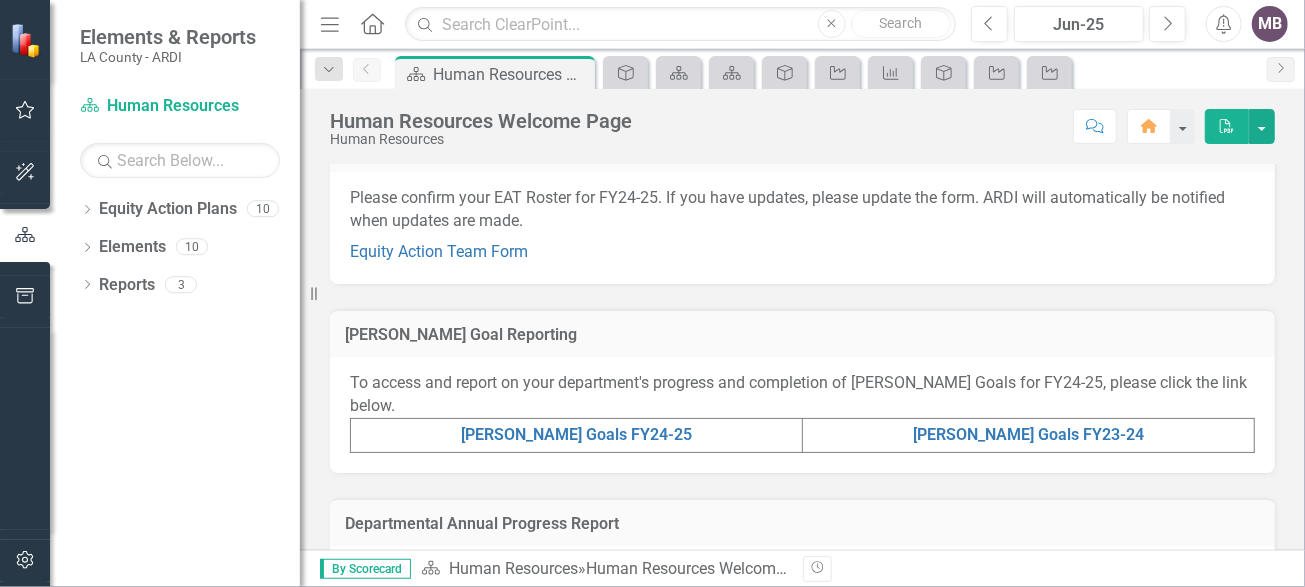 scroll, scrollTop: 400, scrollLeft: 0, axis: vertical 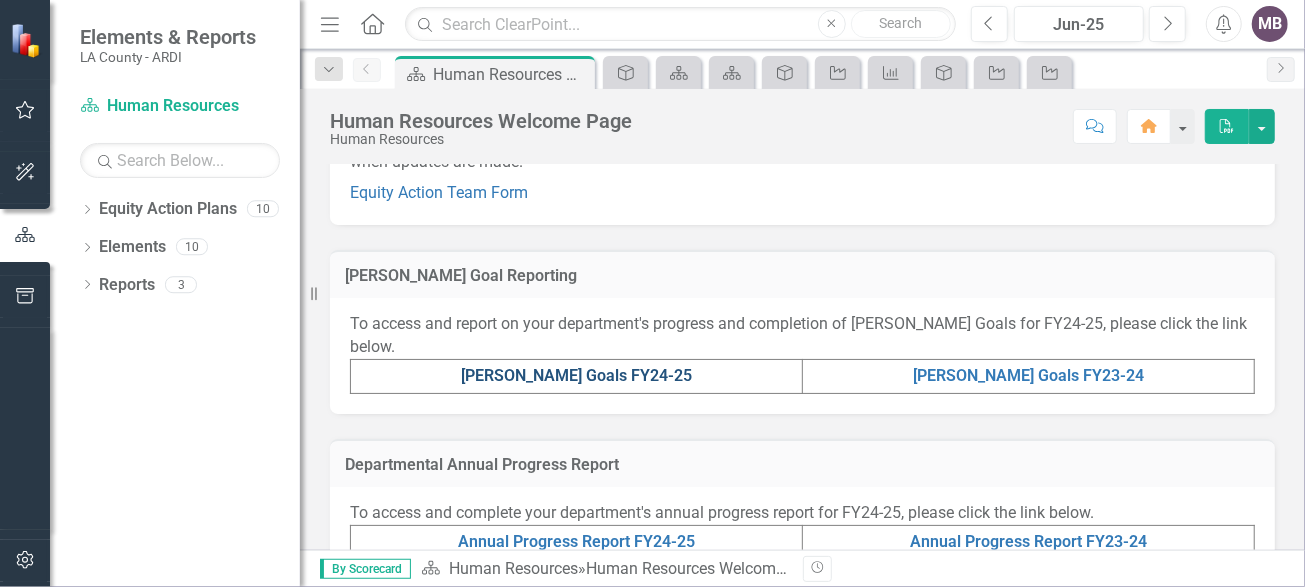 click on "[PERSON_NAME] Goals FY24-25" at bounding box center [576, 375] 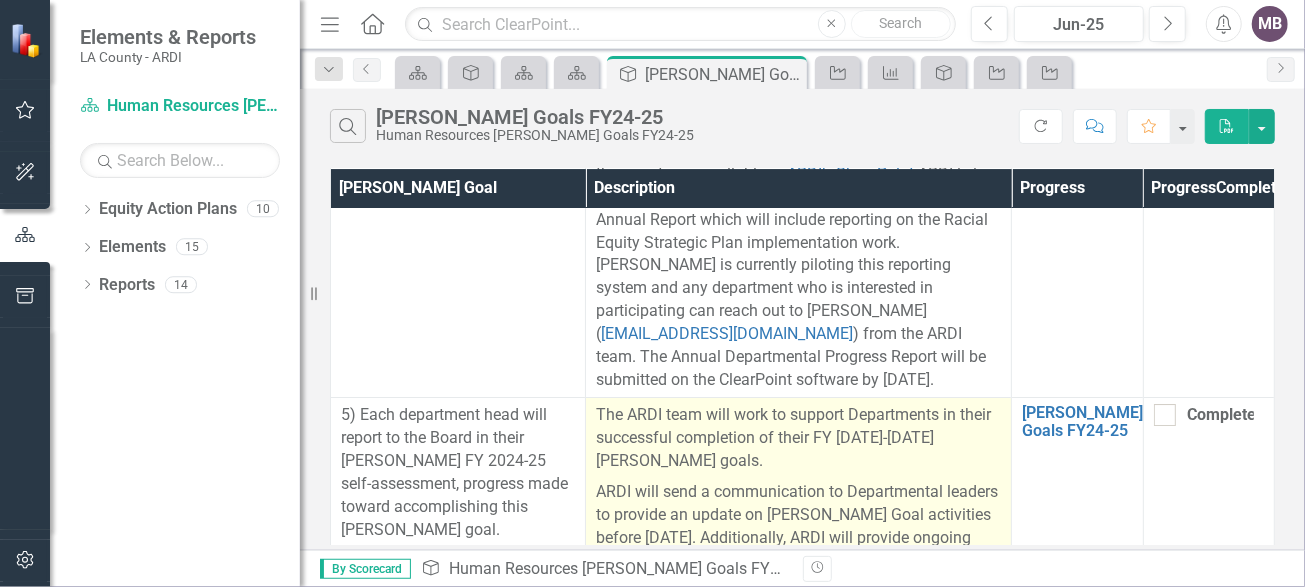 scroll, scrollTop: 4123, scrollLeft: 0, axis: vertical 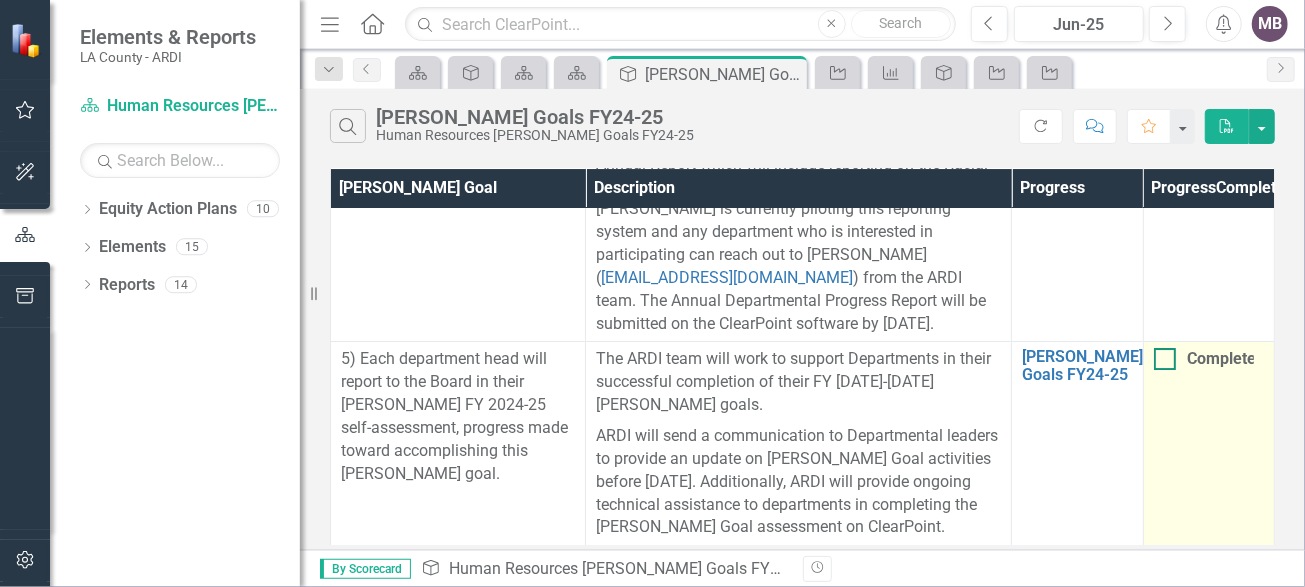 click on "Completed" at bounding box center (1160, 354) 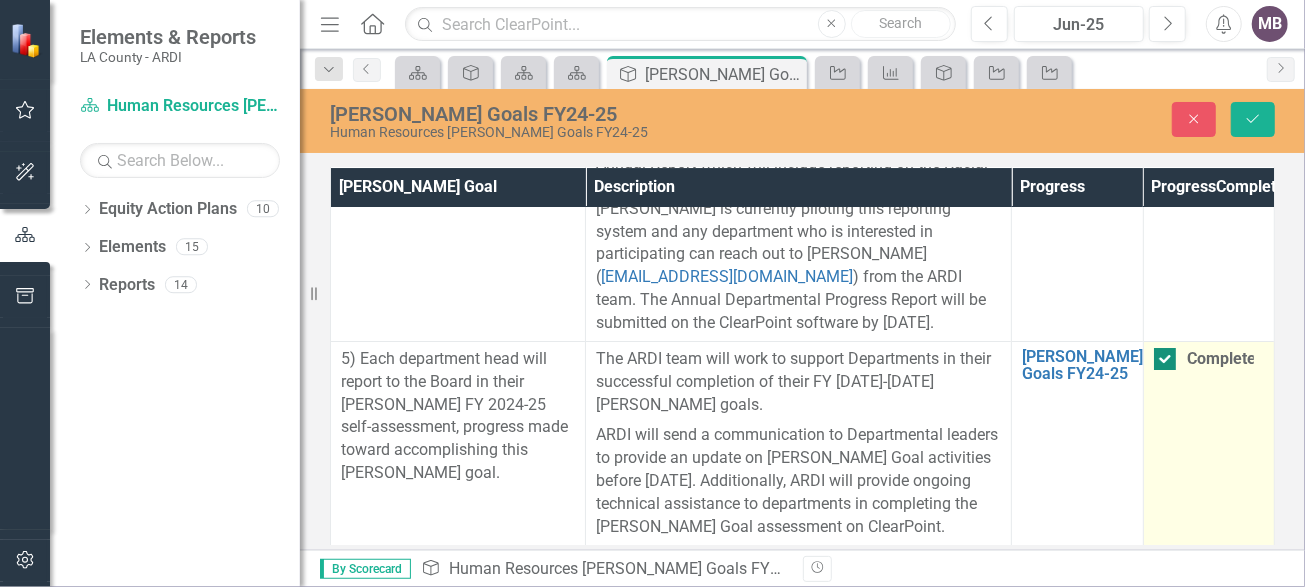 click at bounding box center [1165, 359] 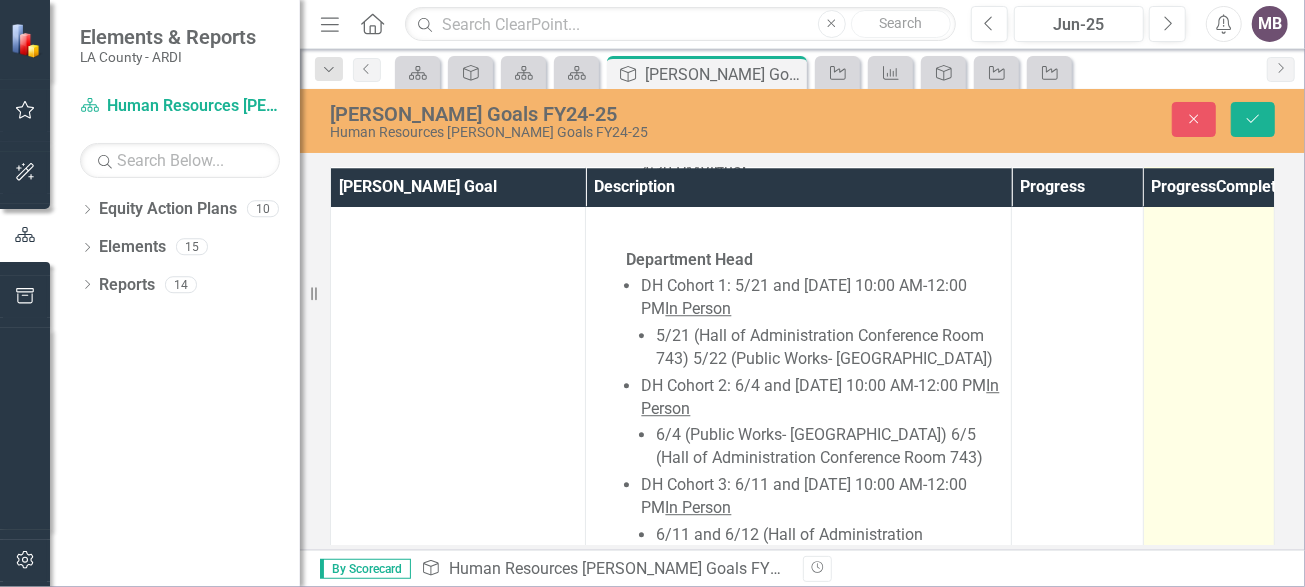 scroll, scrollTop: 3124, scrollLeft: 0, axis: vertical 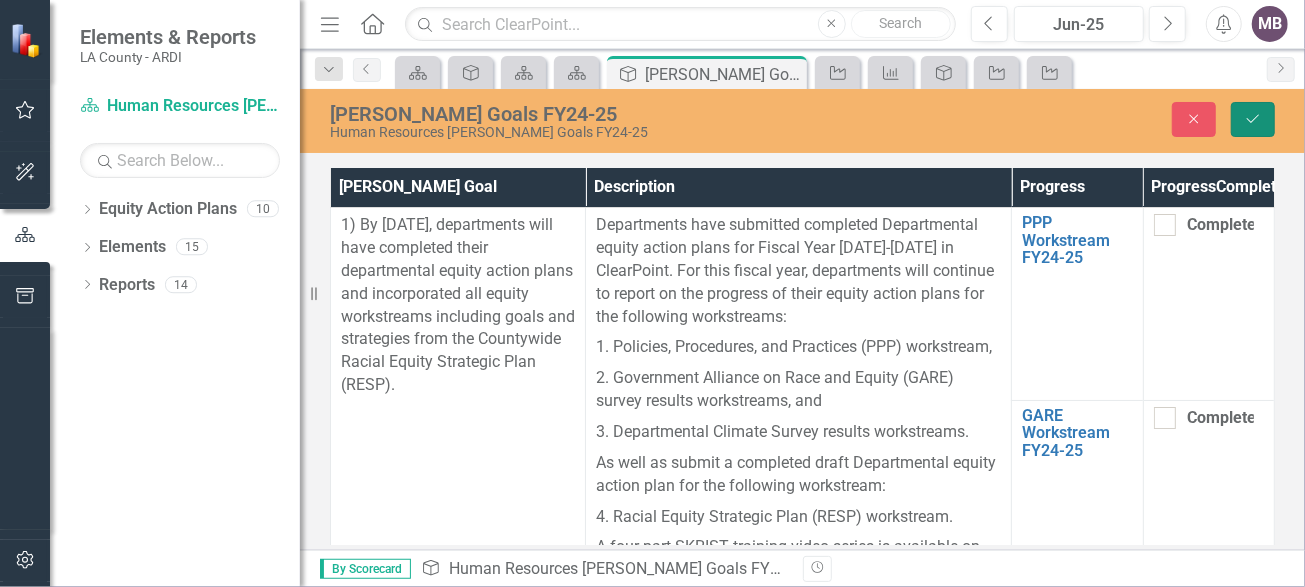click 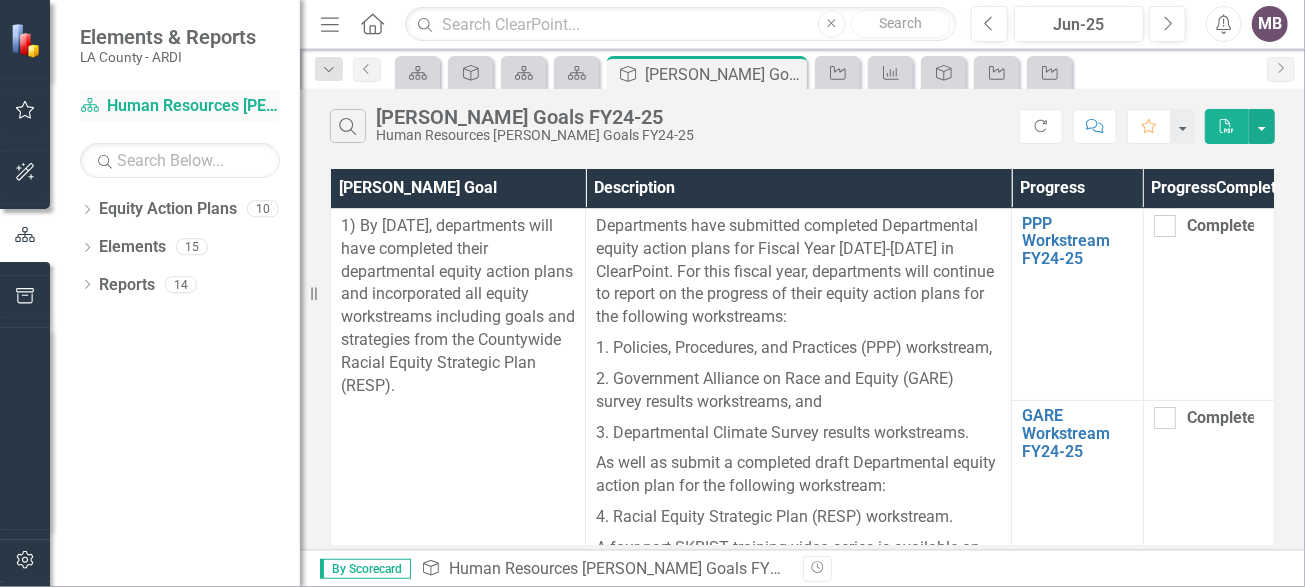 click on "Equity Action Plan Human Resources [PERSON_NAME] Goals FY24-25" at bounding box center (180, 106) 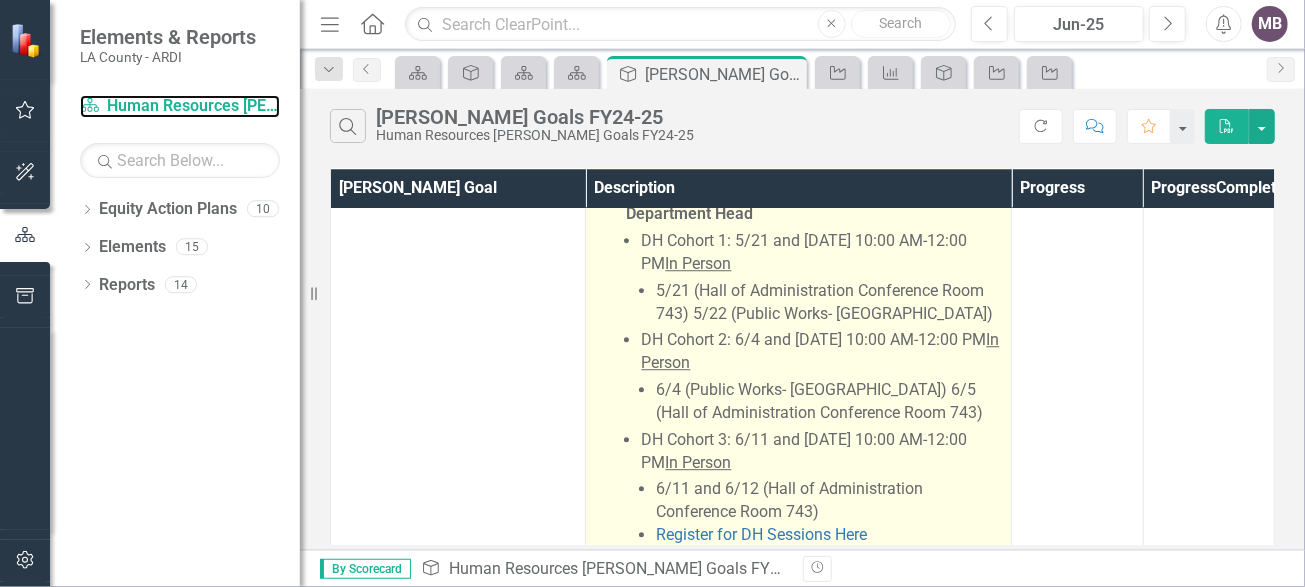 scroll, scrollTop: 3600, scrollLeft: 0, axis: vertical 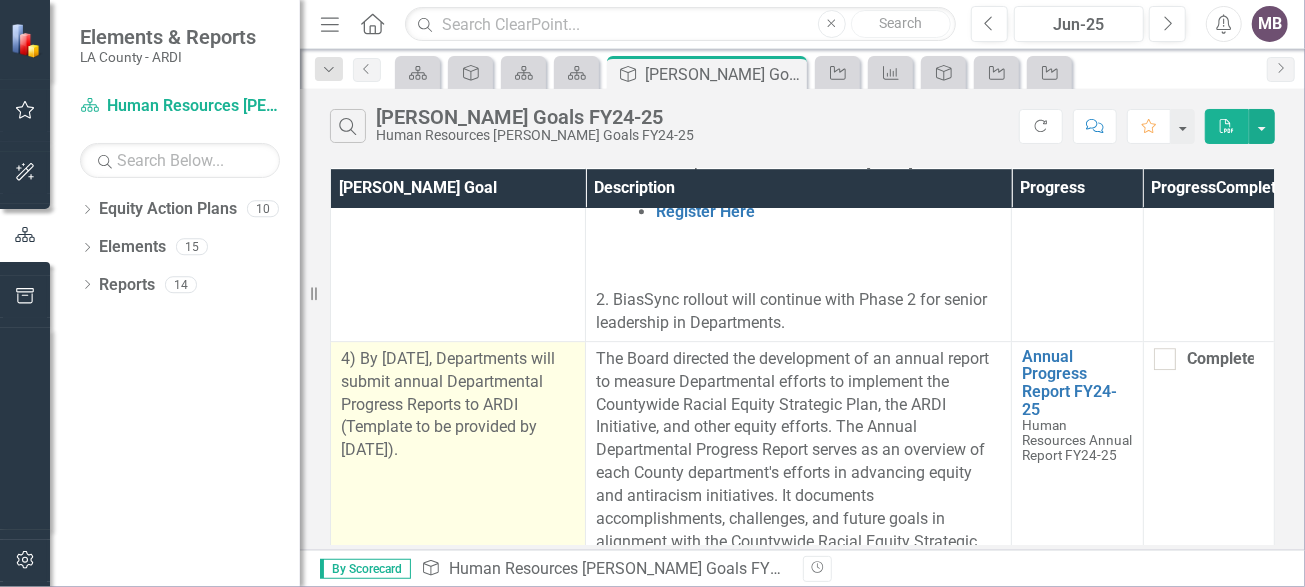 drag, startPoint x: 356, startPoint y: 332, endPoint x: 551, endPoint y: 432, distance: 219.14607 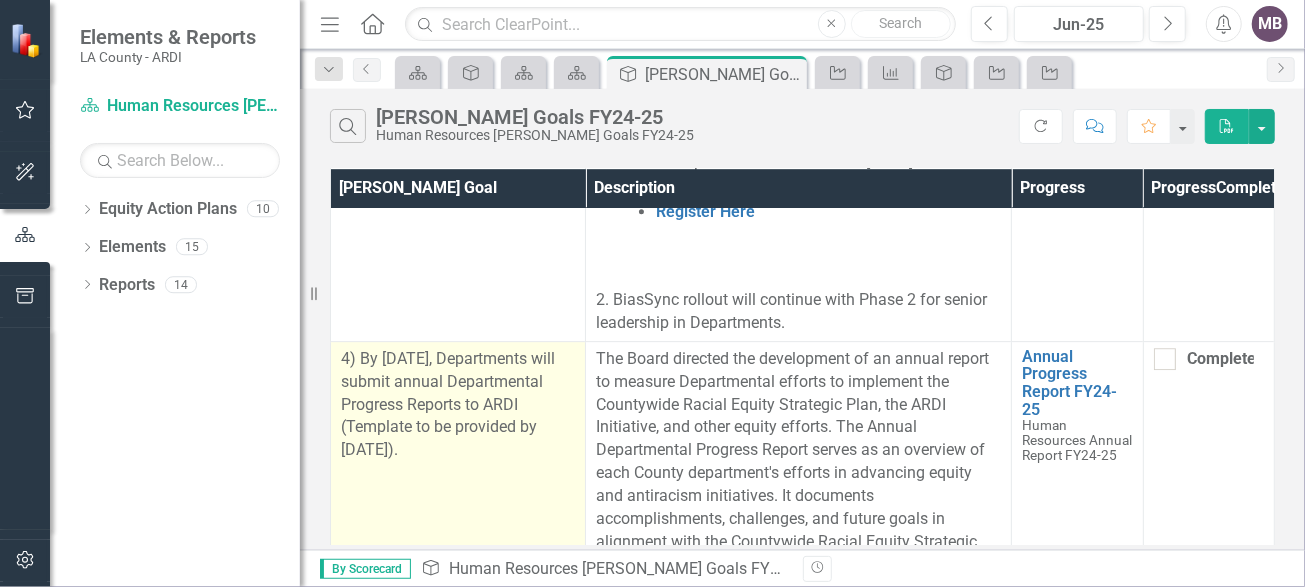 click on "4) By [DATE], Departments will submit annual Departmental Progress Reports to ARDI (Template to be provided by [DATE])." at bounding box center [458, 405] 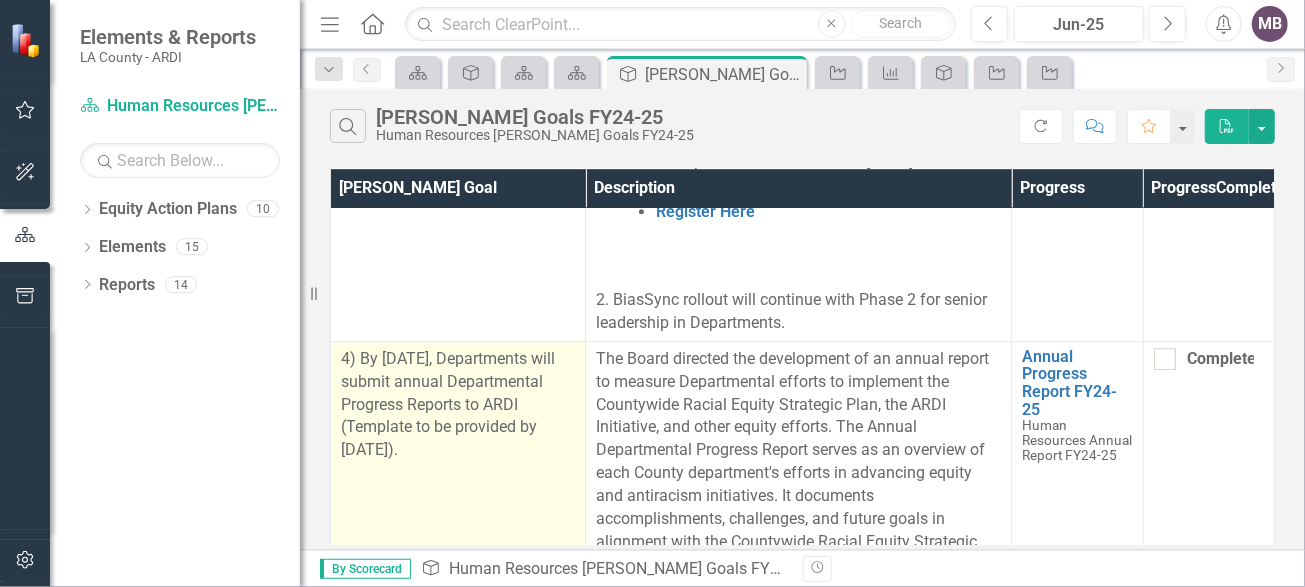 copy on "By [DATE], Departments will submit annual Departmental Progress Reports to ARDI (Template to be provided by [DATE])." 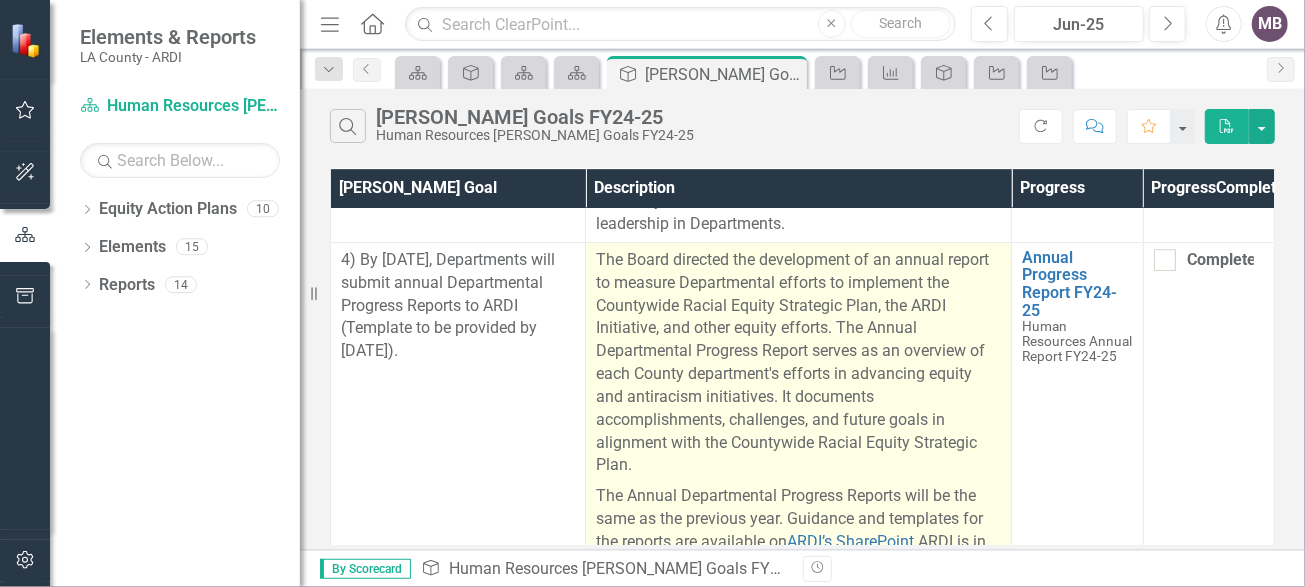 scroll, scrollTop: 4123, scrollLeft: 0, axis: vertical 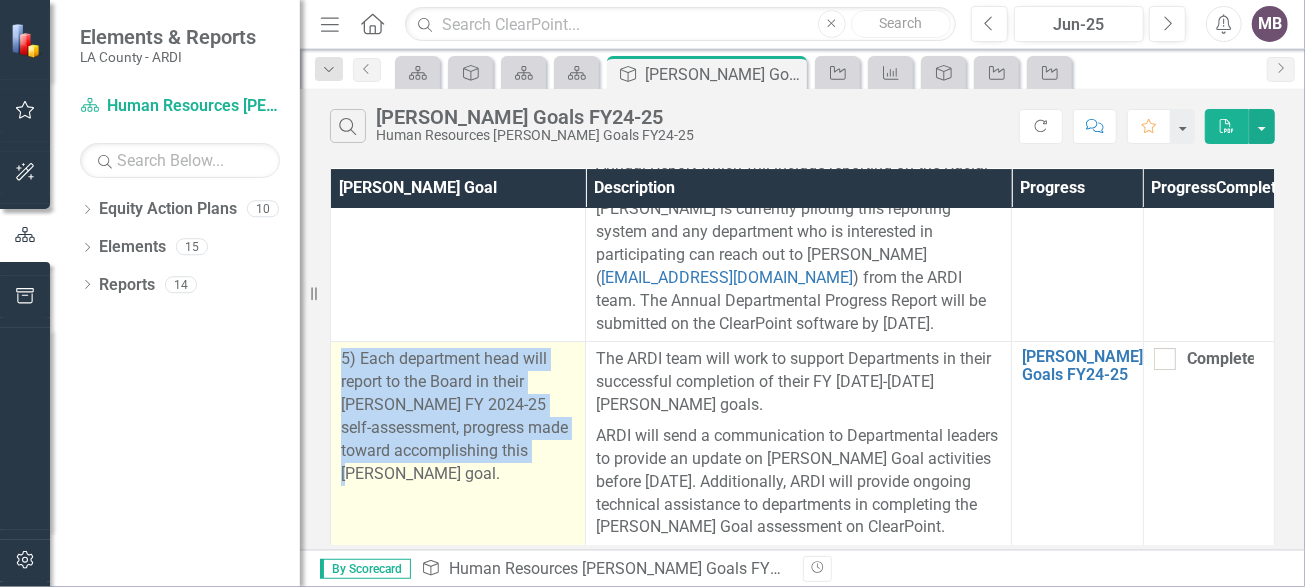 drag, startPoint x: 337, startPoint y: 333, endPoint x: 551, endPoint y: 455, distance: 246.33311 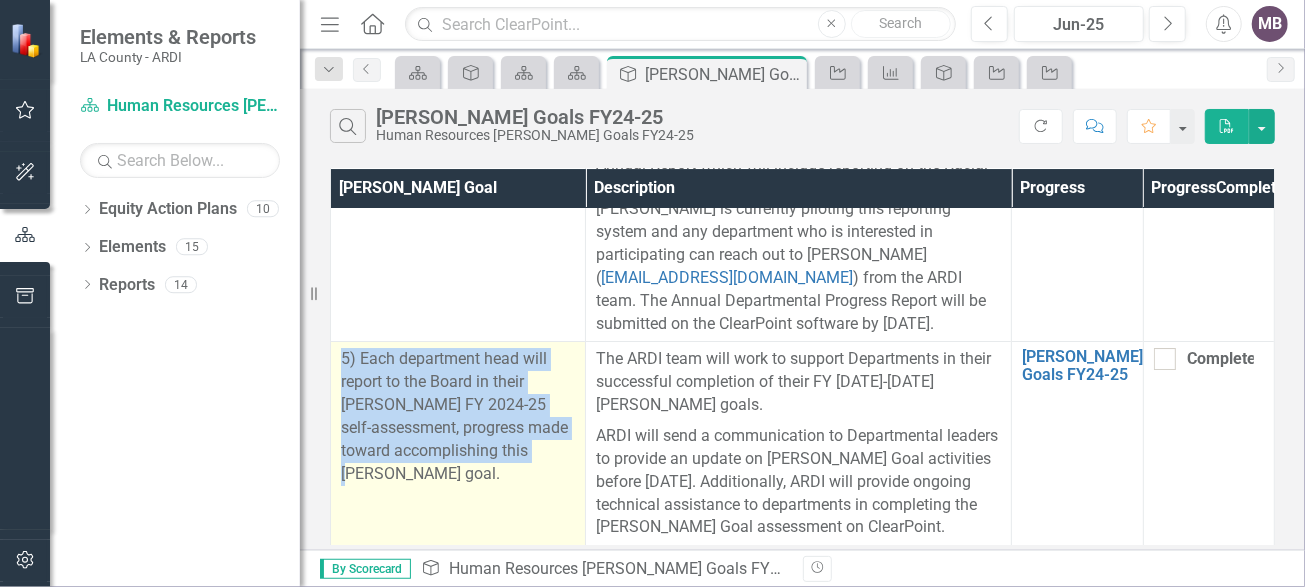 click on "5) Each department head will report to the Board in their [PERSON_NAME] FY 2024-25 self-assessment, progress made toward accomplishing this [PERSON_NAME] goal." at bounding box center [458, 444] 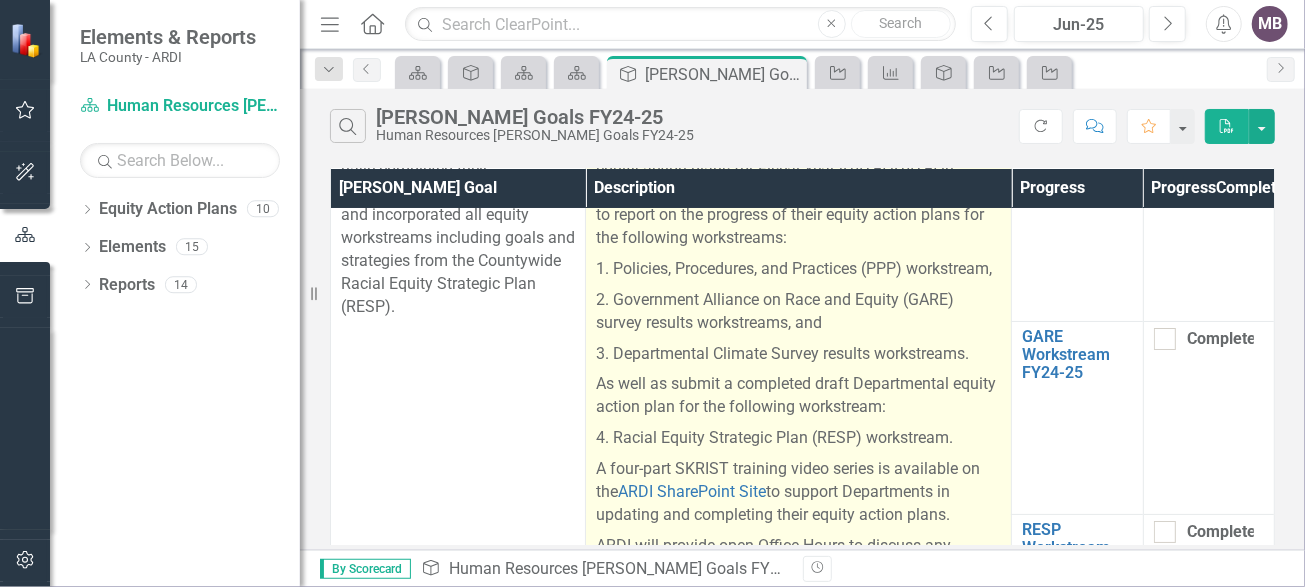scroll, scrollTop: 0, scrollLeft: 0, axis: both 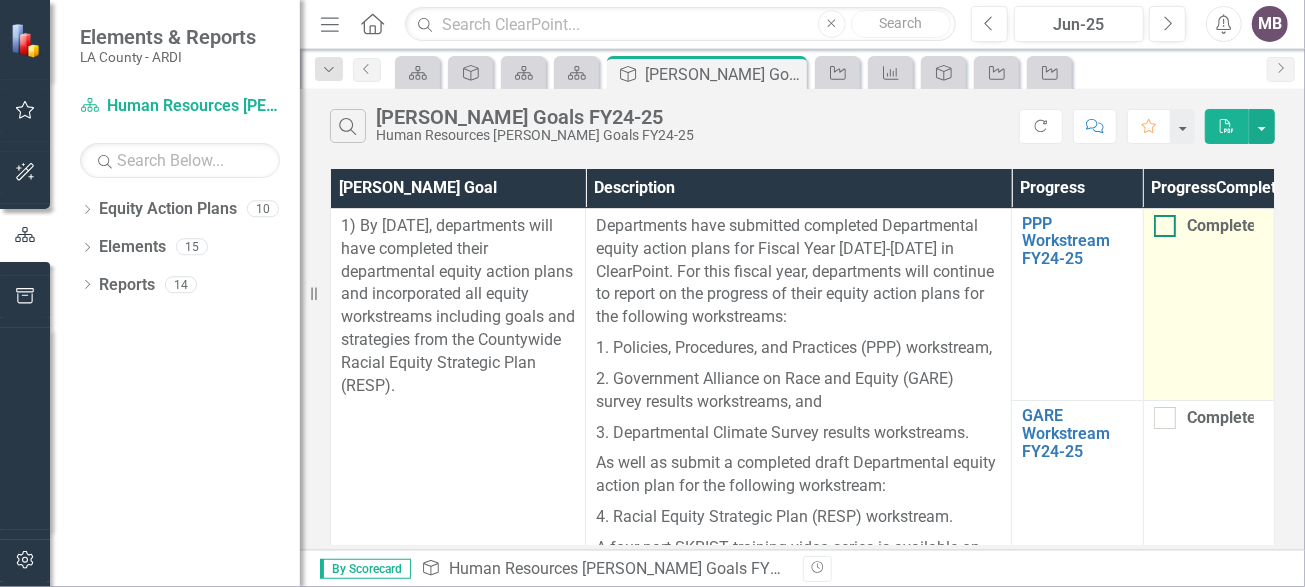 click at bounding box center [1165, 226] 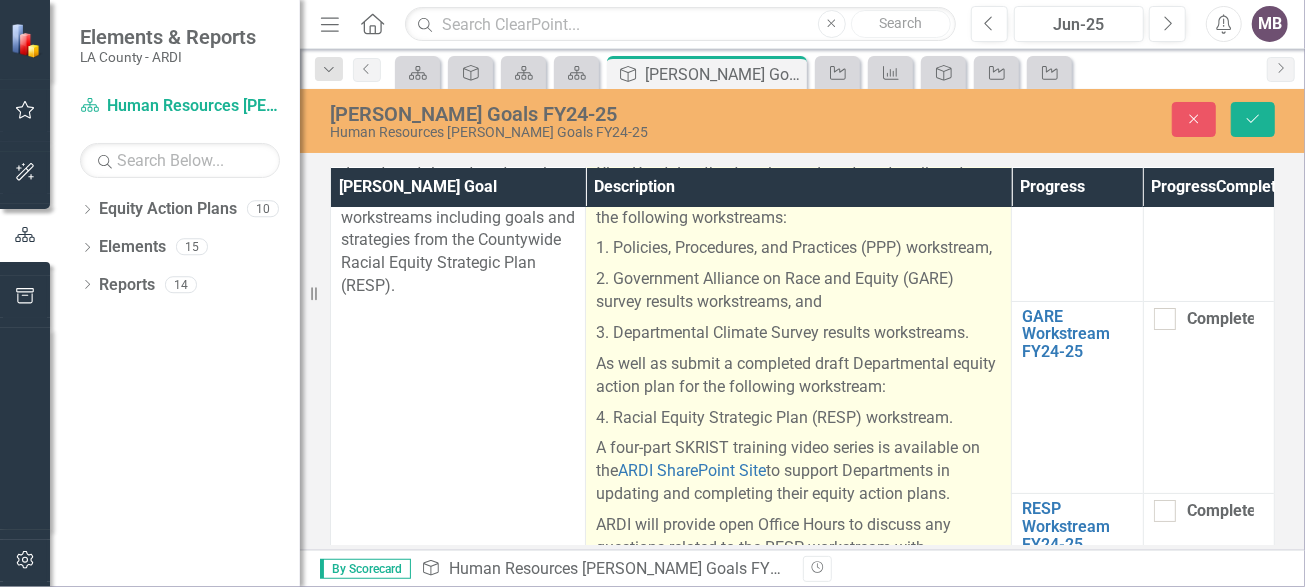 scroll, scrollTop: 200, scrollLeft: 0, axis: vertical 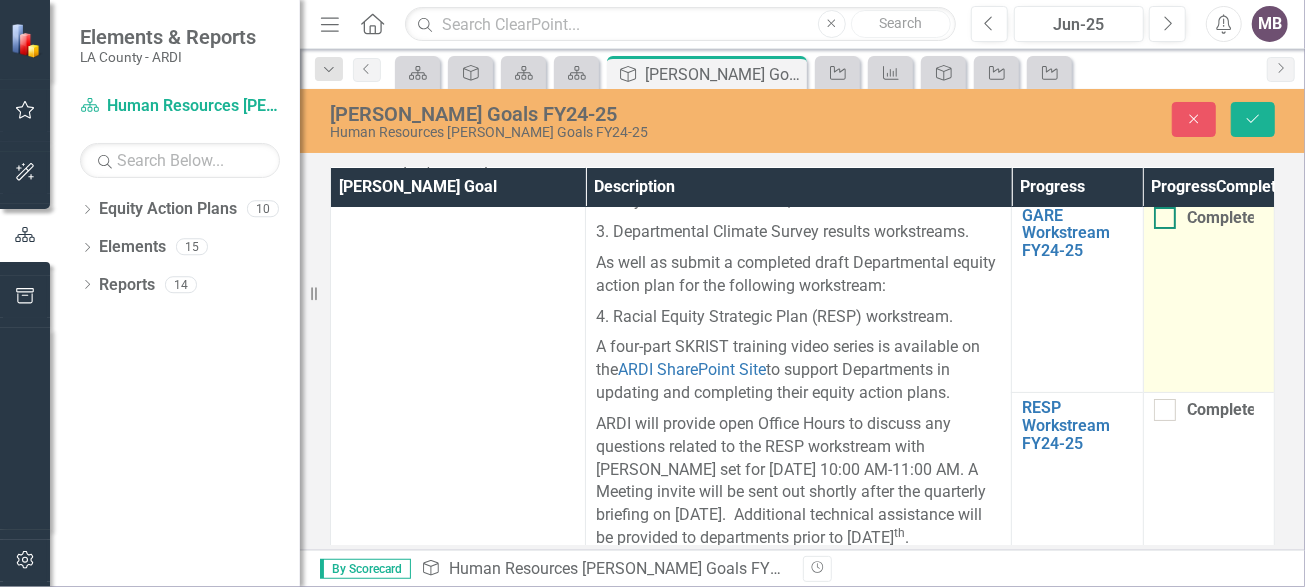 click at bounding box center (1165, 218) 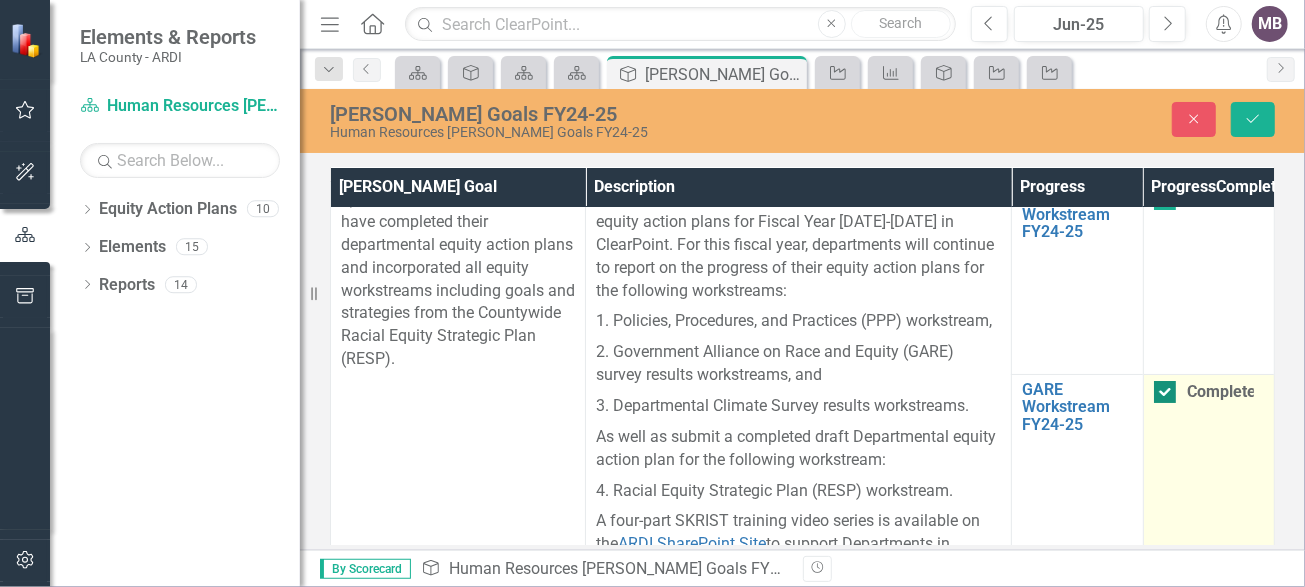 scroll, scrollTop: 0, scrollLeft: 0, axis: both 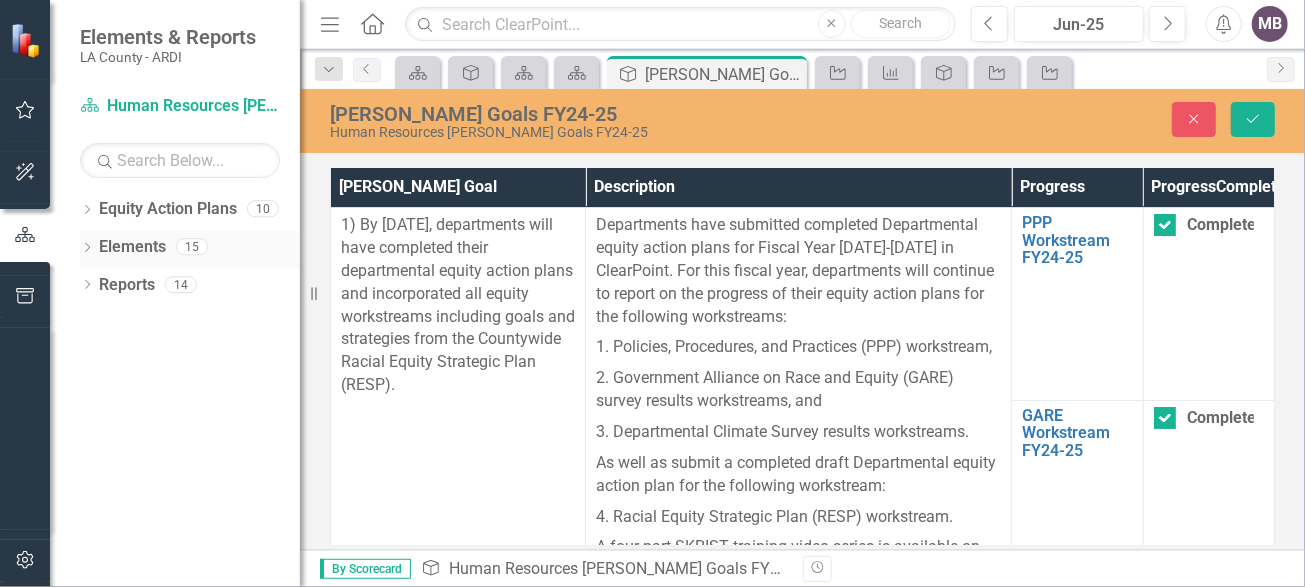 click on "Elements" at bounding box center (132, 247) 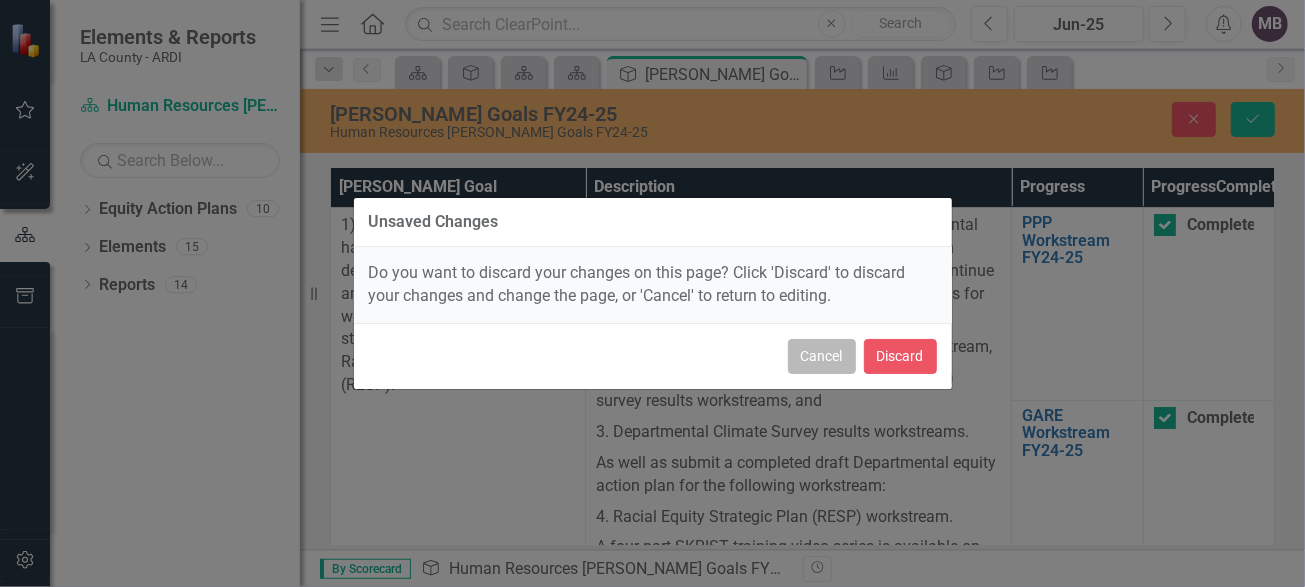click on "Cancel" at bounding box center (822, 356) 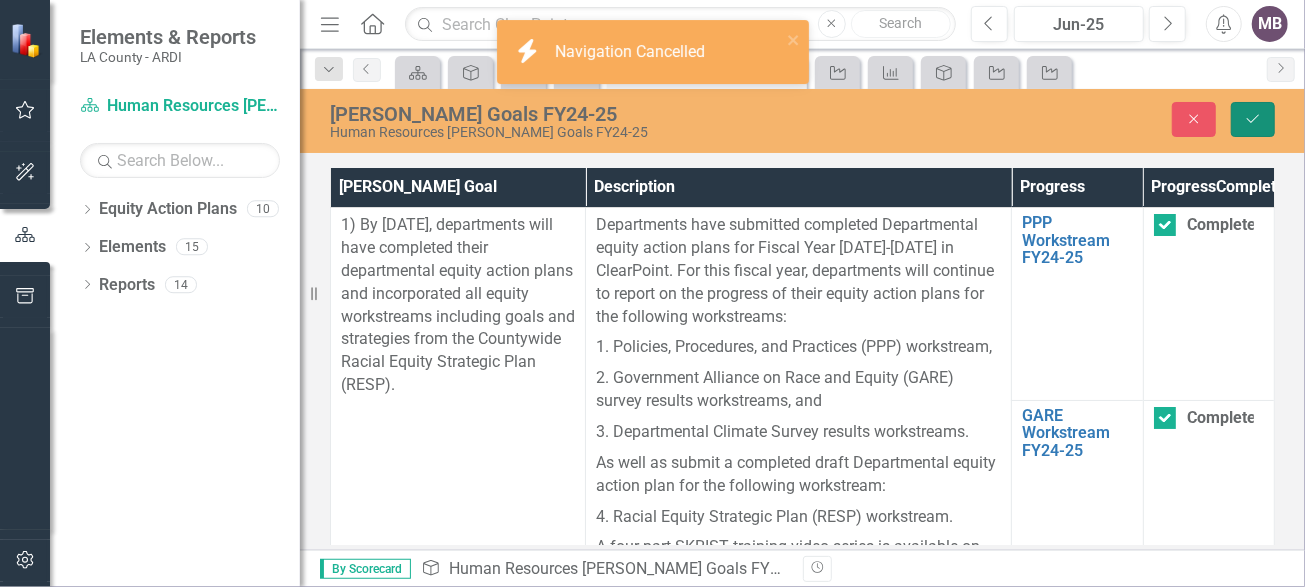 click on "Save" at bounding box center (1253, 119) 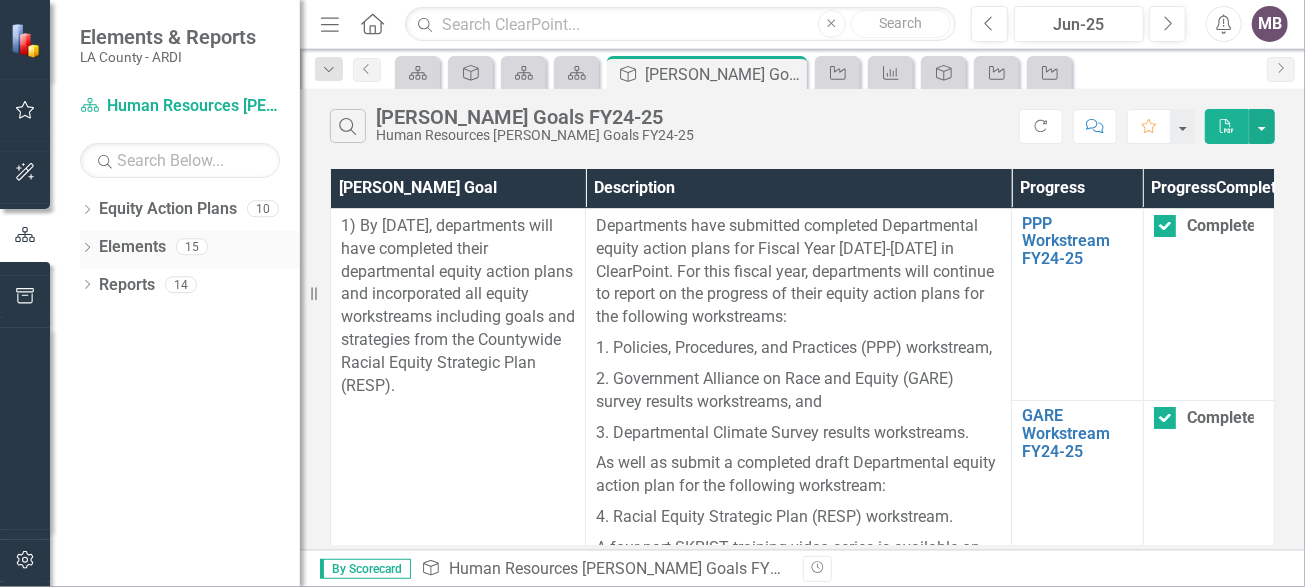 click on "Elements" at bounding box center (132, 247) 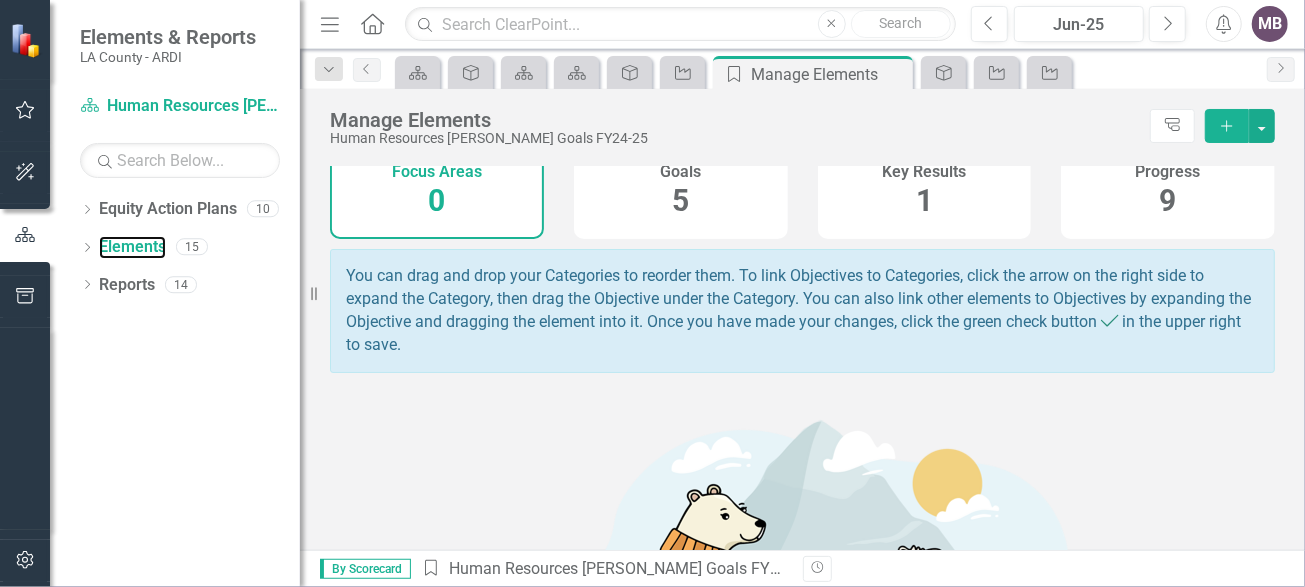 scroll, scrollTop: 0, scrollLeft: 0, axis: both 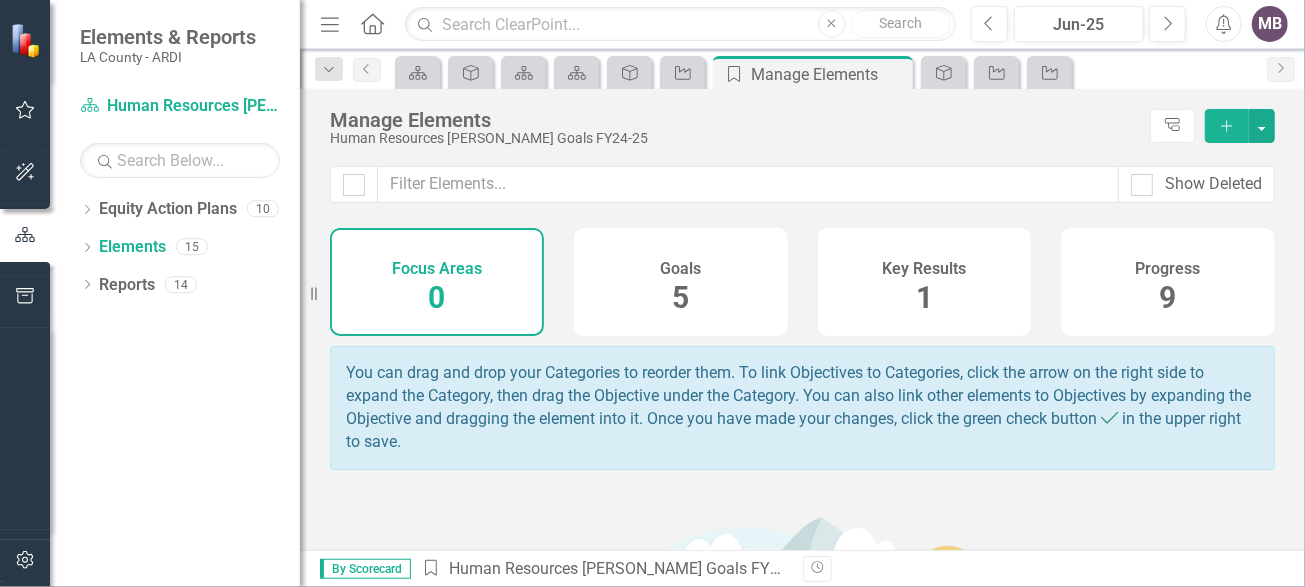 click on "9" at bounding box center [1168, 297] 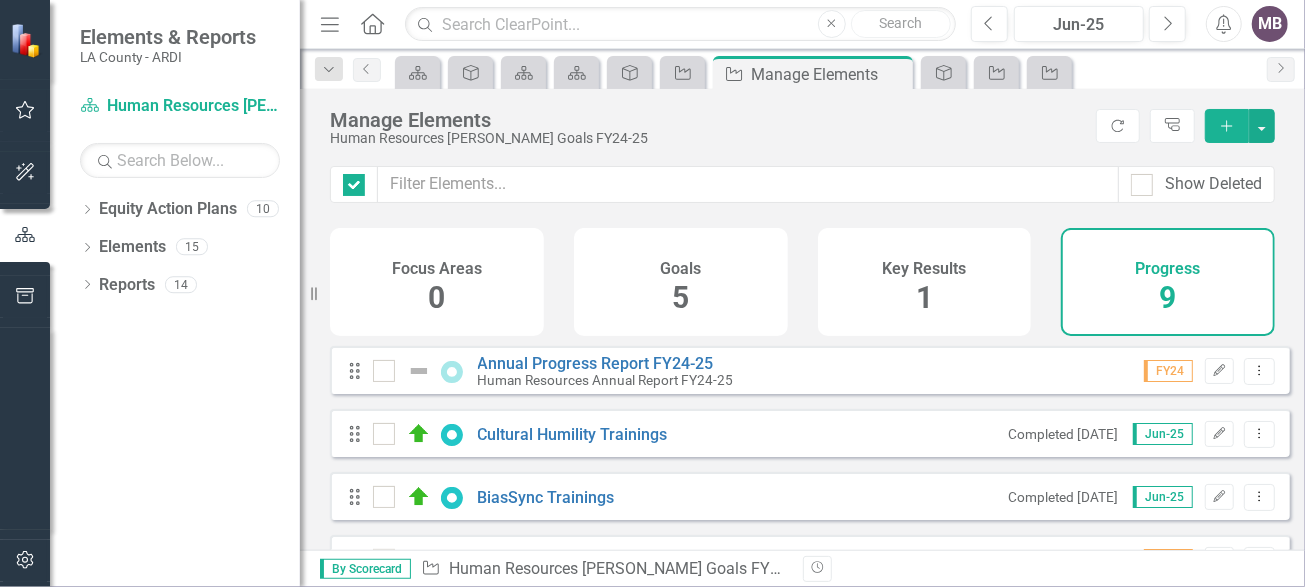 checkbox on "false" 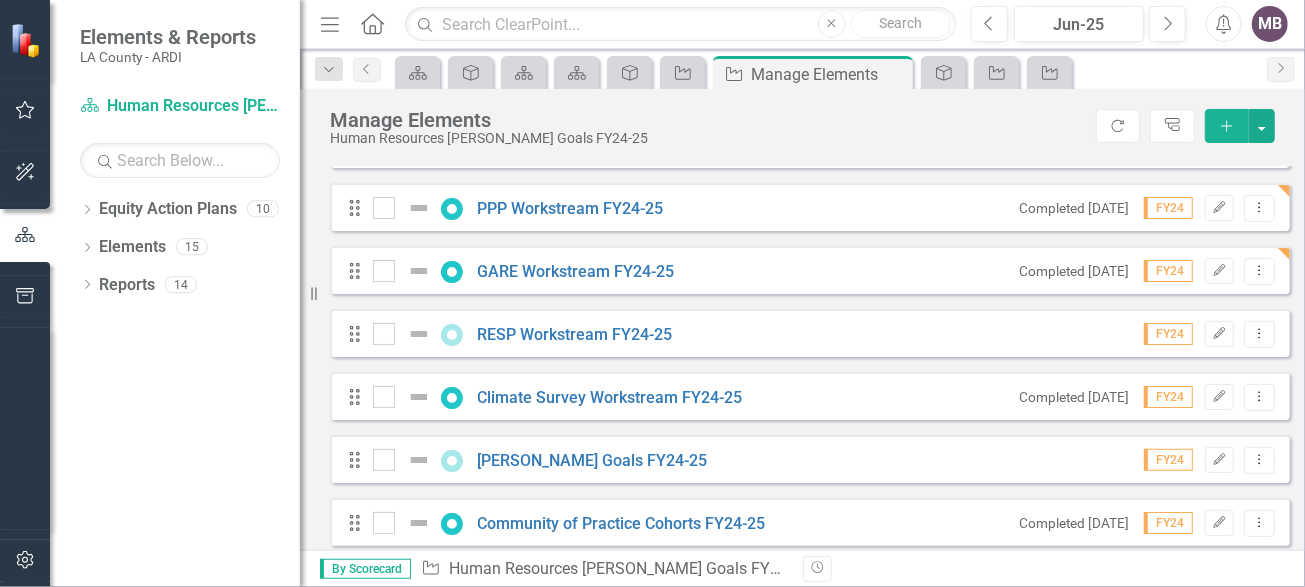 scroll, scrollTop: 376, scrollLeft: 0, axis: vertical 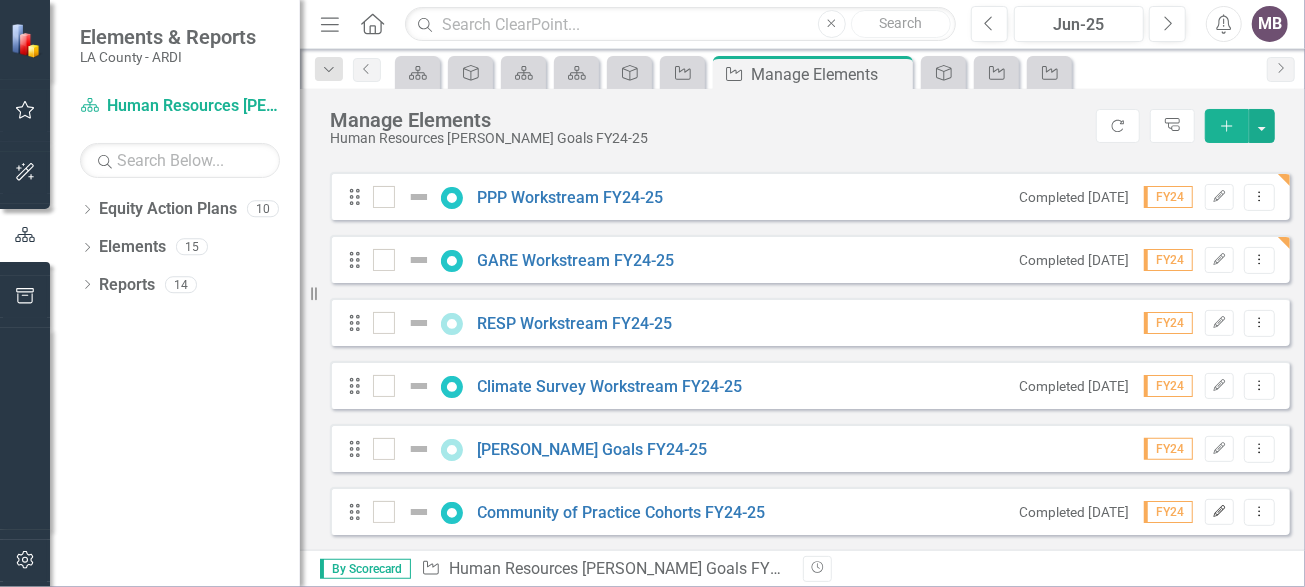 click on "Edit" 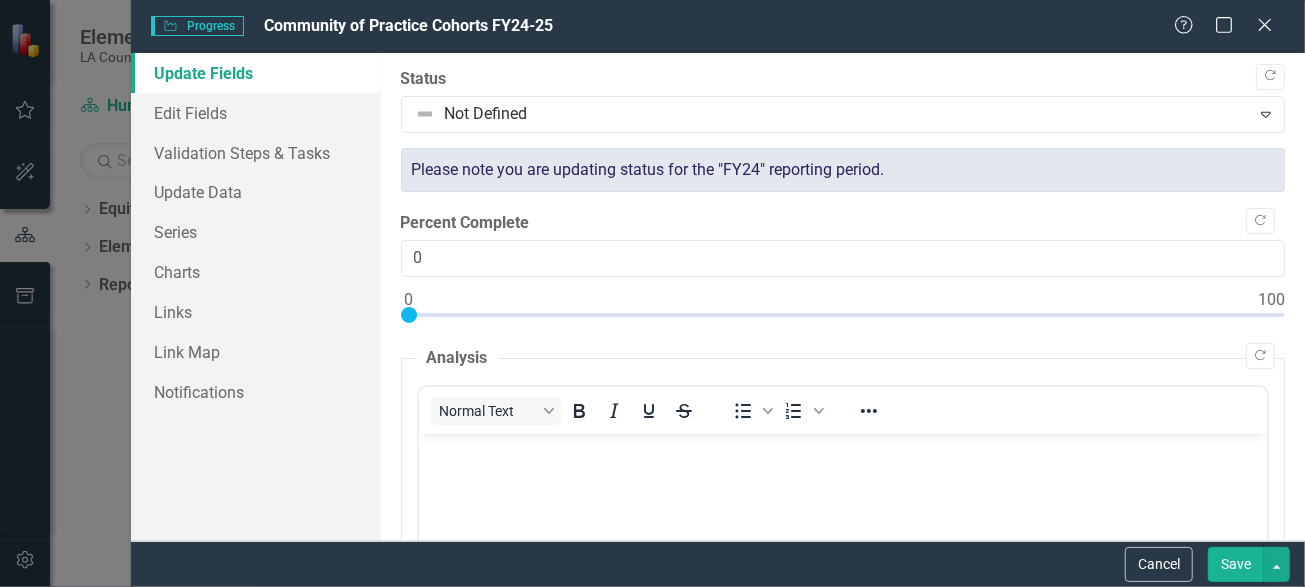 scroll, scrollTop: 0, scrollLeft: 0, axis: both 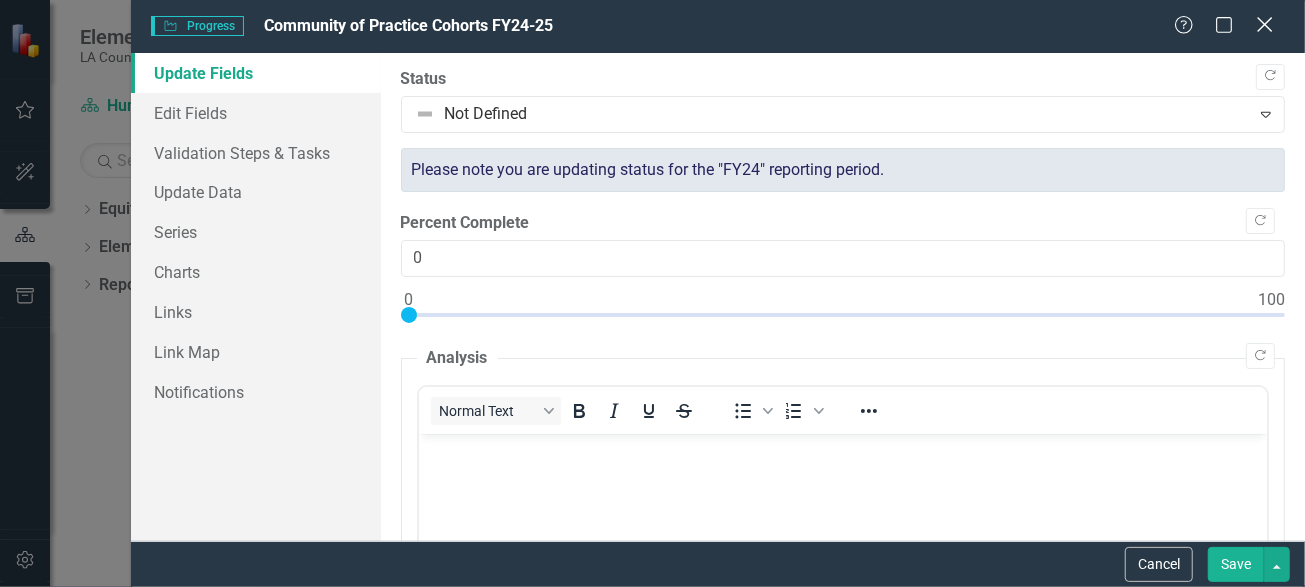 click 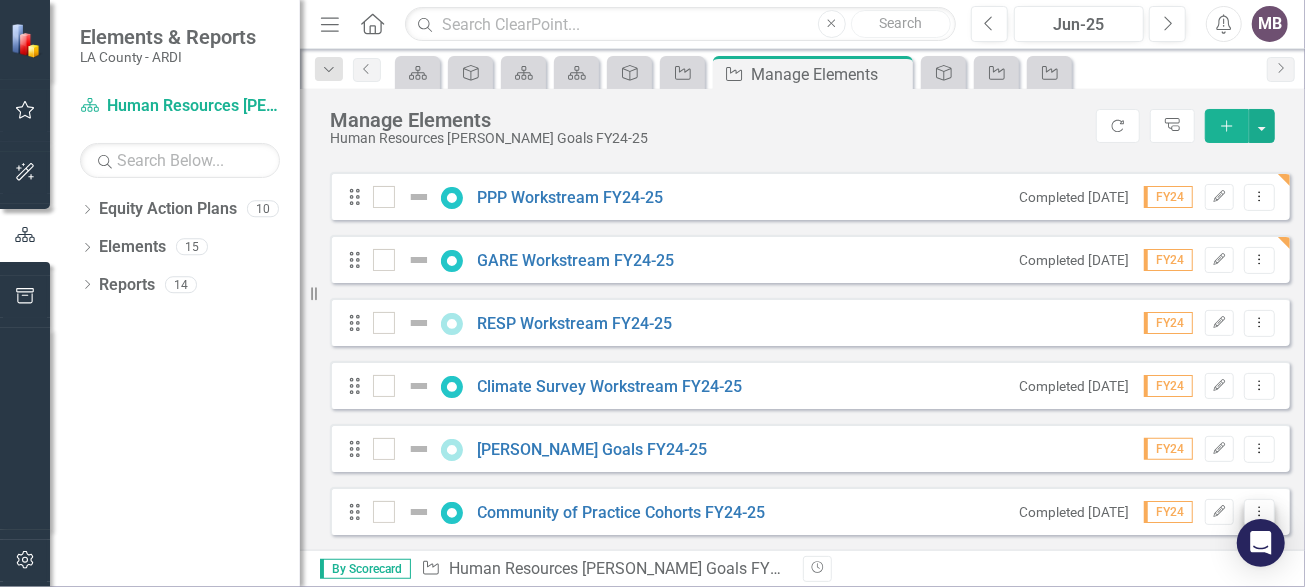 click on "Dropdown Menu" 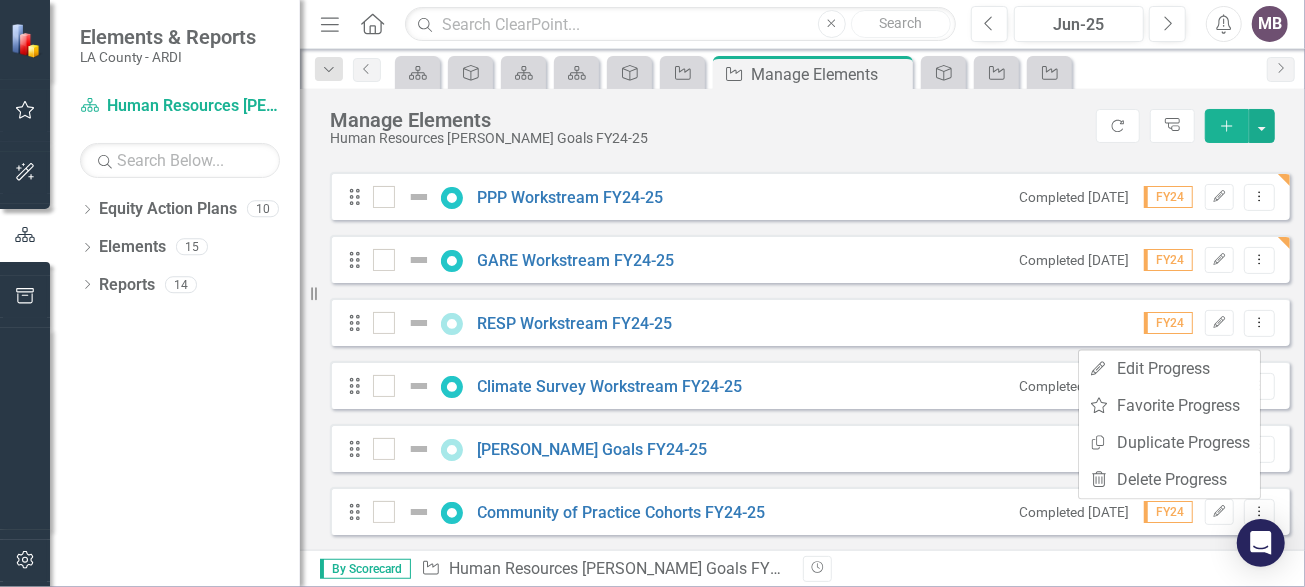 click on "Drag [PERSON_NAME] Goals FY24-25 FY24 Edit Dropdown Menu" at bounding box center [810, 448] 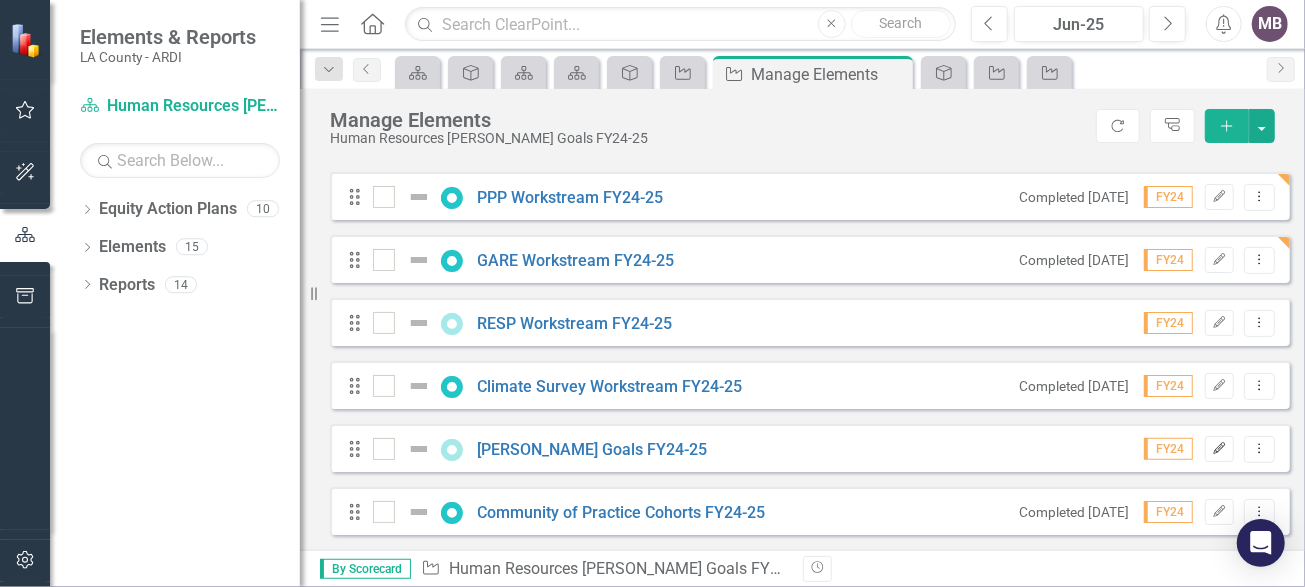 click 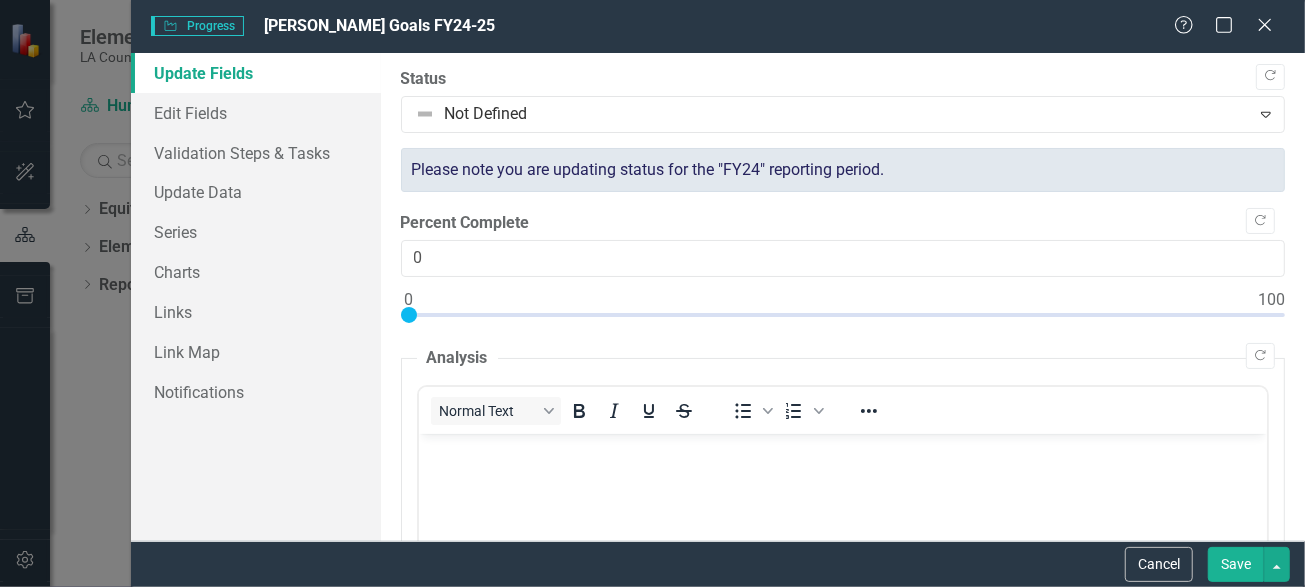 scroll, scrollTop: 0, scrollLeft: 0, axis: both 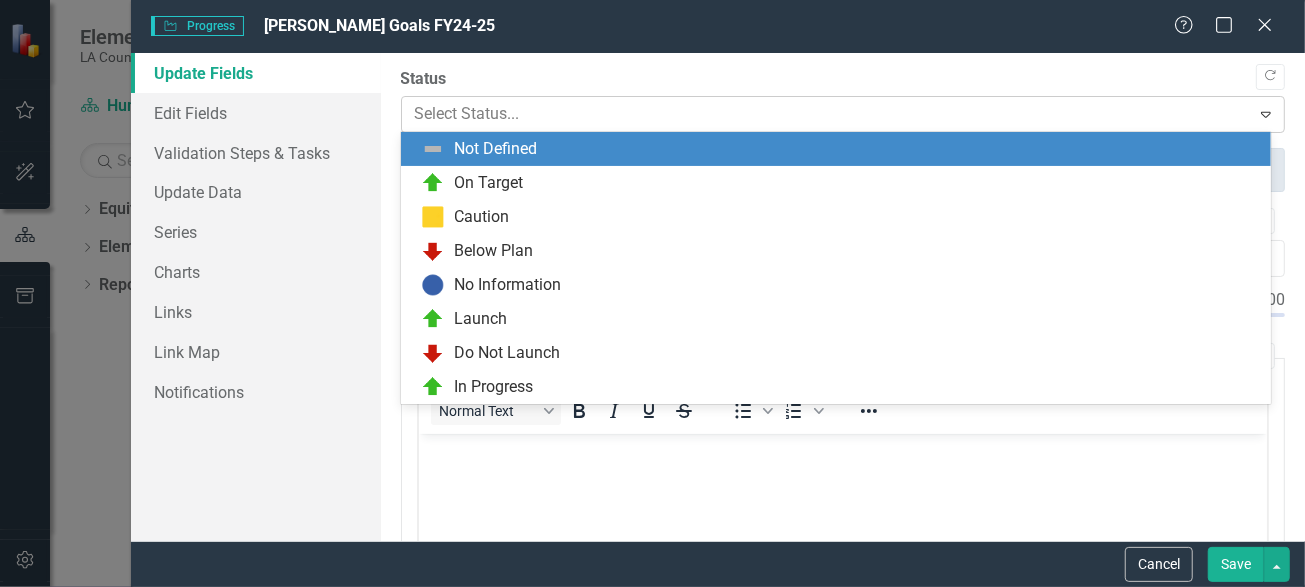 click at bounding box center [826, 114] 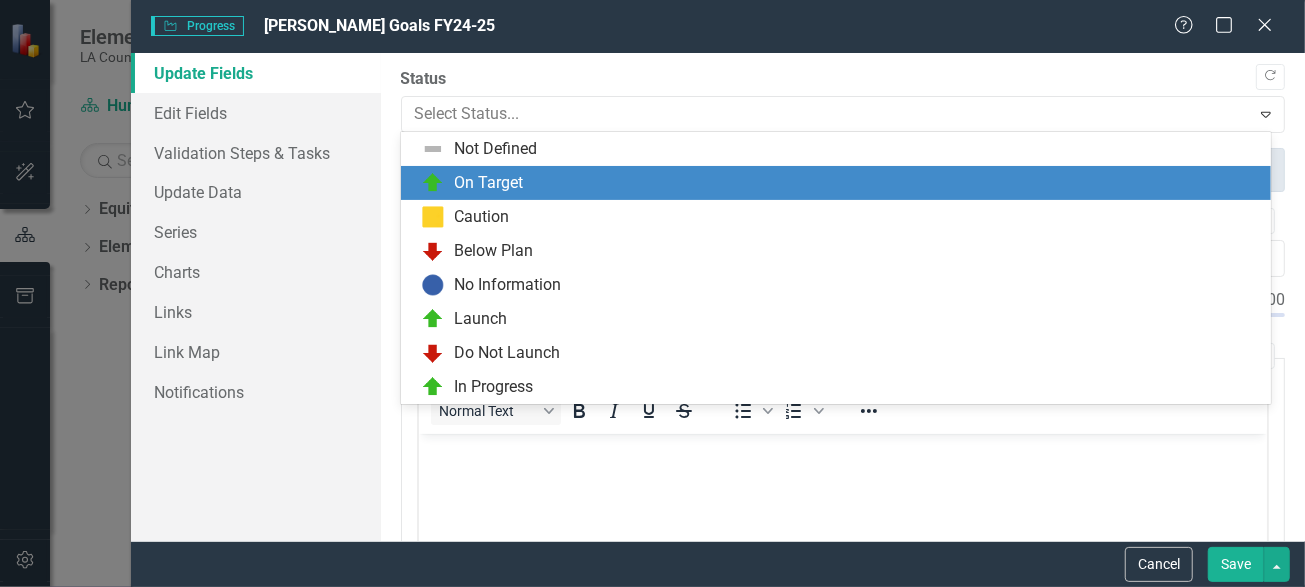 click on "On Target" at bounding box center (836, 183) 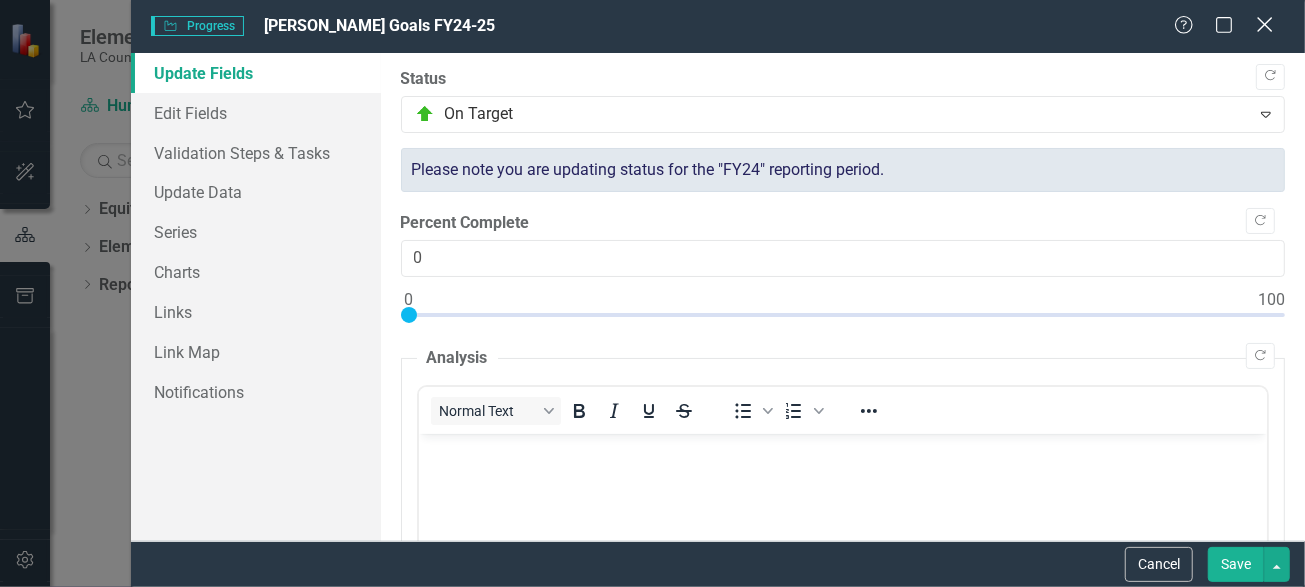 click on "Close" 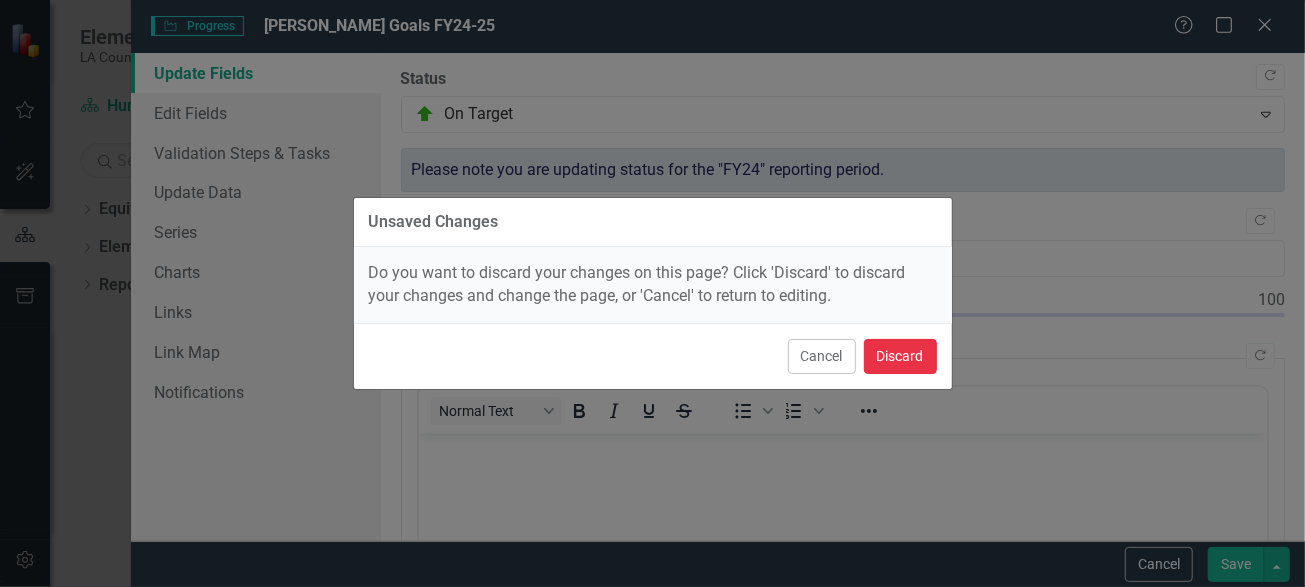 click on "Discard" at bounding box center [900, 356] 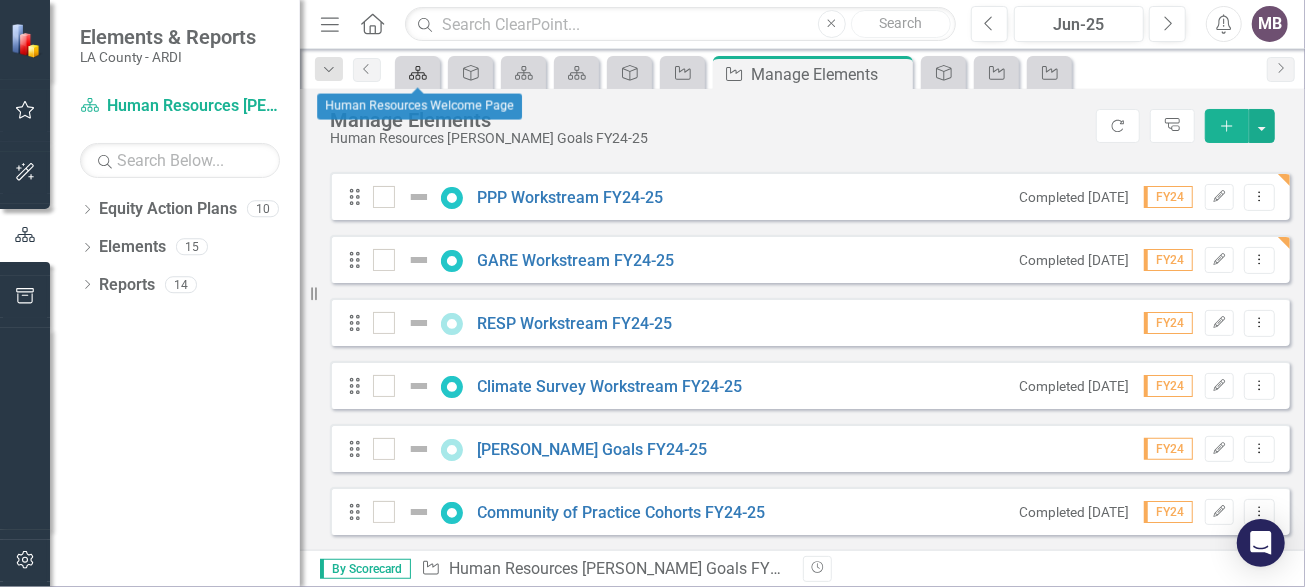 click on "Equity Action Plan" at bounding box center [417, 72] 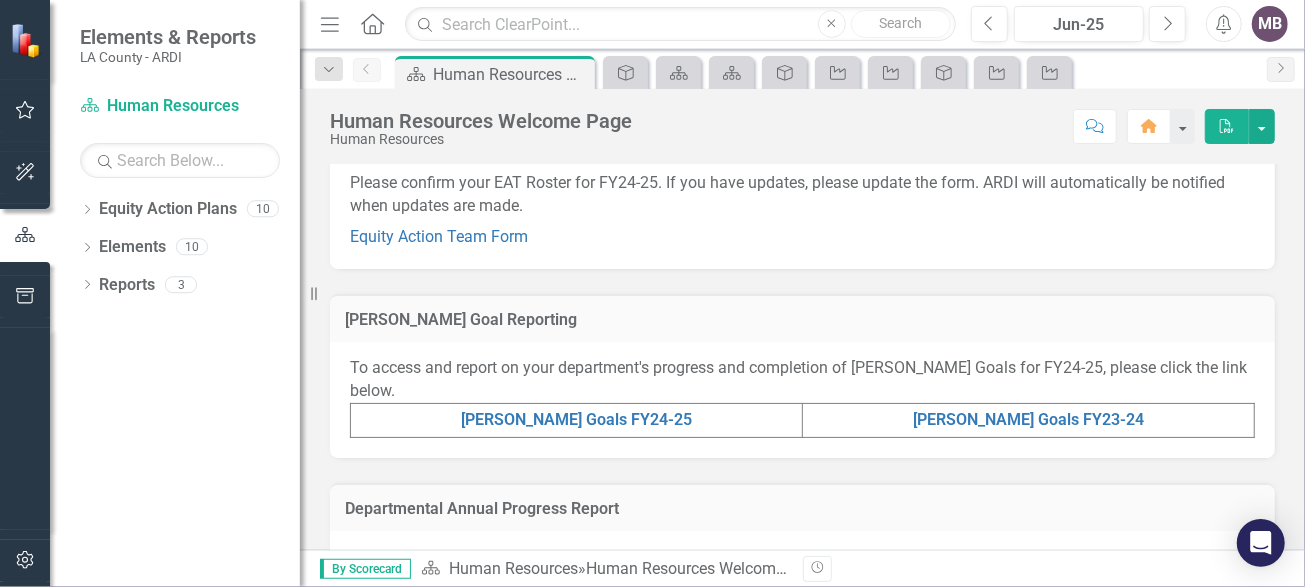 scroll, scrollTop: 400, scrollLeft: 0, axis: vertical 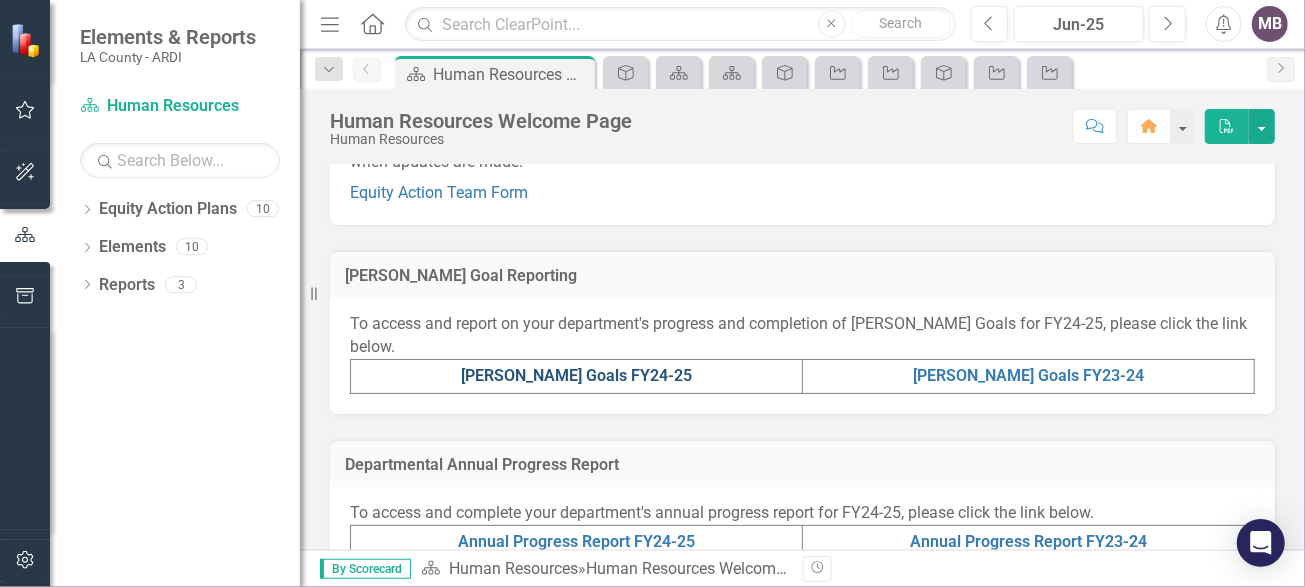 click on "[PERSON_NAME] Goals FY24-25" at bounding box center [576, 375] 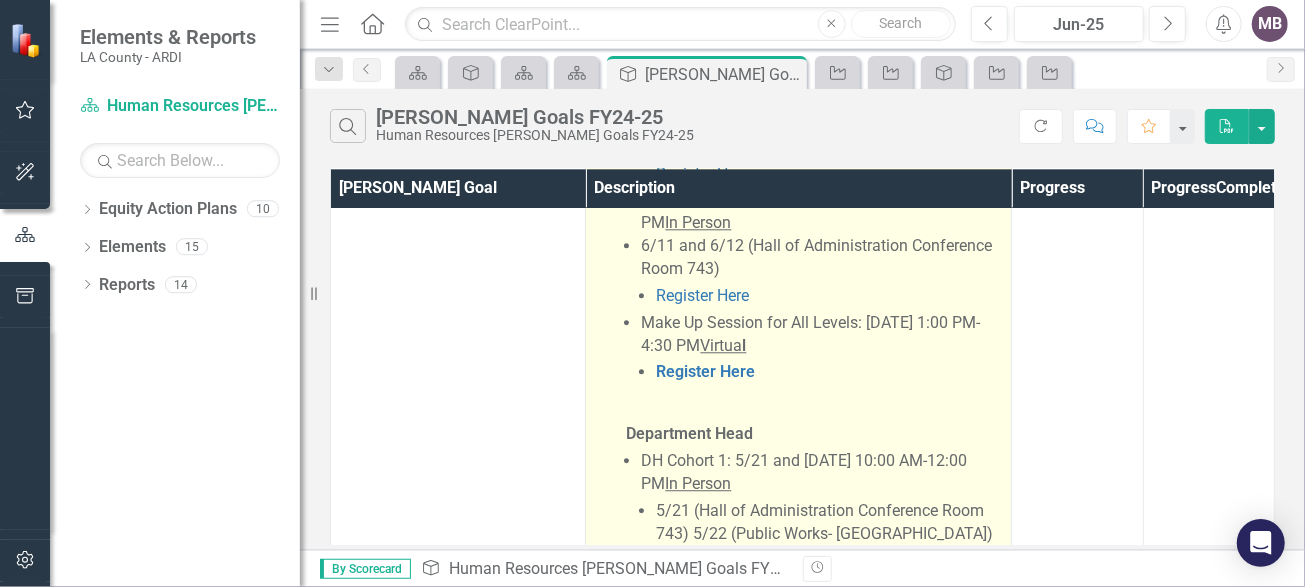 scroll, scrollTop: 3100, scrollLeft: 0, axis: vertical 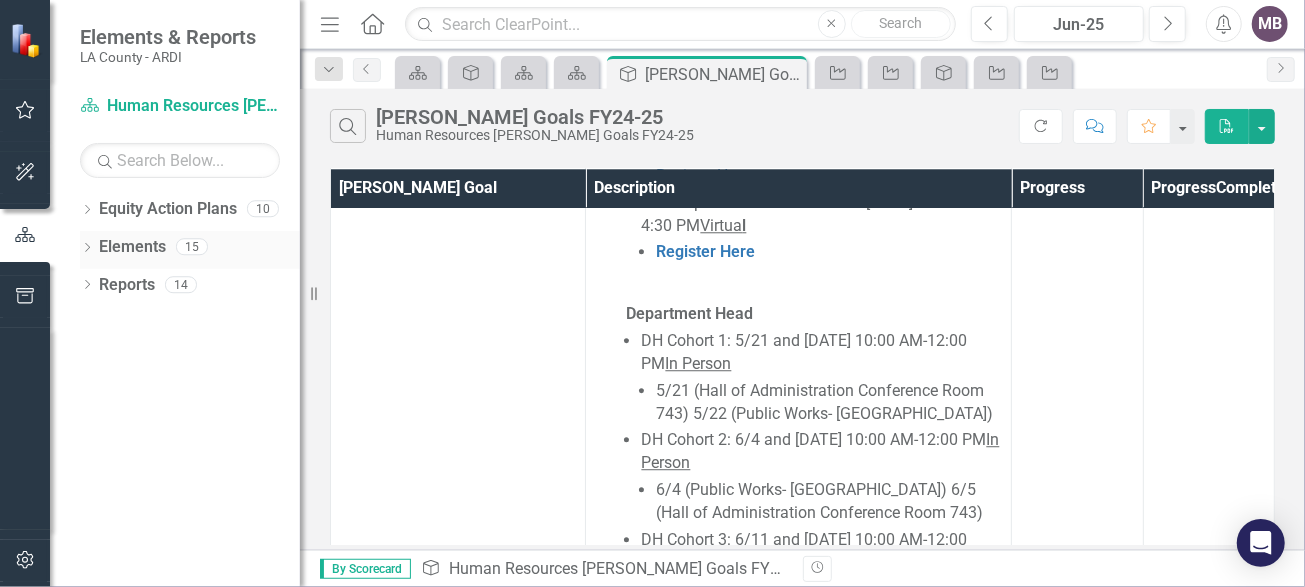 click on "Elements" at bounding box center [132, 247] 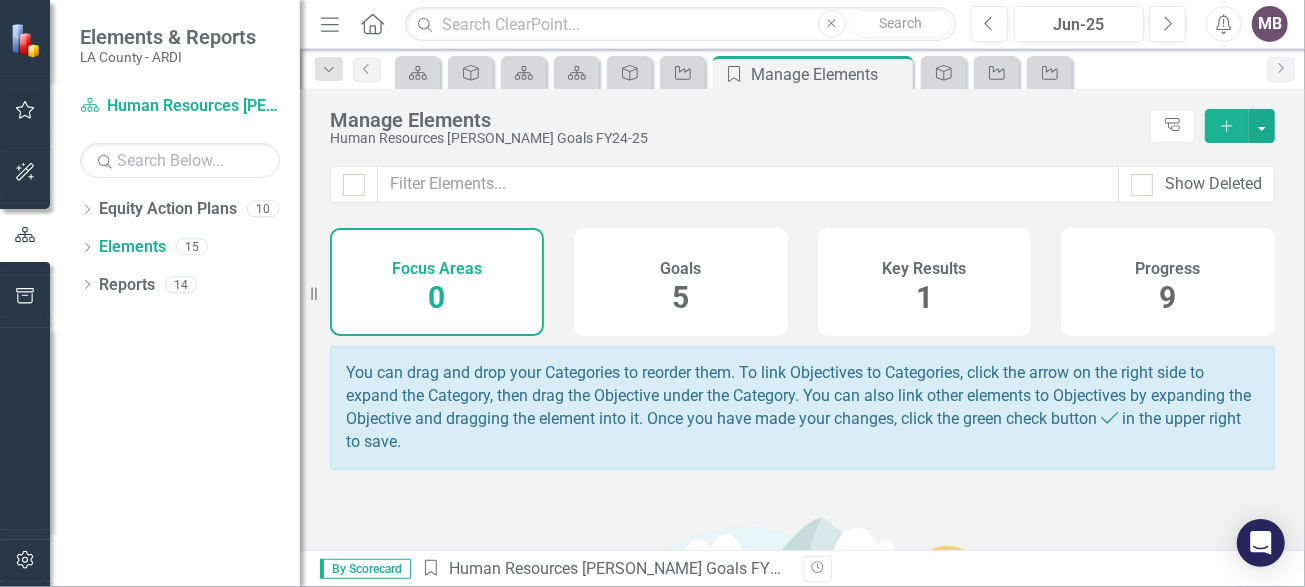 click on "5" at bounding box center [680, 297] 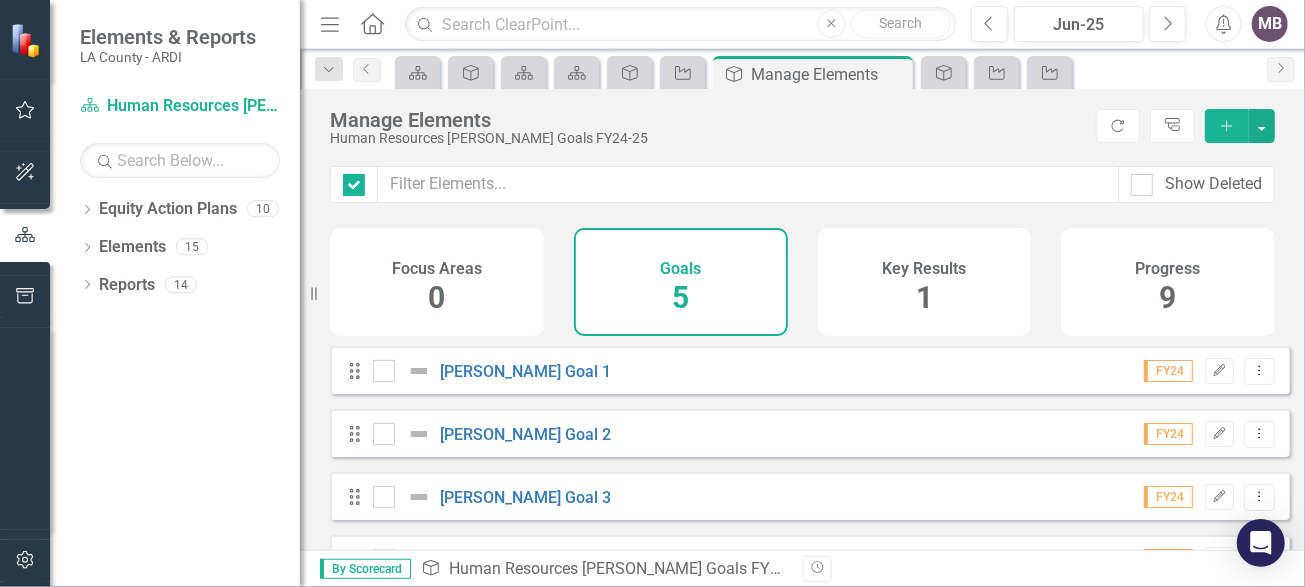 checkbox on "false" 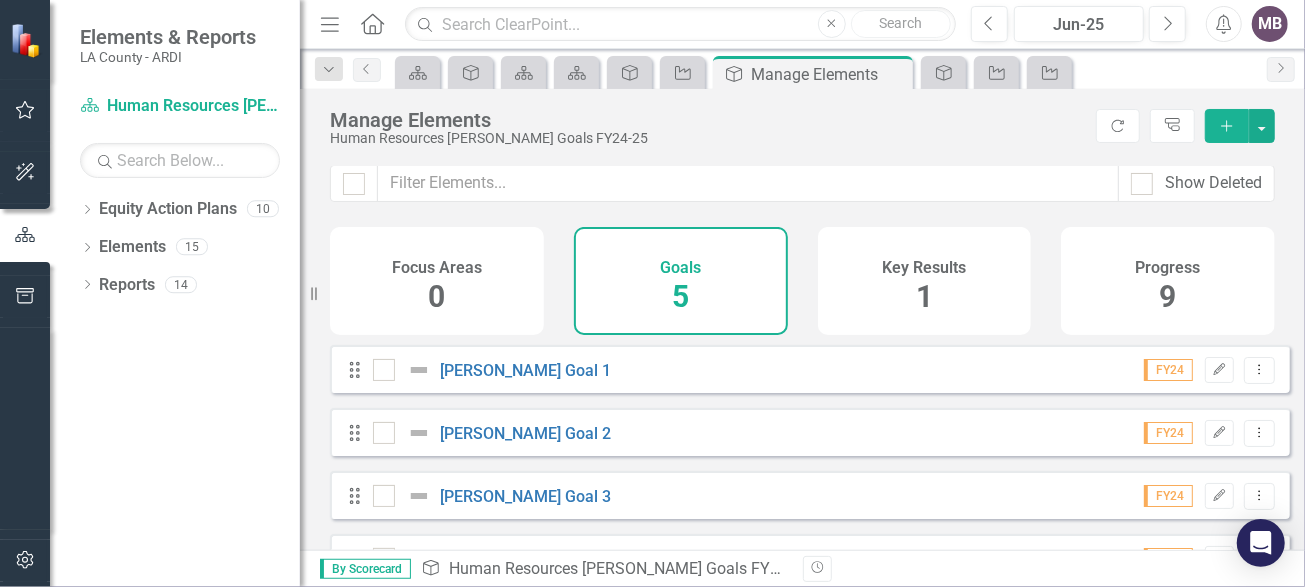 scroll, scrollTop: 0, scrollLeft: 0, axis: both 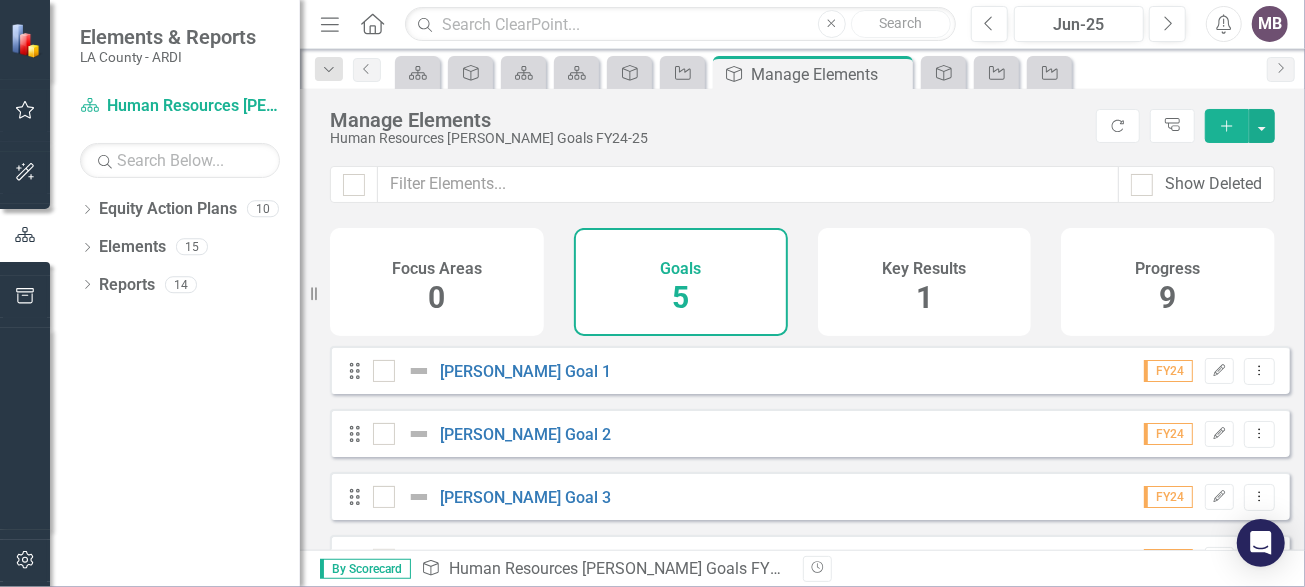 click on "Progress 9" at bounding box center (1168, 282) 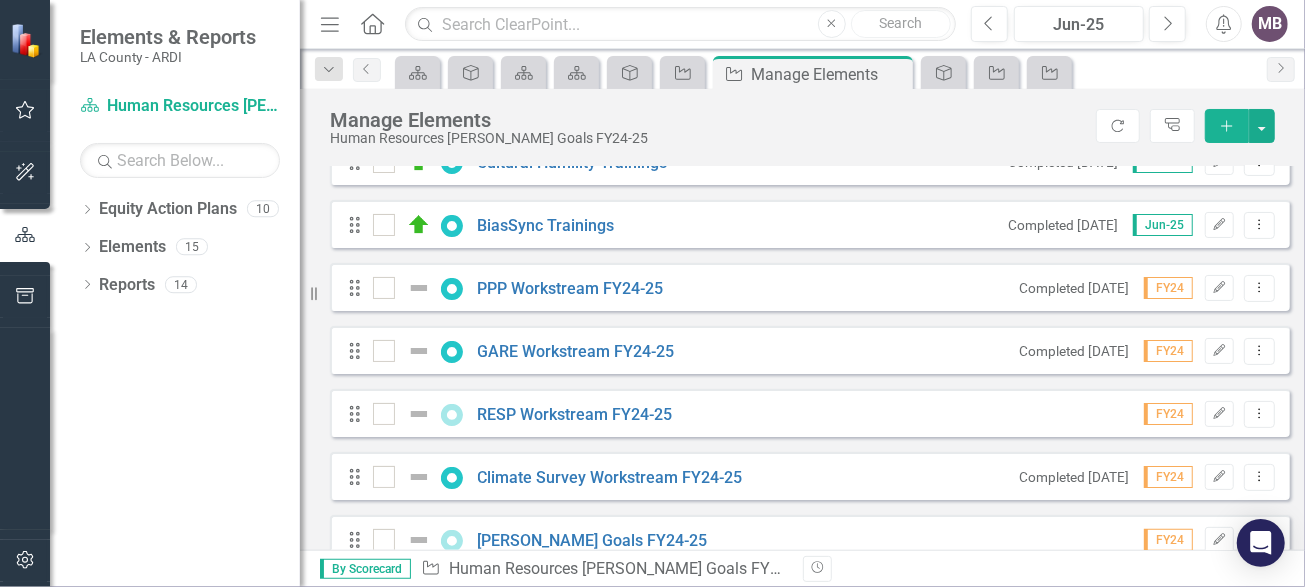 scroll, scrollTop: 0, scrollLeft: 0, axis: both 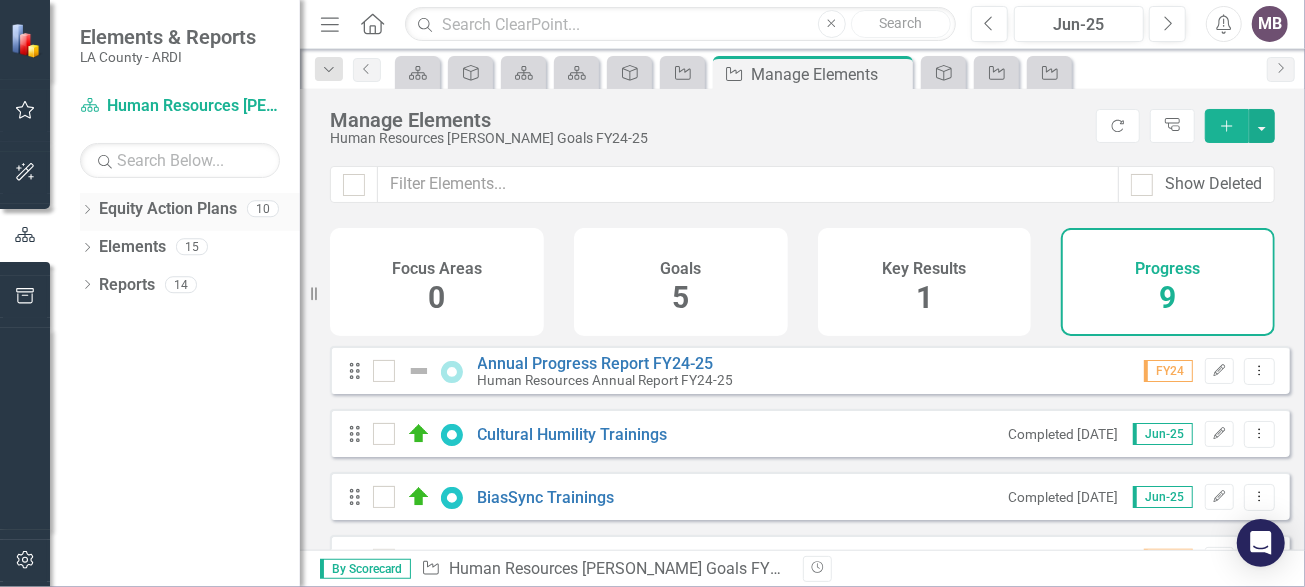 click on "Equity Action Plans" at bounding box center [168, 209] 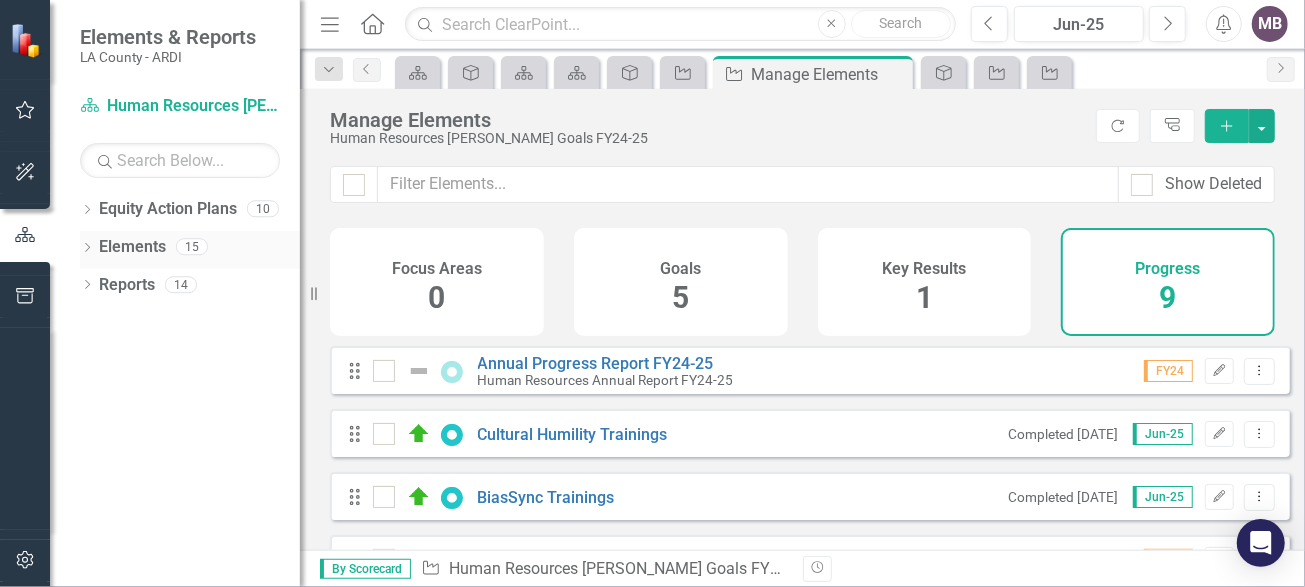 click on "Elements" at bounding box center [132, 247] 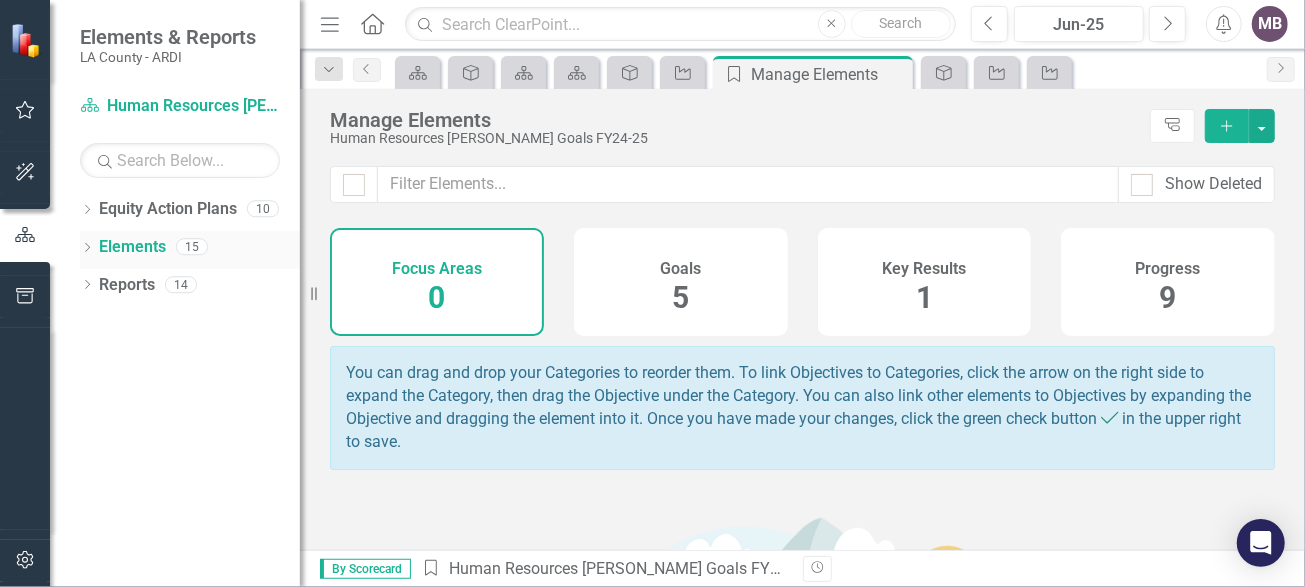 click on "Dropdown" 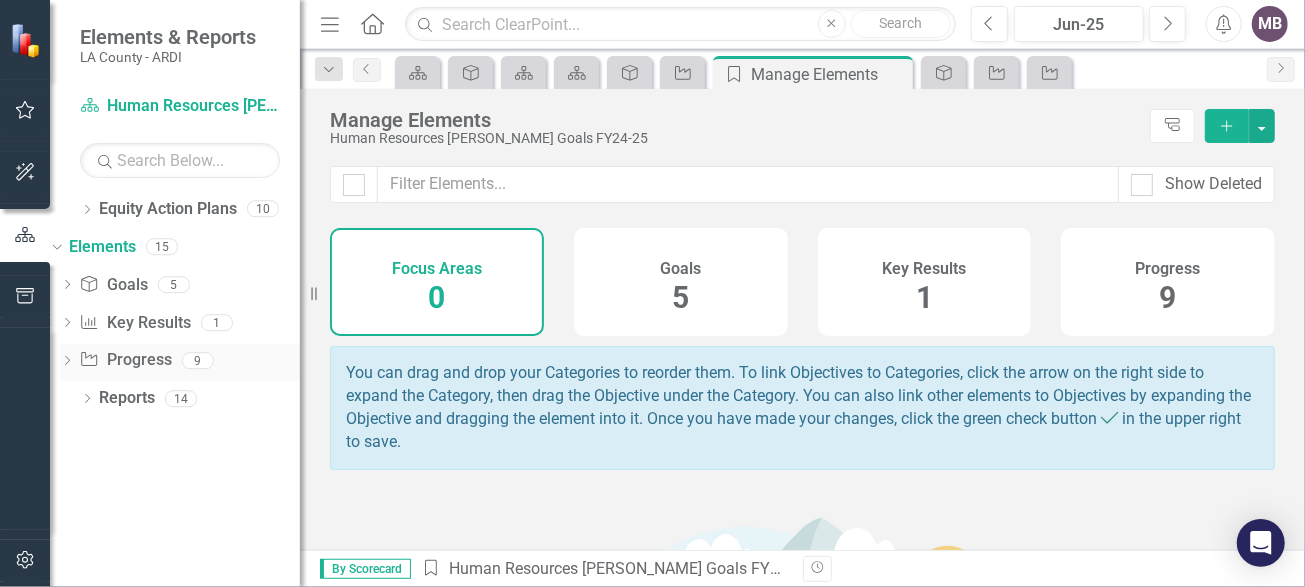 click on "Progress Progress" at bounding box center (125, 360) 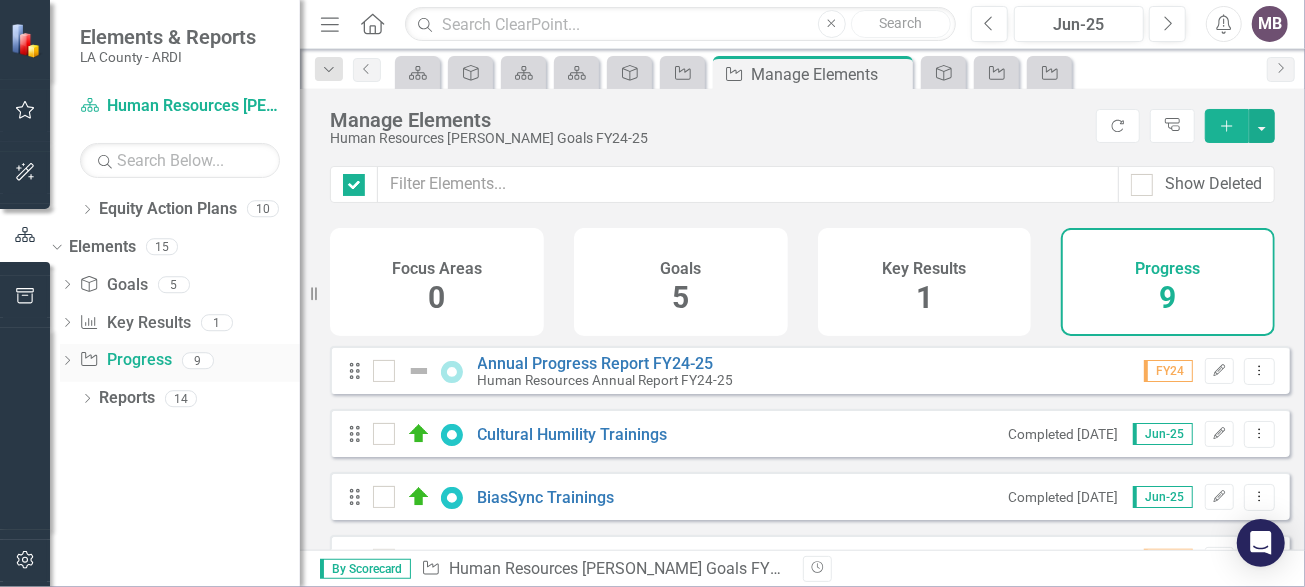checkbox on "false" 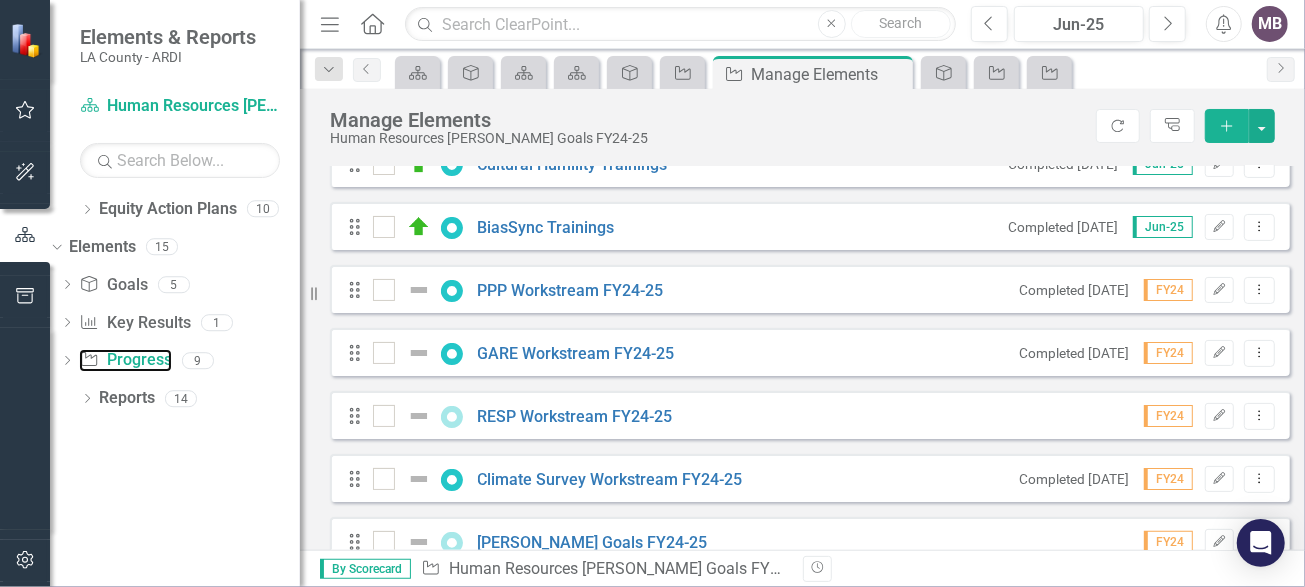 scroll, scrollTop: 300, scrollLeft: 0, axis: vertical 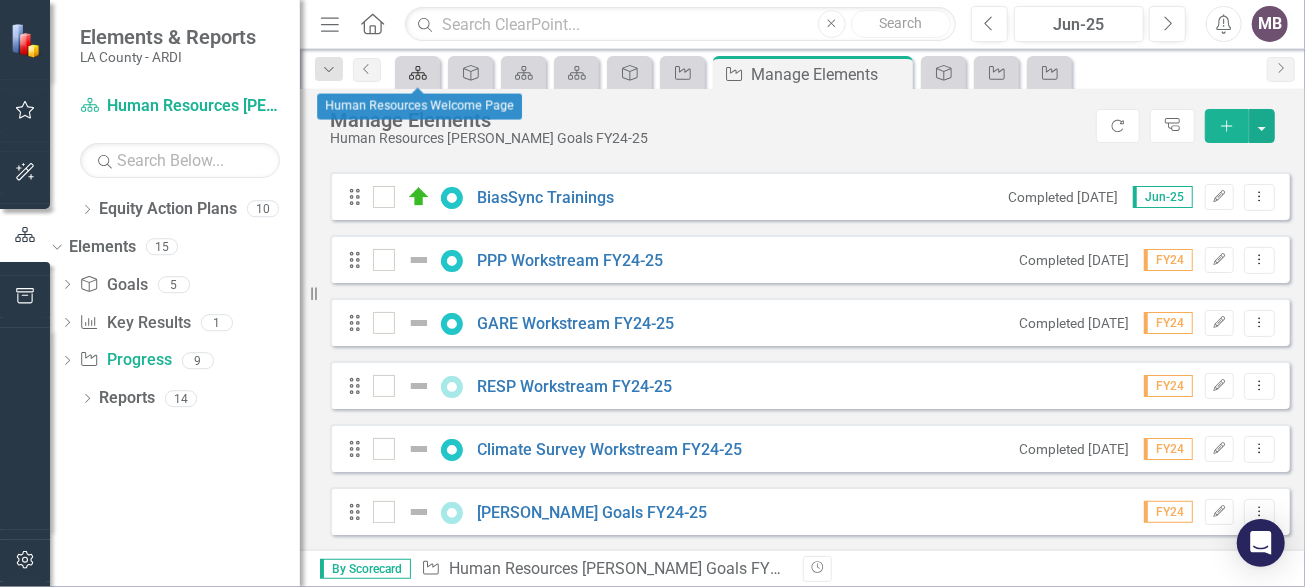click on "Equity Action Plan" 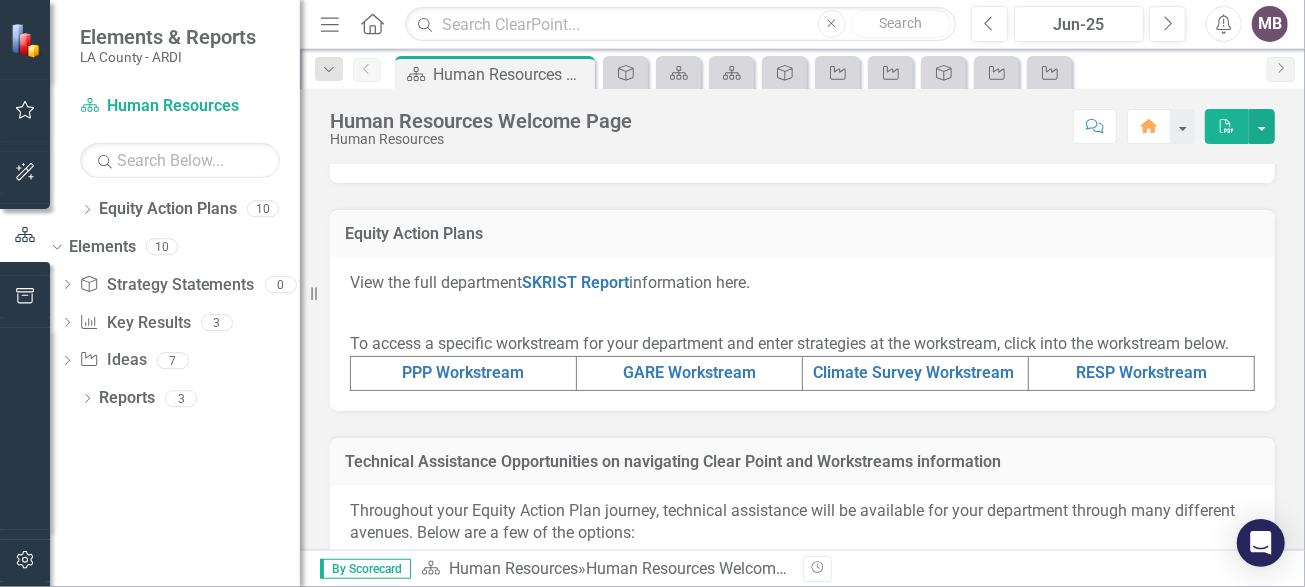scroll, scrollTop: 800, scrollLeft: 0, axis: vertical 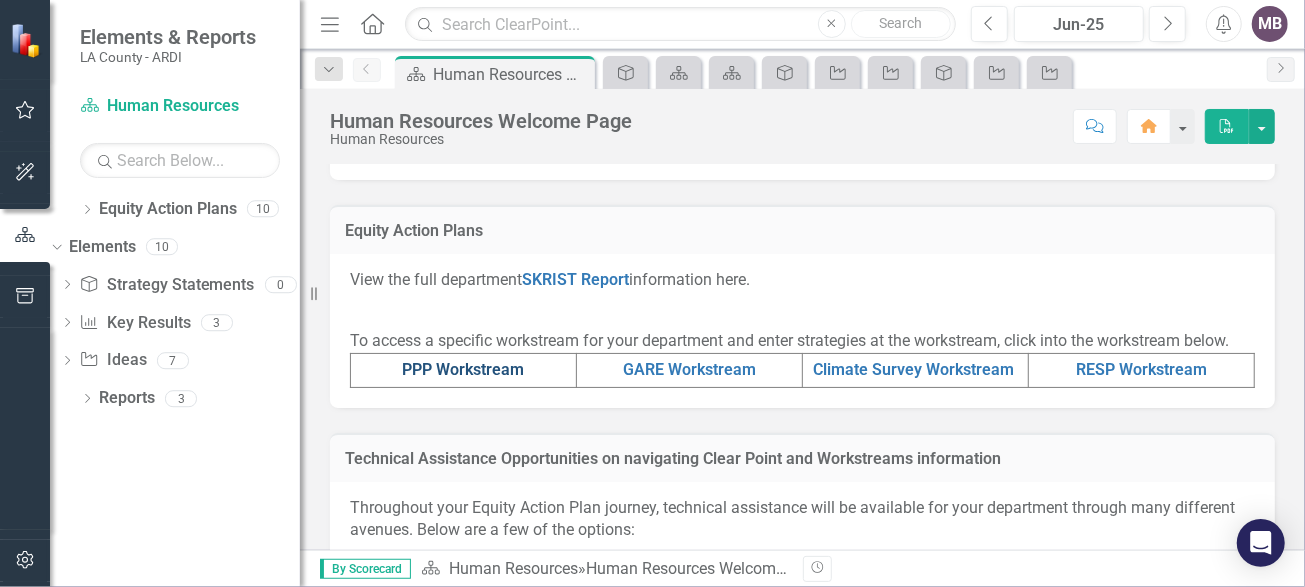 click on "PPP Workstream" at bounding box center [464, 369] 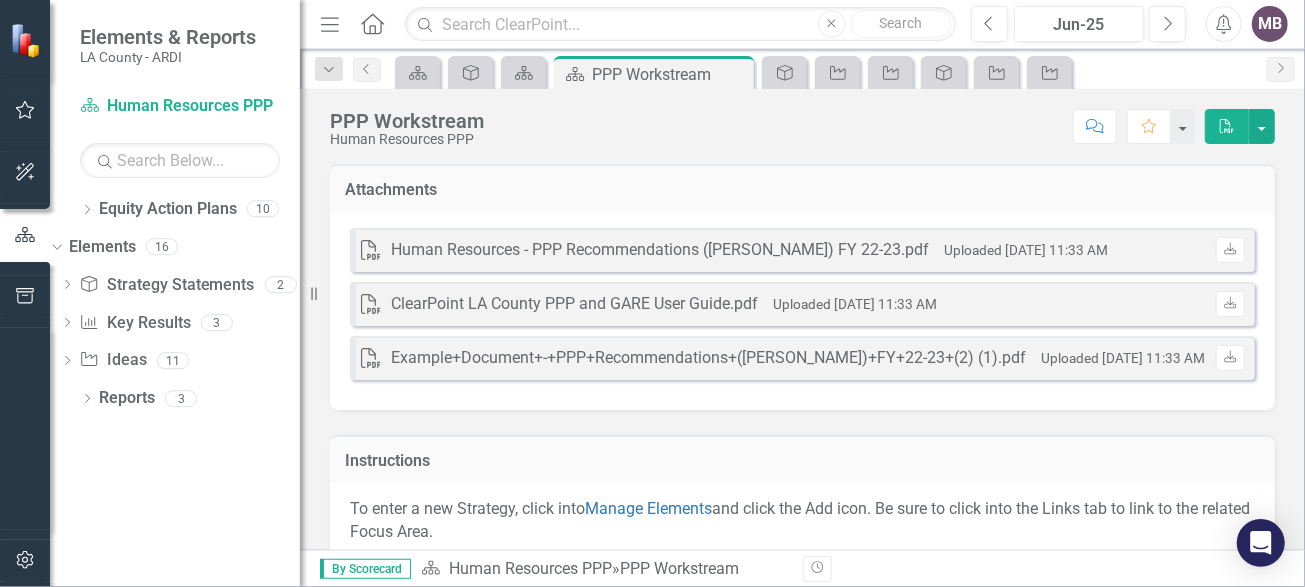 checkbox on "true" 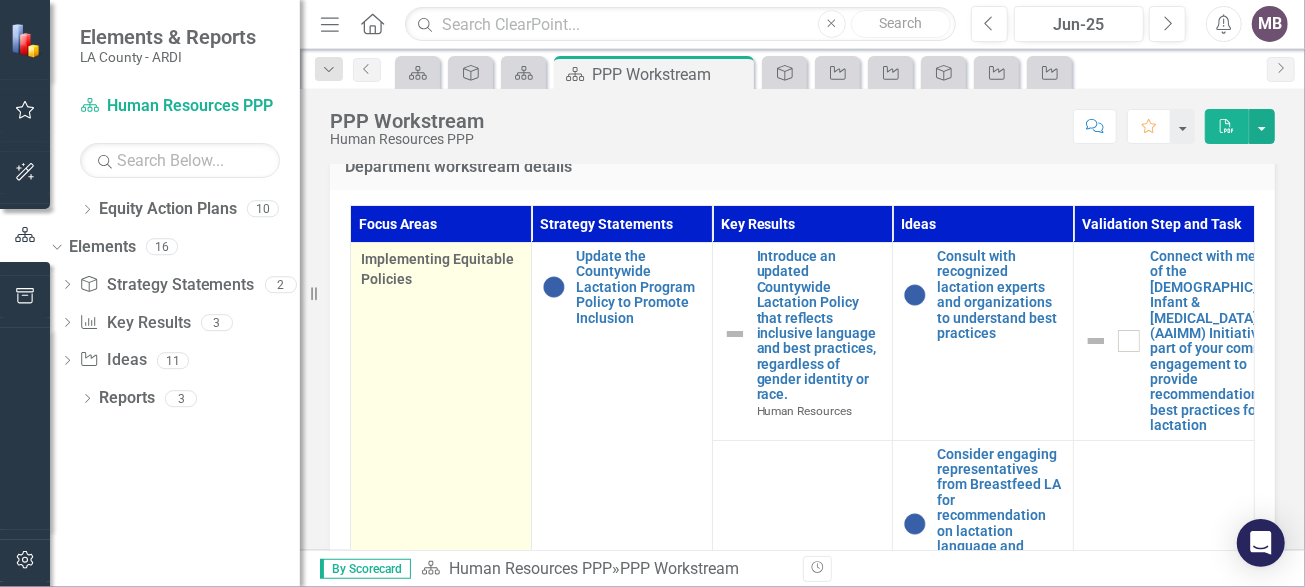 scroll, scrollTop: 800, scrollLeft: 0, axis: vertical 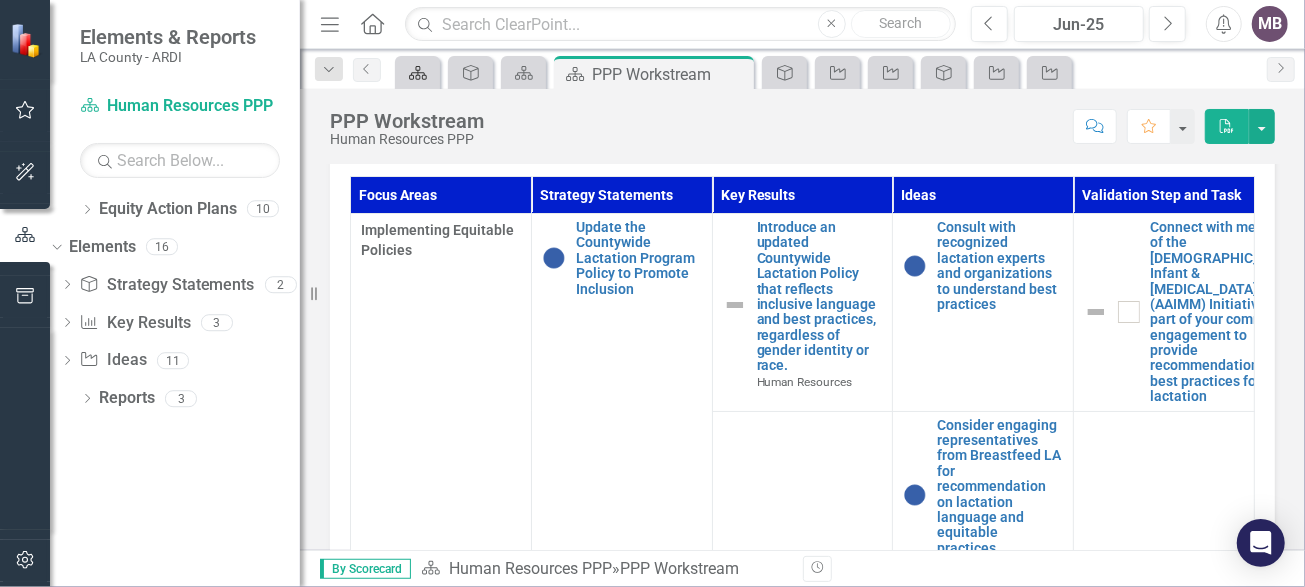 click on "Equity Action Plan" at bounding box center (414, 72) 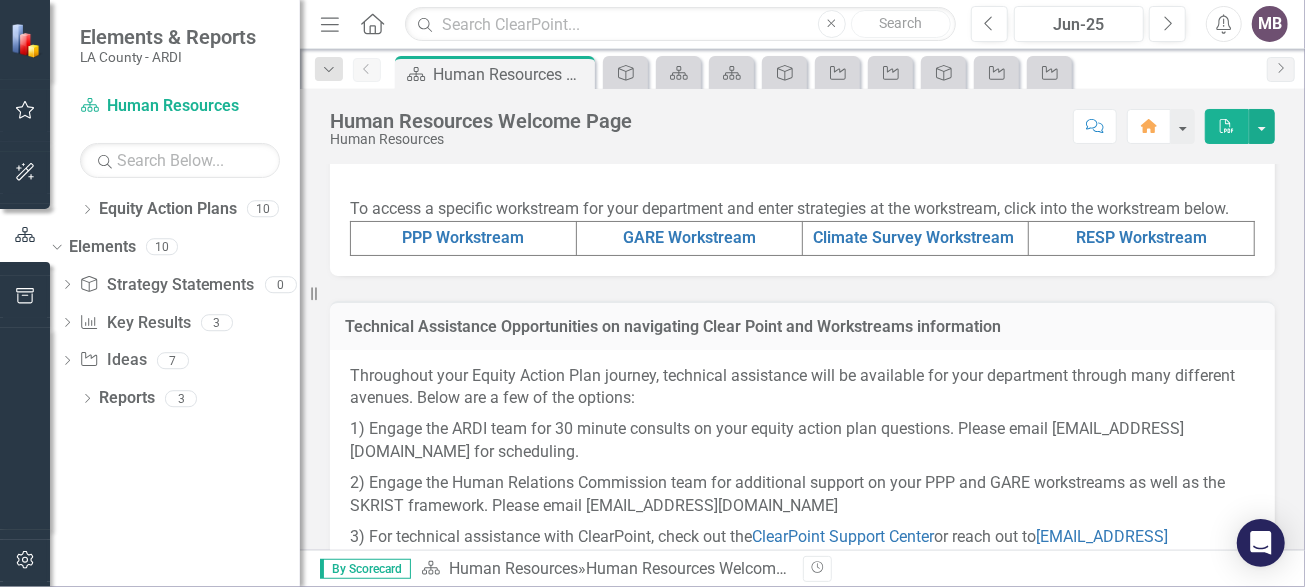 scroll, scrollTop: 800, scrollLeft: 0, axis: vertical 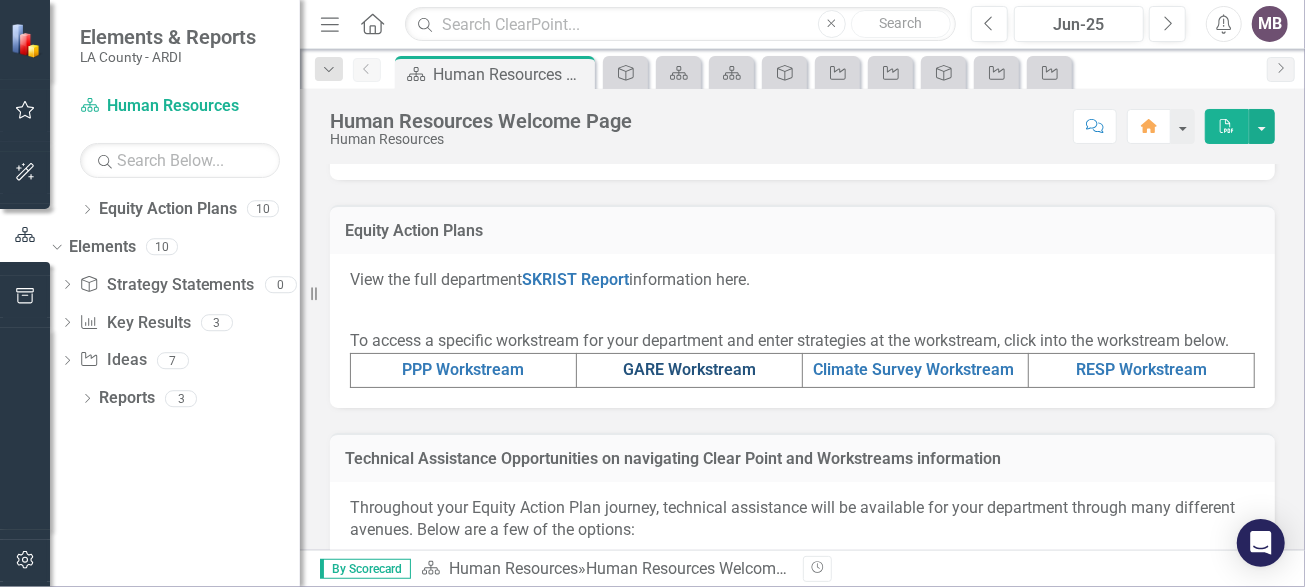 click on "GARE Workstream" at bounding box center (689, 369) 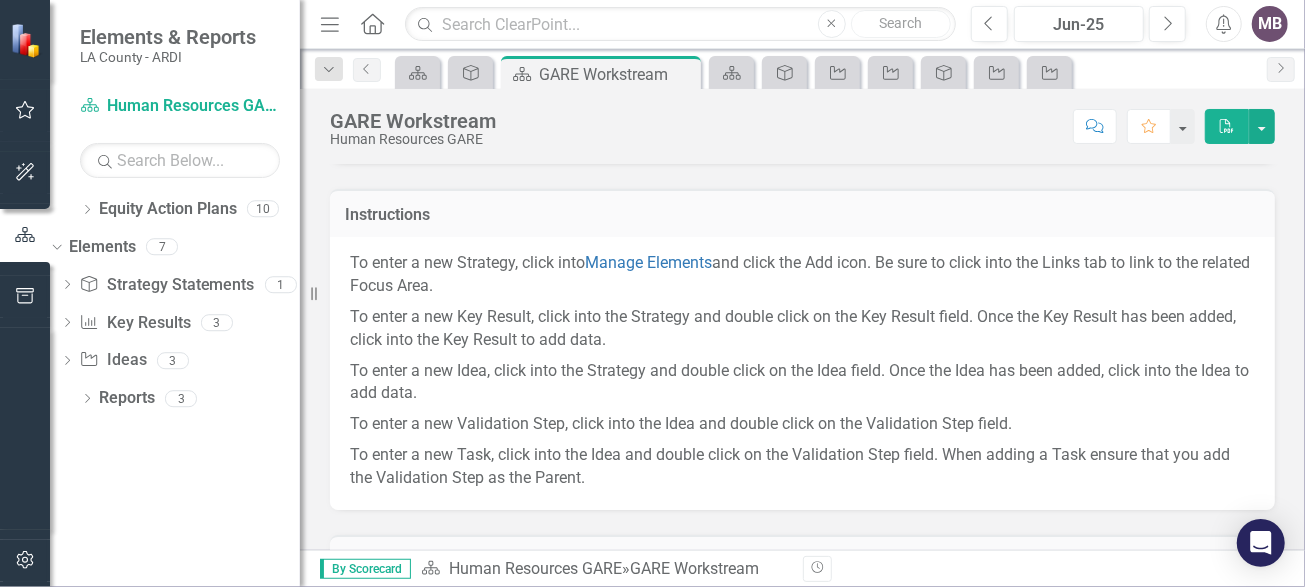scroll, scrollTop: 200, scrollLeft: 0, axis: vertical 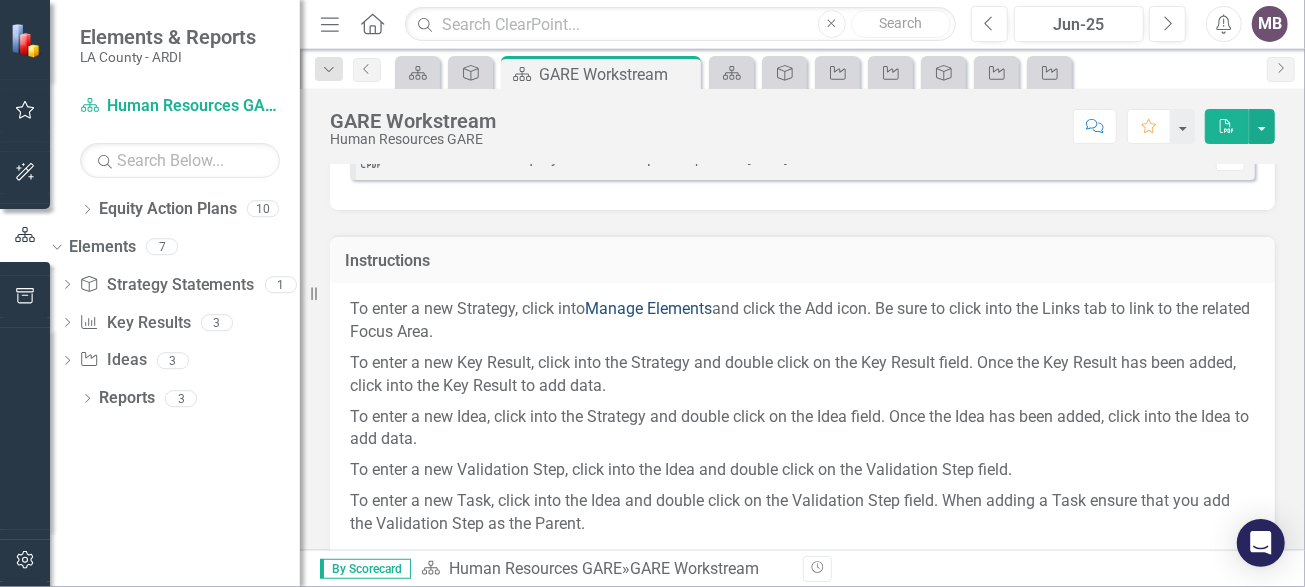 click on "Manage Elements" at bounding box center [648, 308] 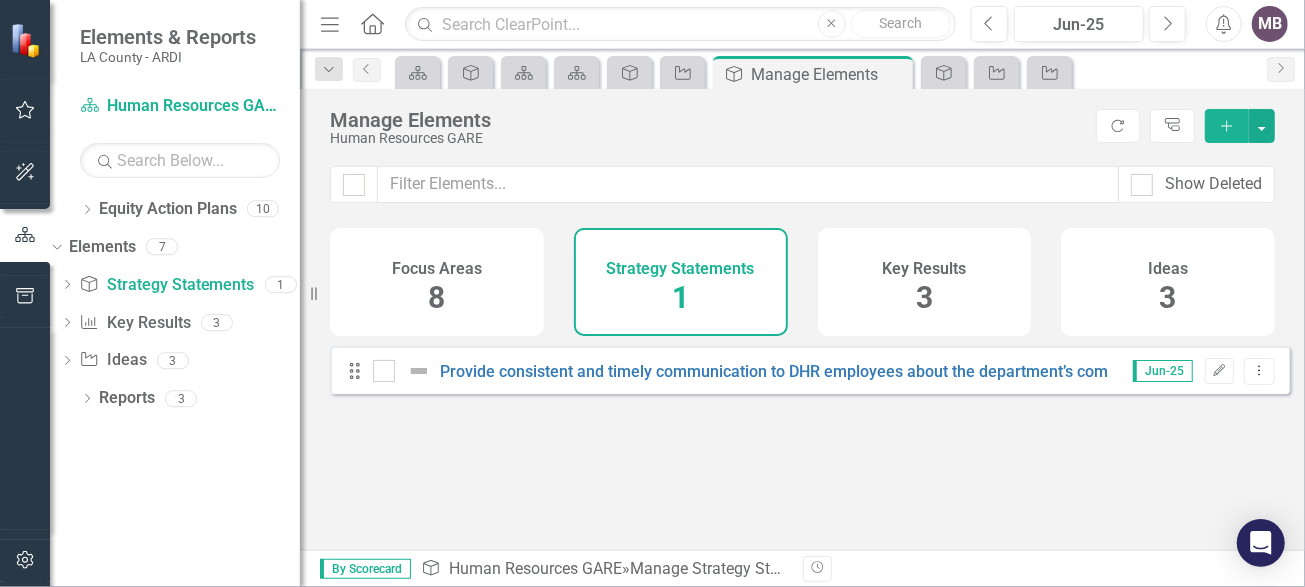 click on "3" at bounding box center (924, 297) 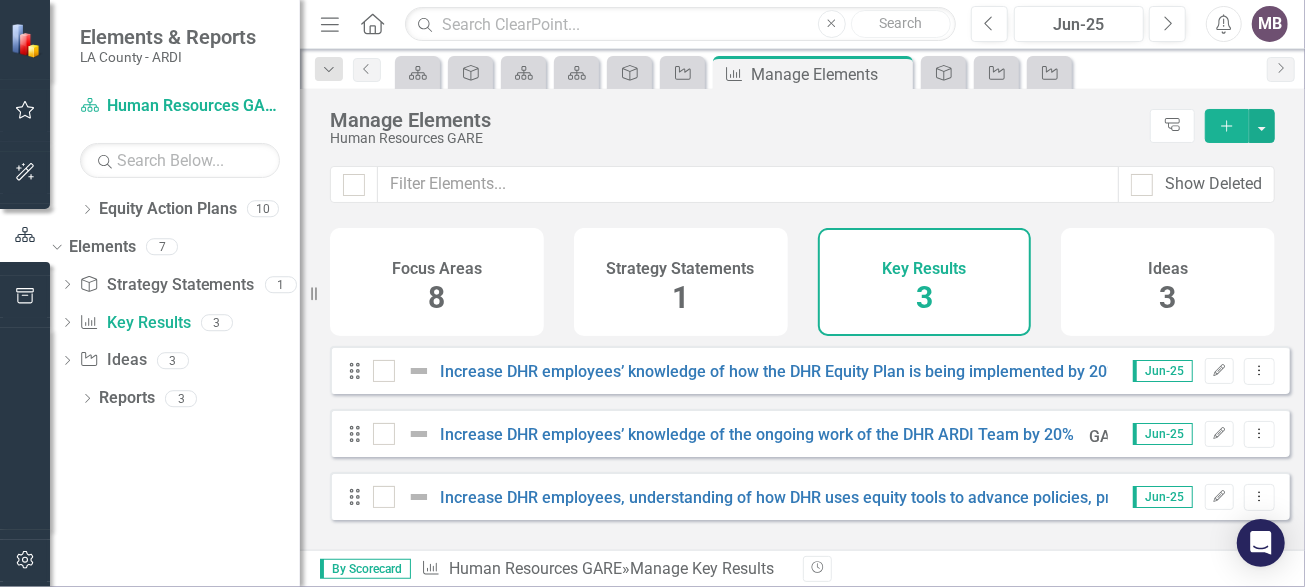 click on "8" at bounding box center (436, 297) 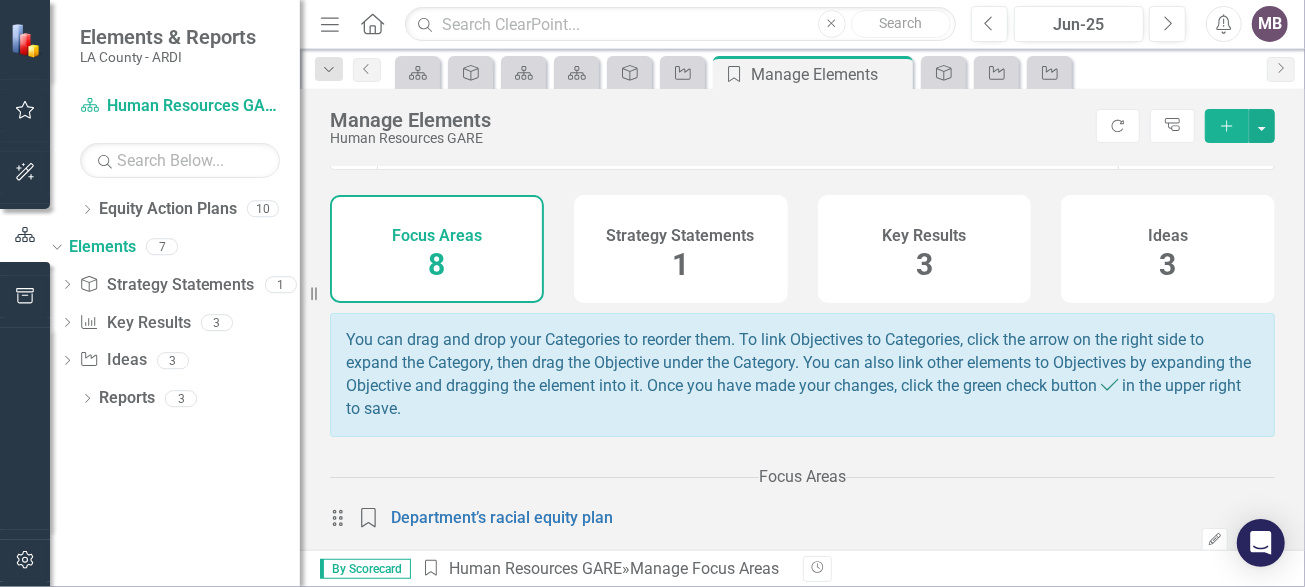 scroll, scrollTop: 0, scrollLeft: 0, axis: both 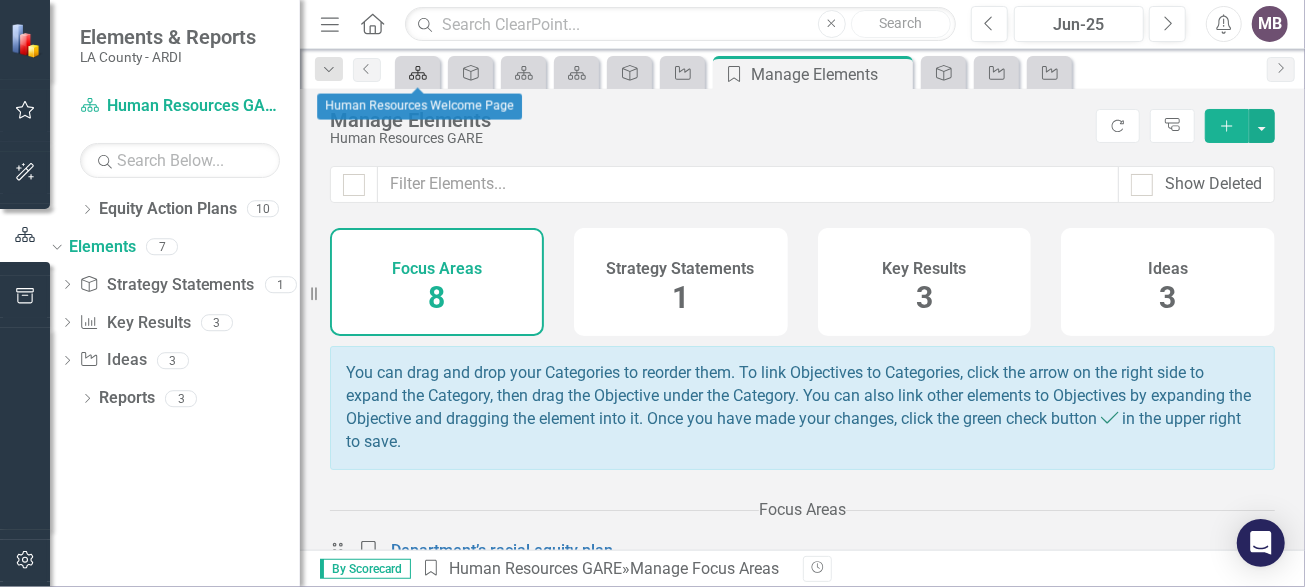 click 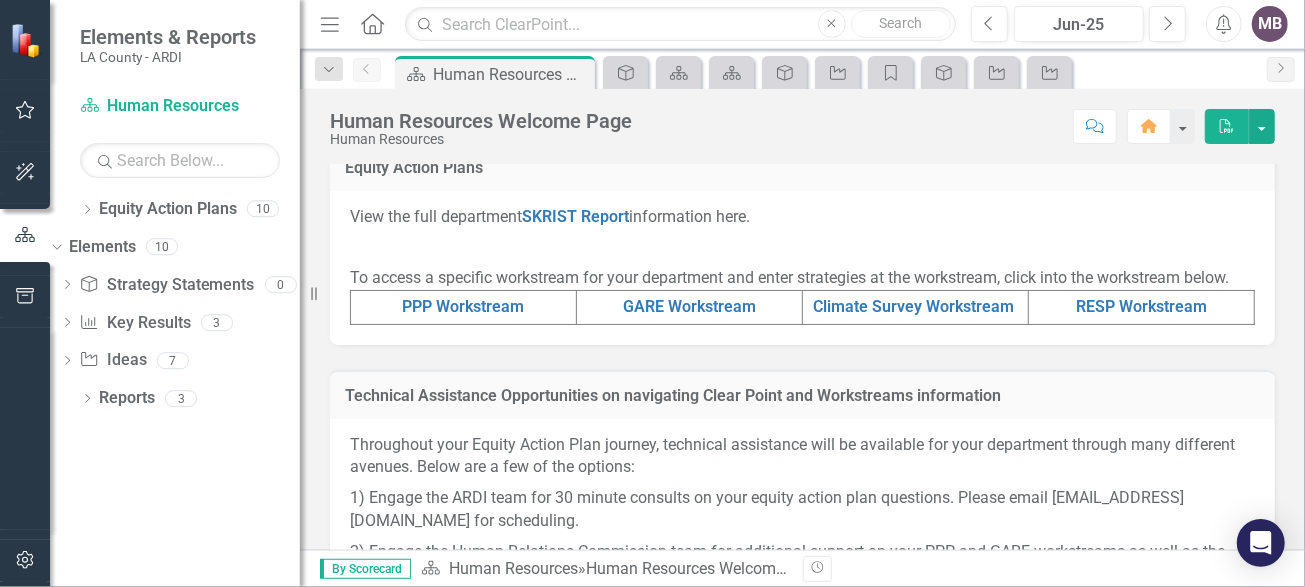scroll, scrollTop: 899, scrollLeft: 0, axis: vertical 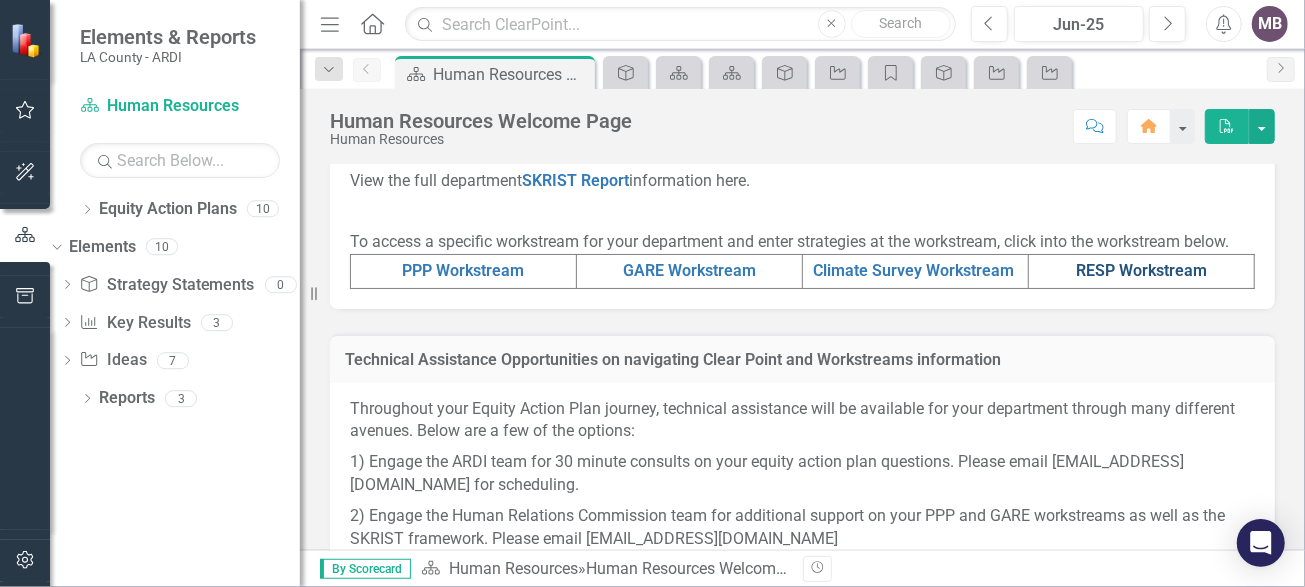 click on "RESP Workstream" at bounding box center (1141, 270) 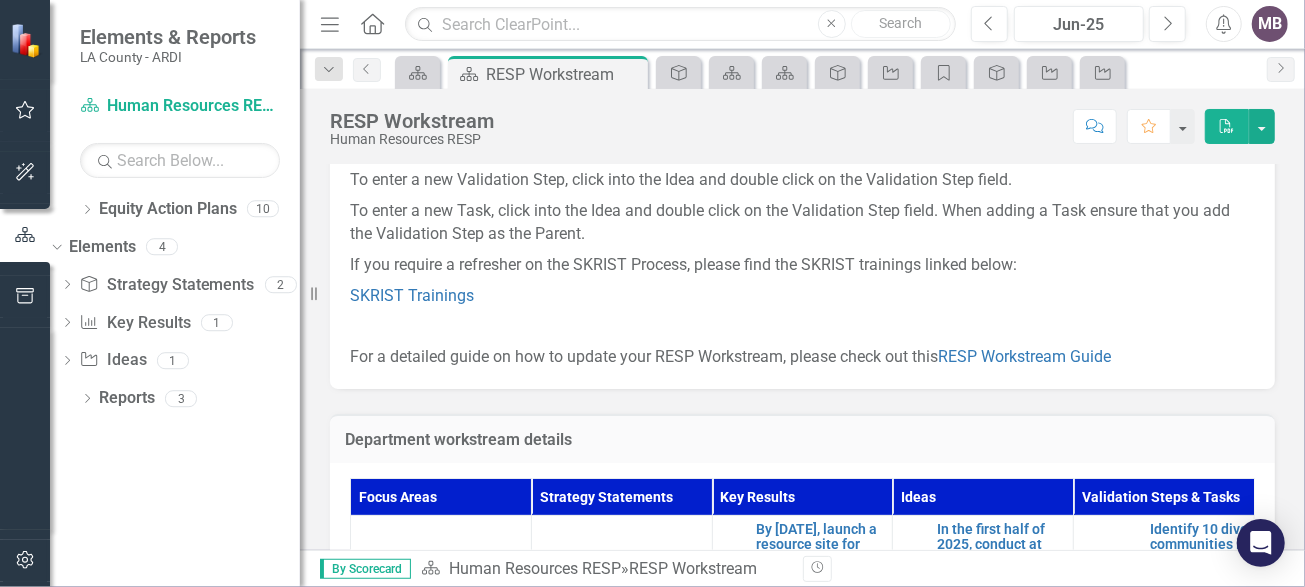 scroll, scrollTop: 622, scrollLeft: 0, axis: vertical 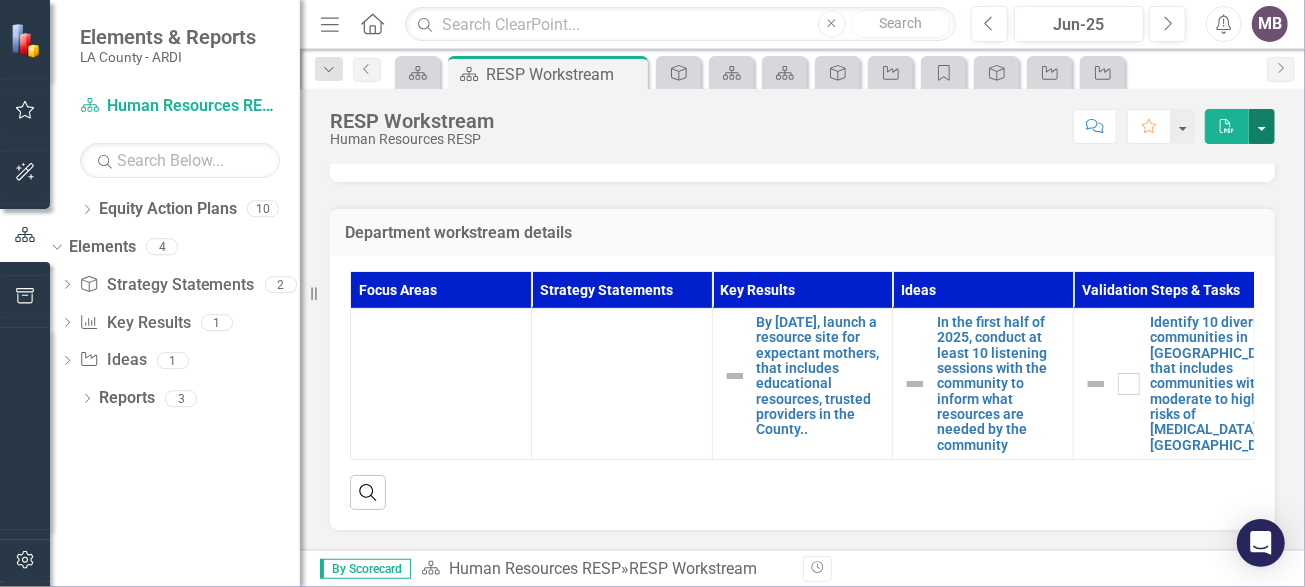 click at bounding box center (1262, 126) 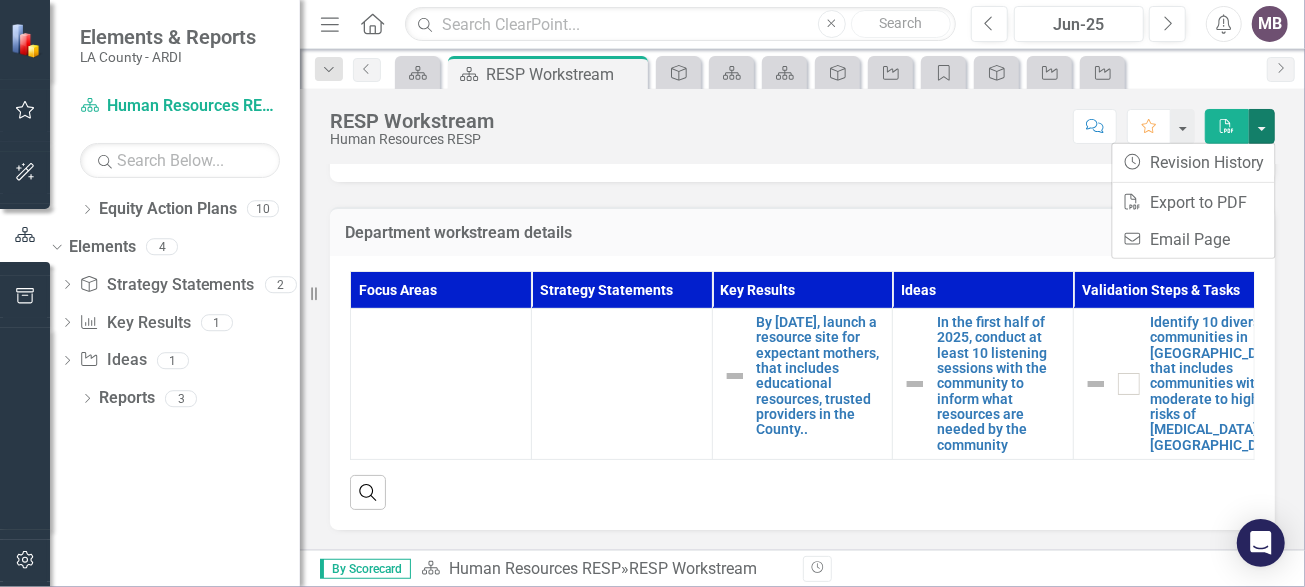 click on "Search" at bounding box center (802, 484) 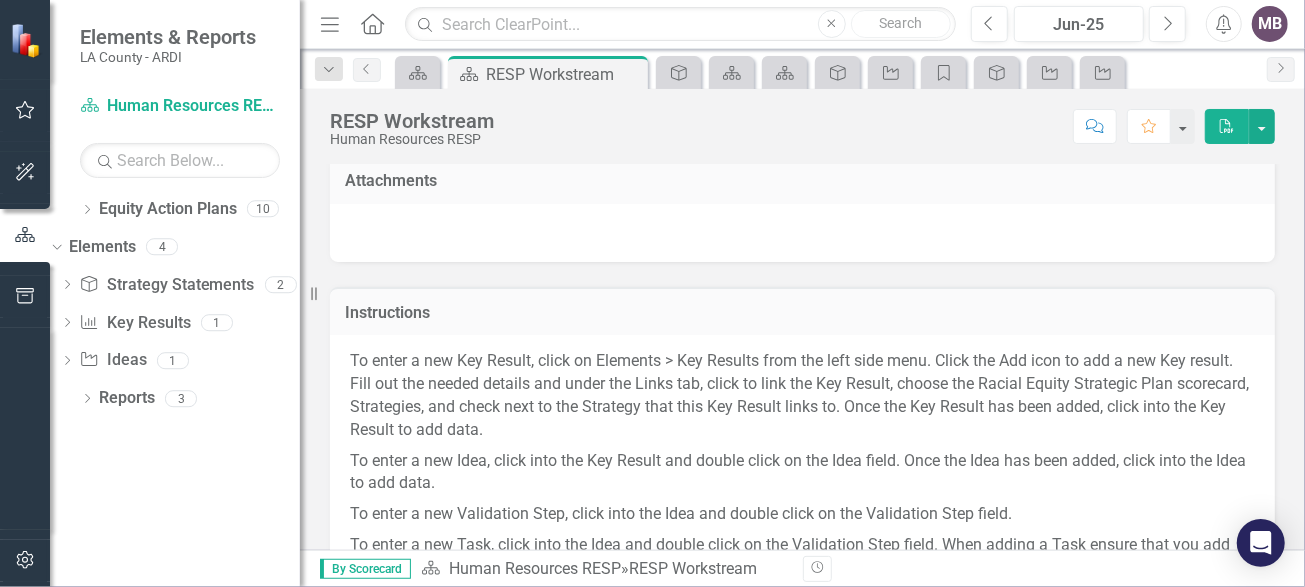 scroll, scrollTop: 0, scrollLeft: 0, axis: both 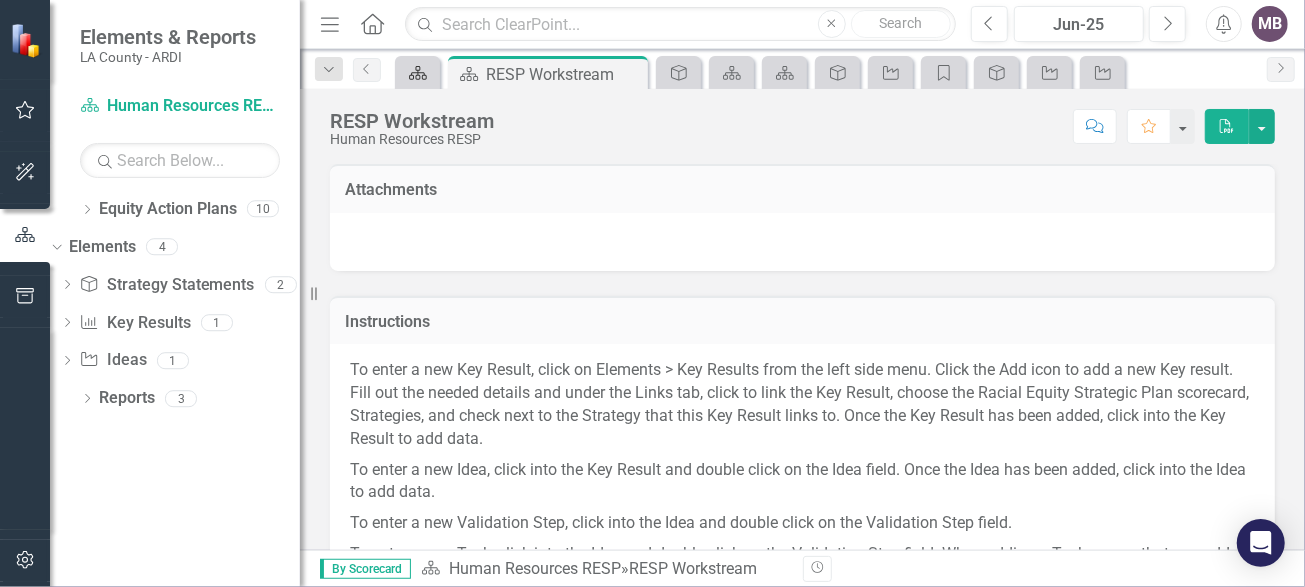 click on "Equity Action Plan" at bounding box center (414, 72) 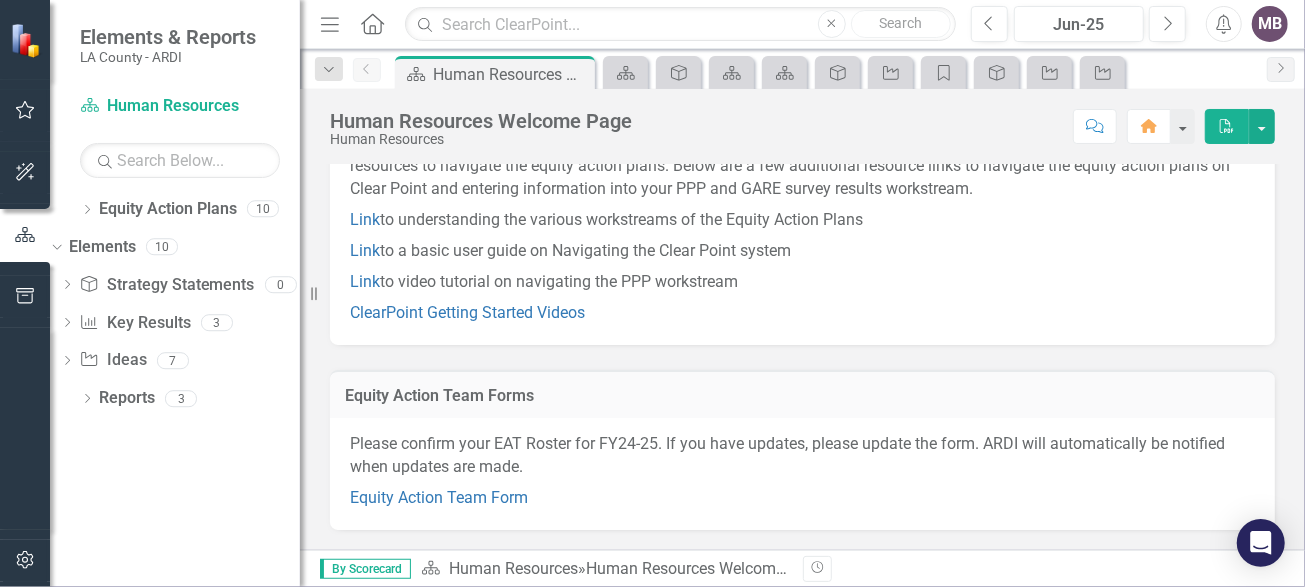 scroll, scrollTop: 0, scrollLeft: 0, axis: both 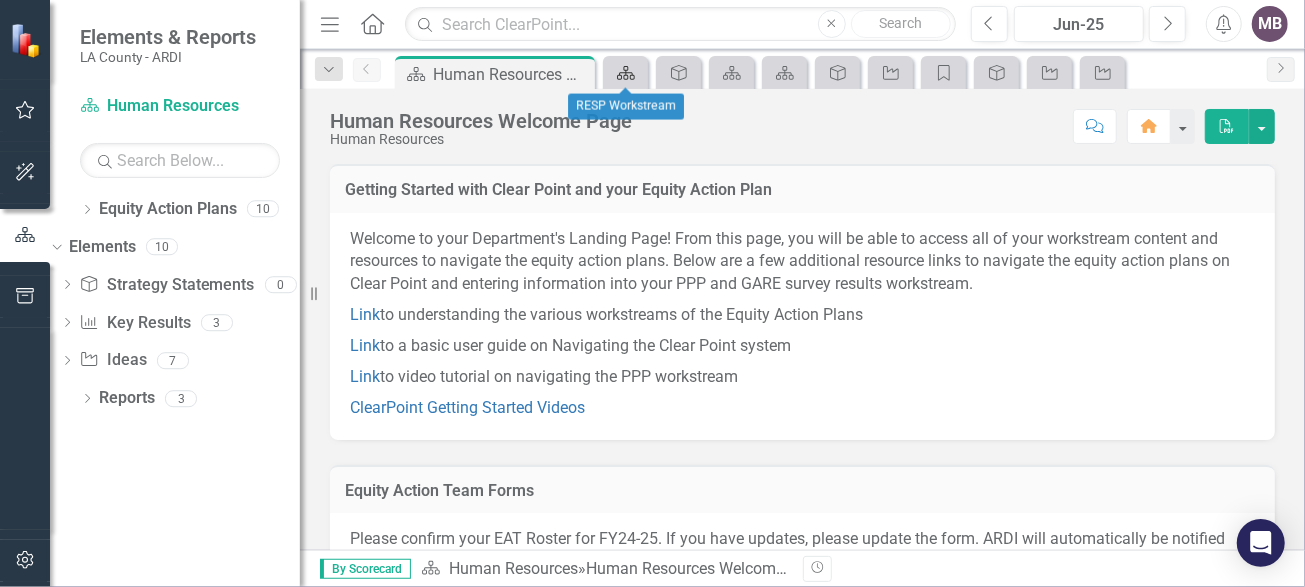 click on "Equity Action Plan" 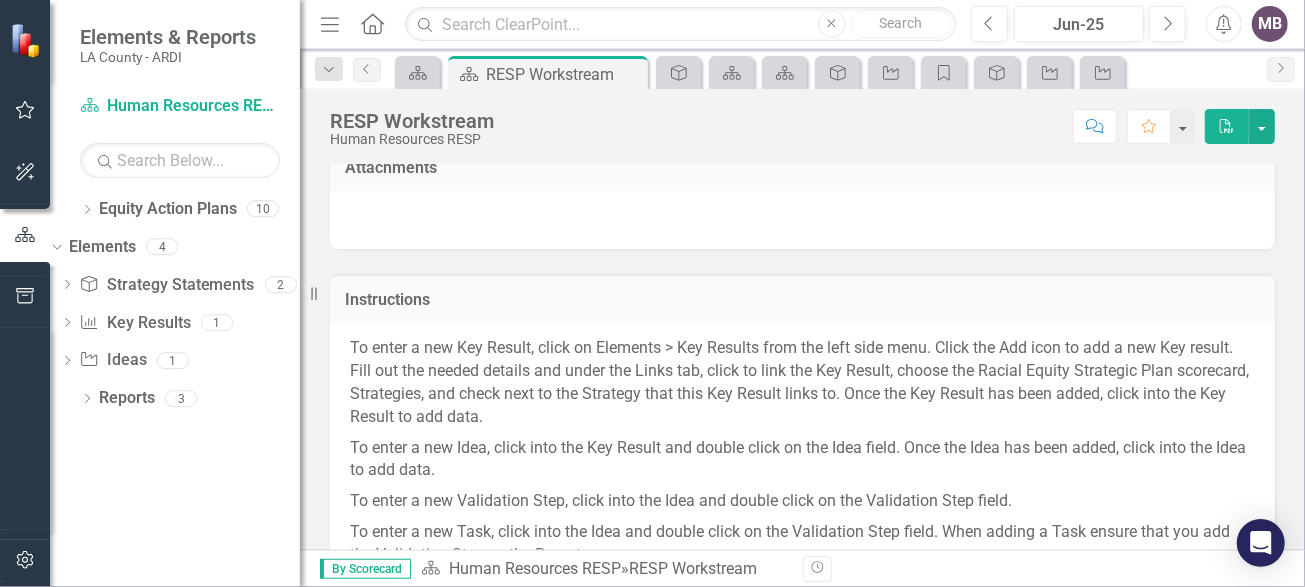 scroll, scrollTop: 0, scrollLeft: 0, axis: both 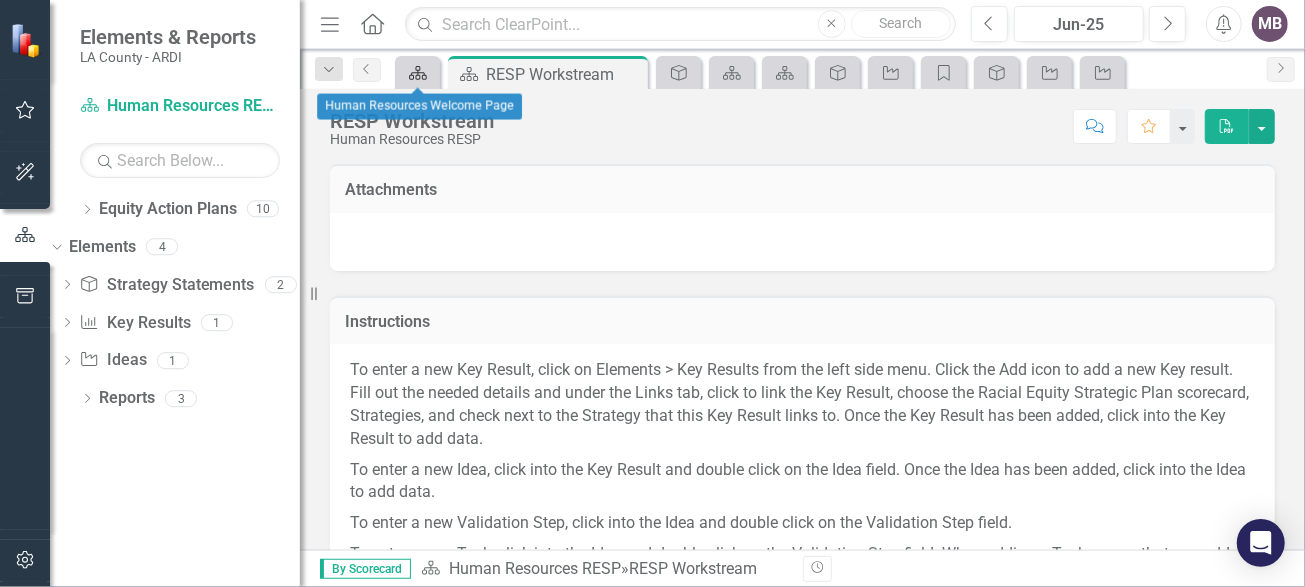 click on "Equity Action Plan" 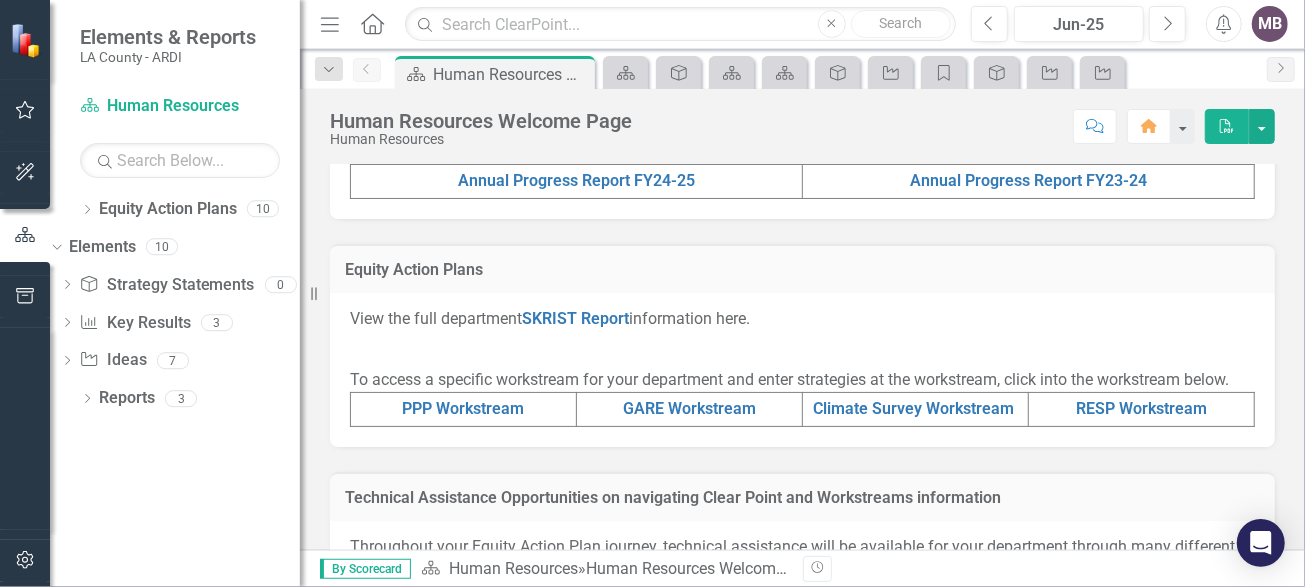 scroll, scrollTop: 800, scrollLeft: 0, axis: vertical 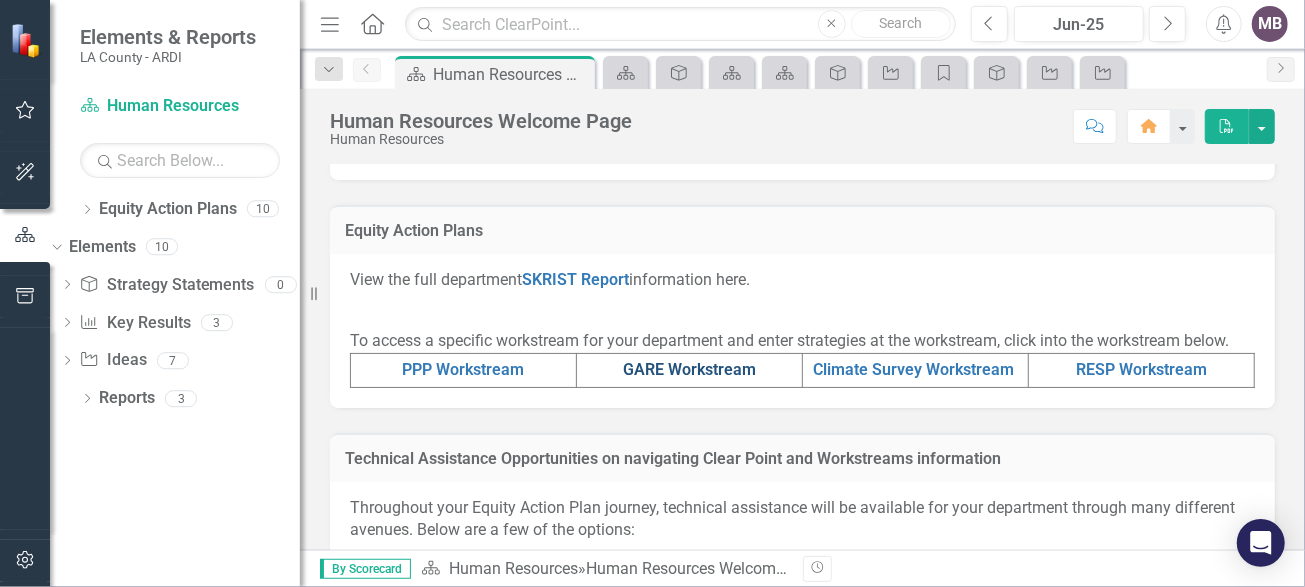 click on "GARE Workstream" at bounding box center [689, 369] 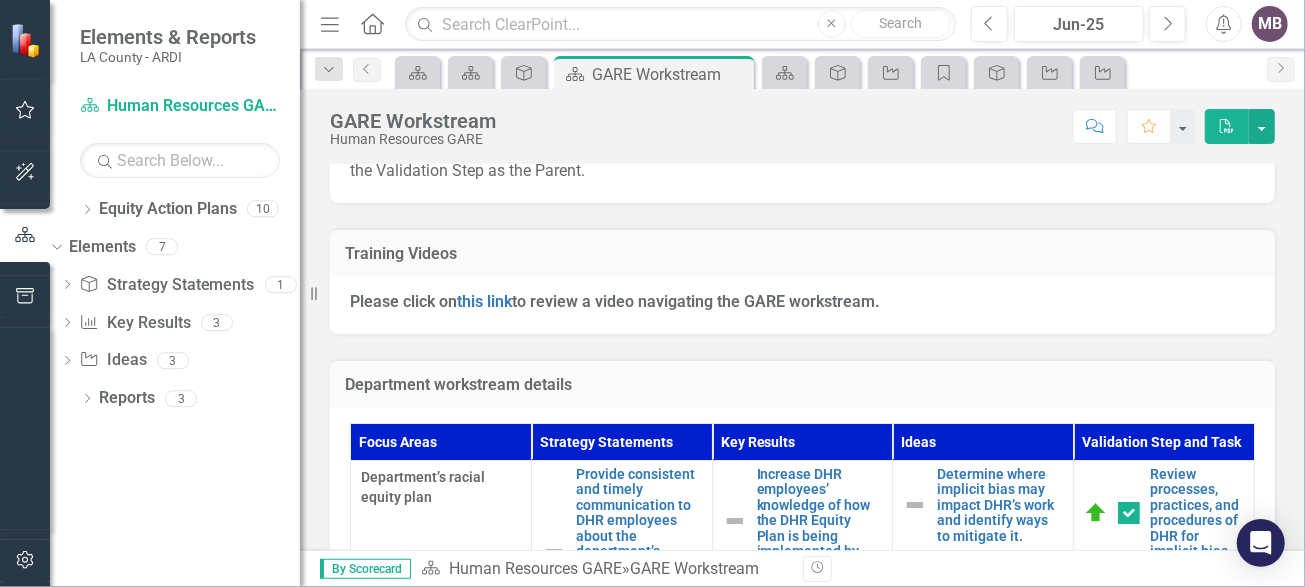 scroll, scrollTop: 800, scrollLeft: 0, axis: vertical 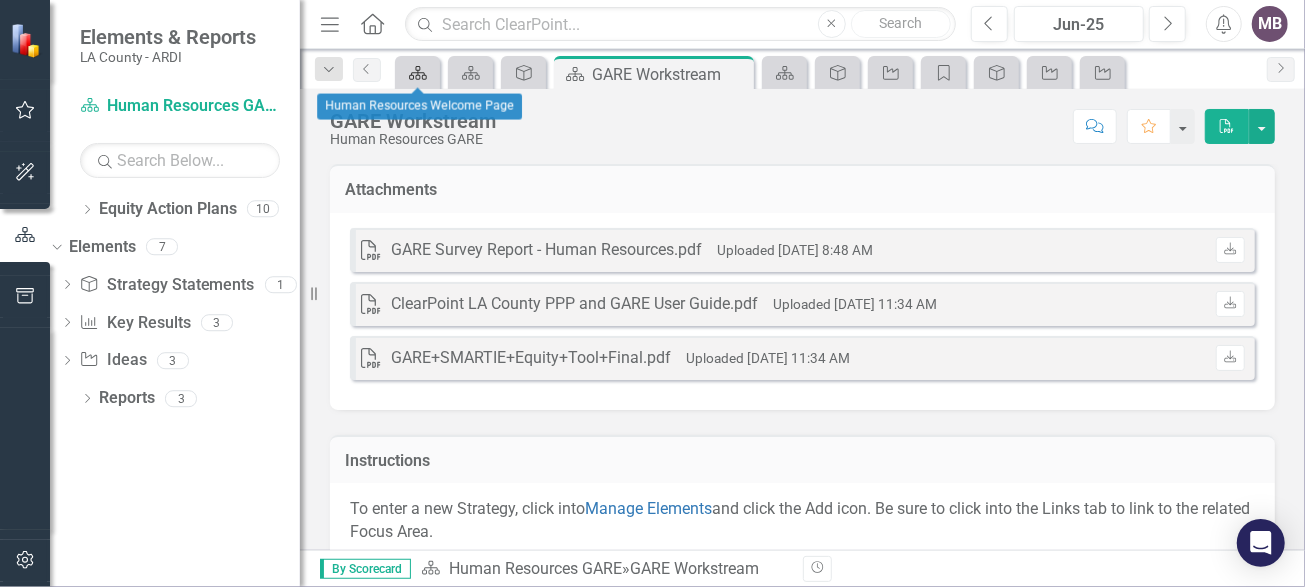 click on "Equity Action Plan" 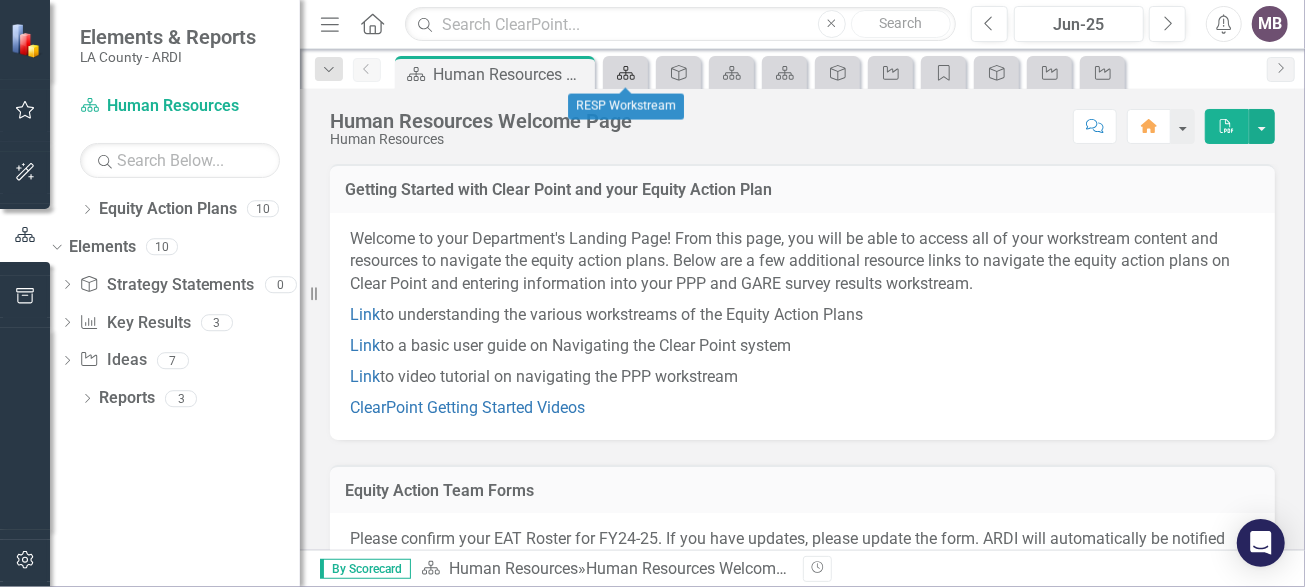 click on "Equity Action Plan" 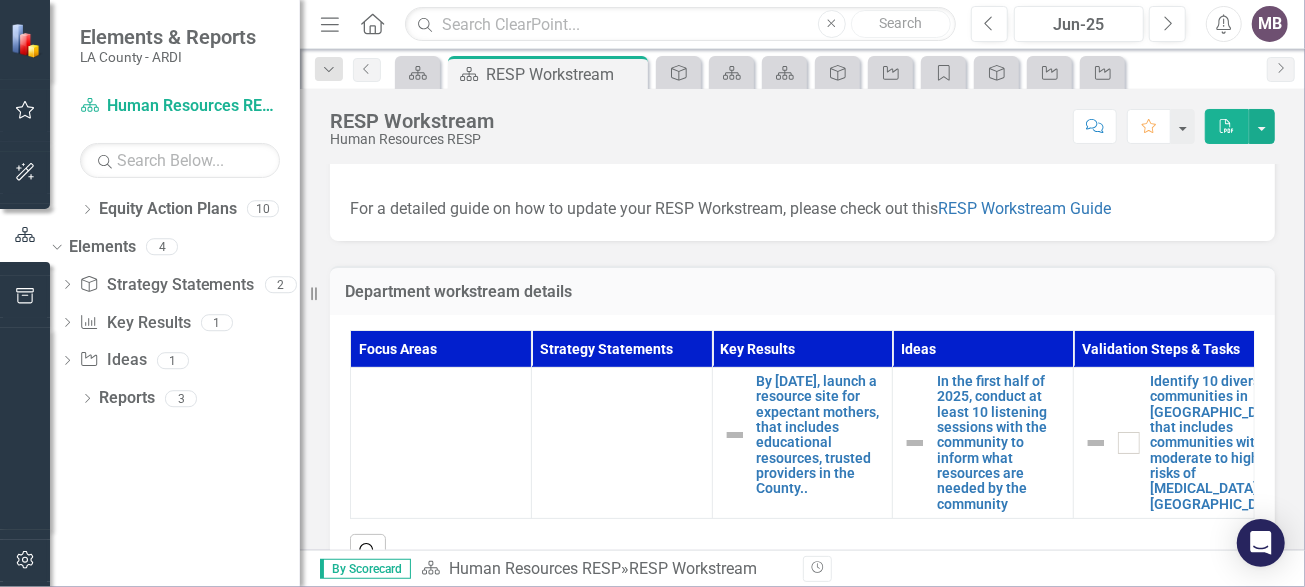 scroll, scrollTop: 300, scrollLeft: 0, axis: vertical 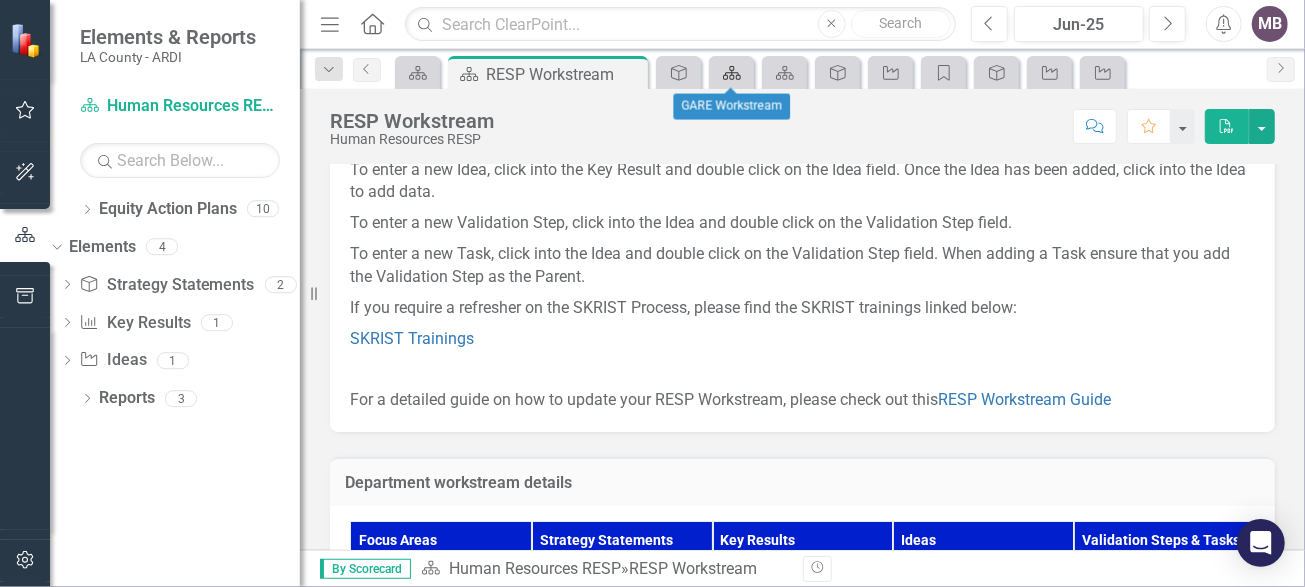 click on "Equity Action Plan" 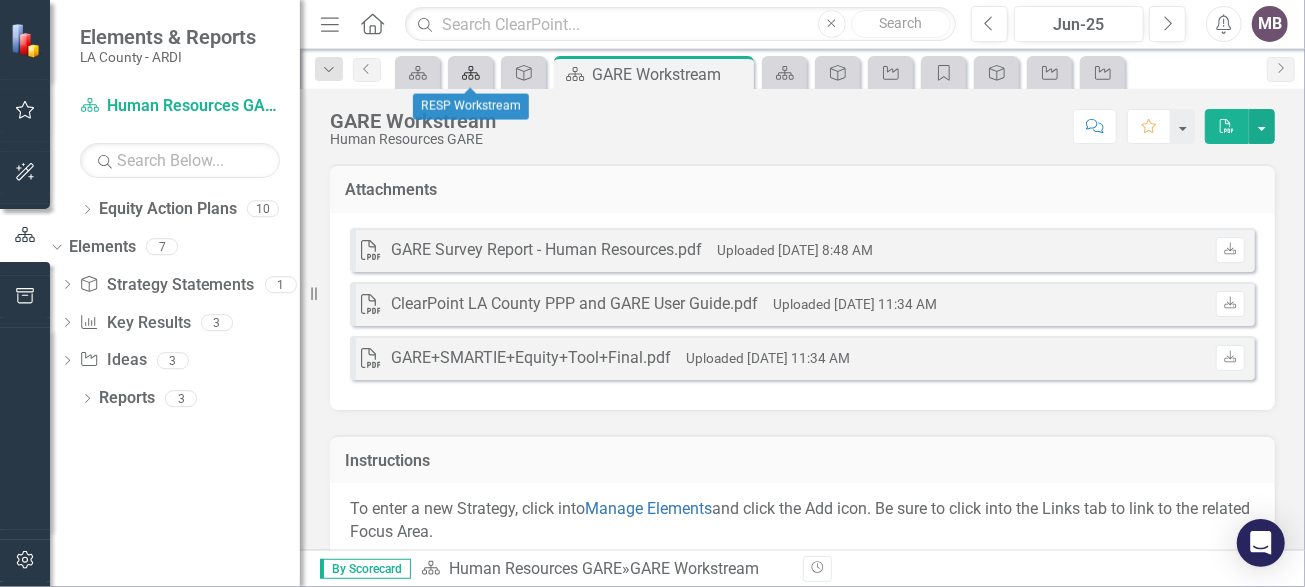 click on "Equity Action Plan" at bounding box center (467, 72) 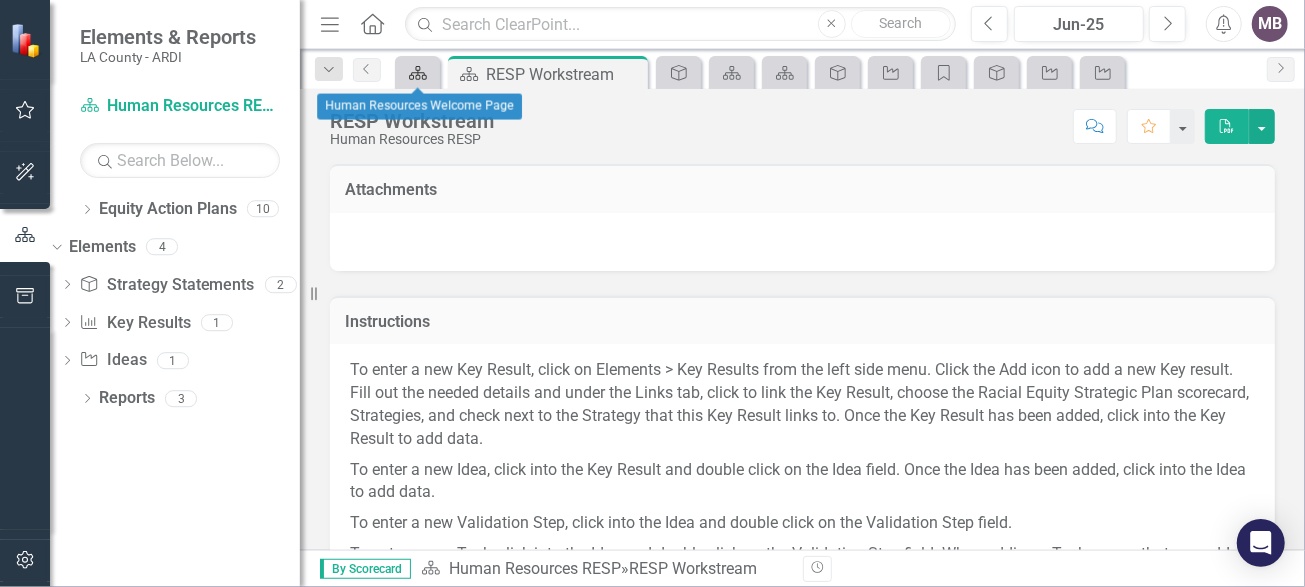 click on "Equity Action Plan" 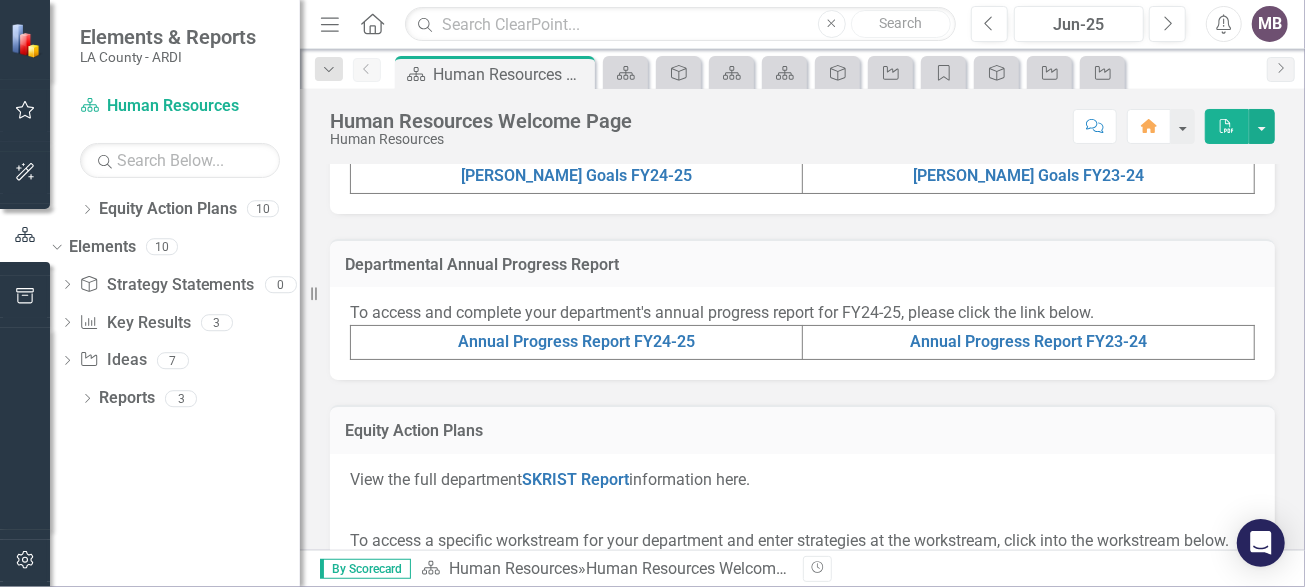 scroll, scrollTop: 700, scrollLeft: 0, axis: vertical 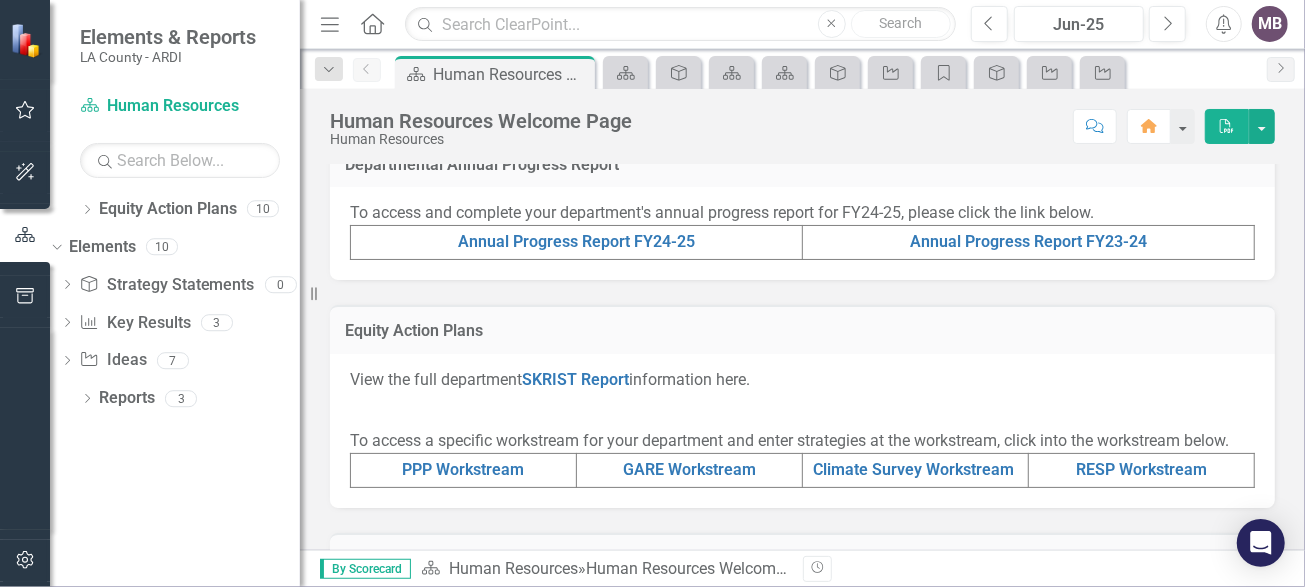 click on "PPP Workstream" at bounding box center [463, 470] 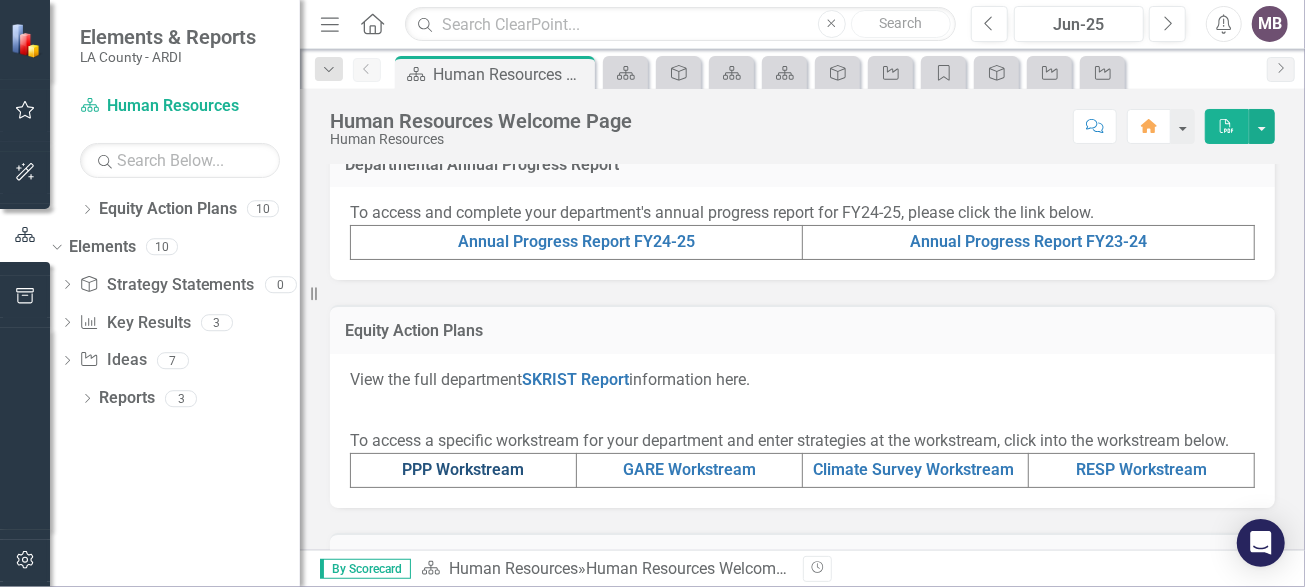click on "PPP Workstream" at bounding box center (464, 469) 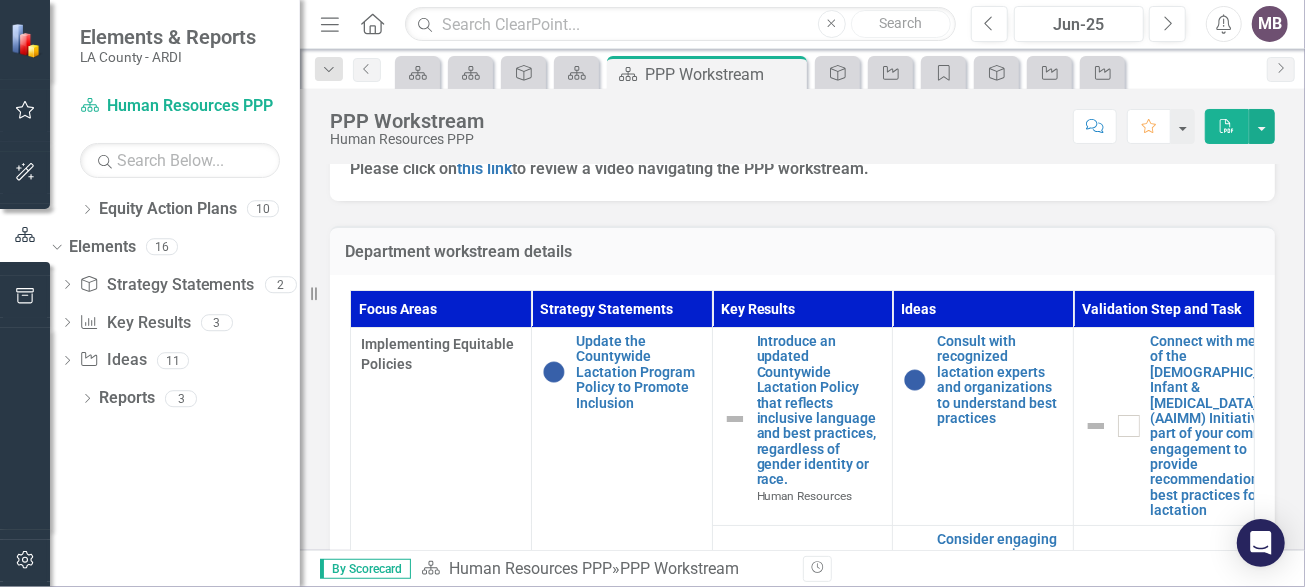 scroll, scrollTop: 700, scrollLeft: 0, axis: vertical 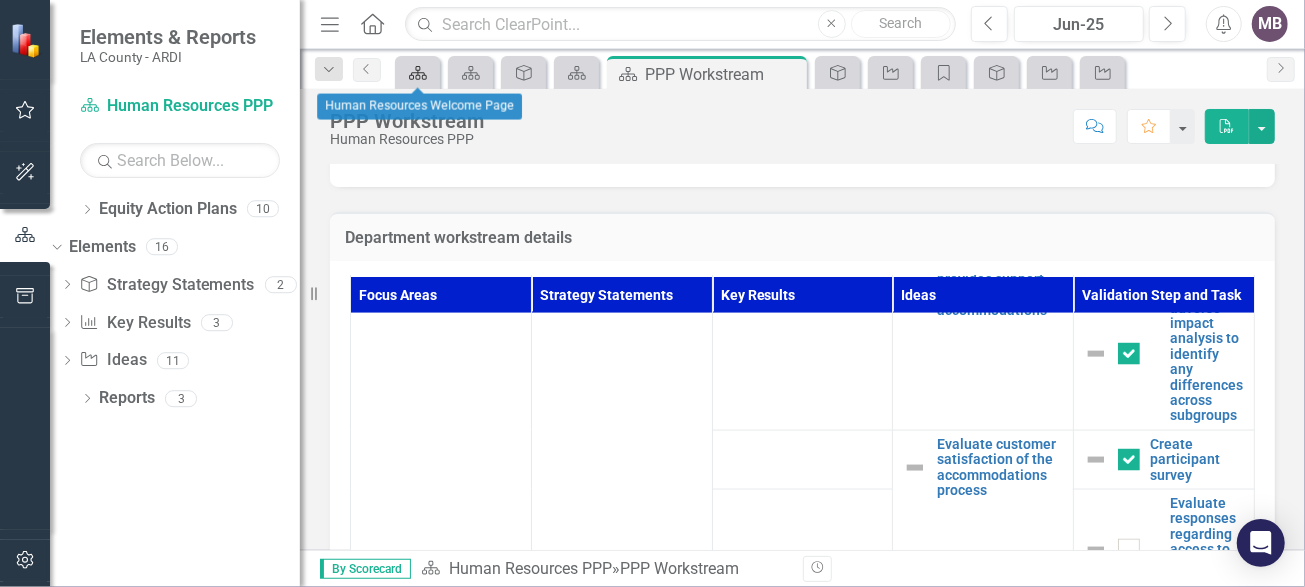 click on "Equity Action Plan" 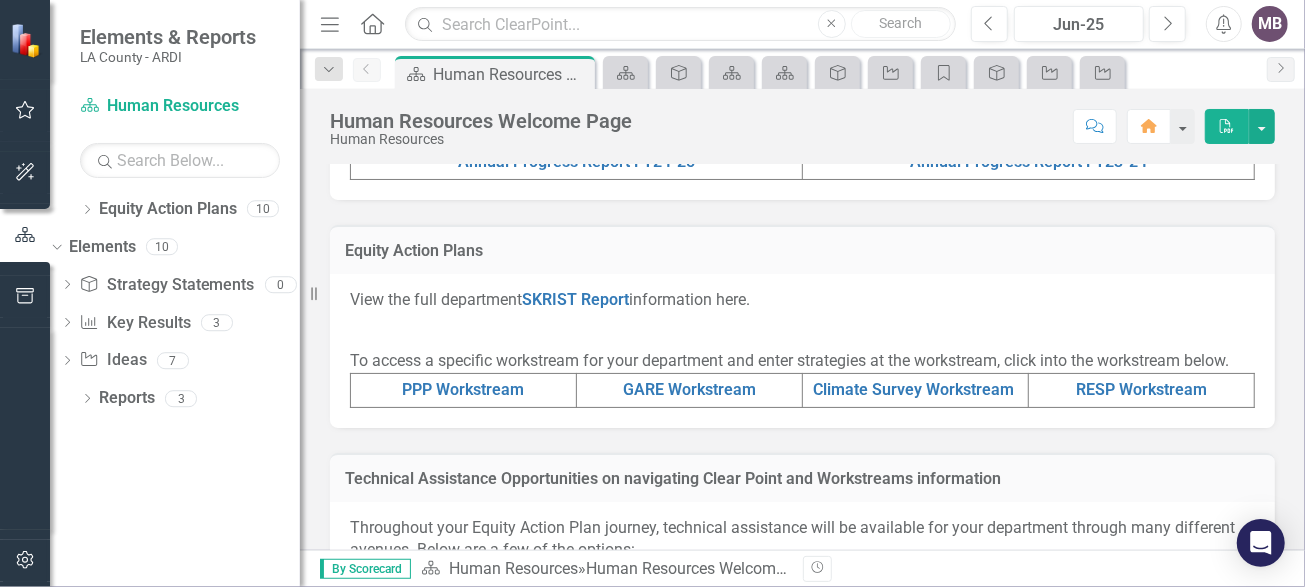 scroll, scrollTop: 800, scrollLeft: 0, axis: vertical 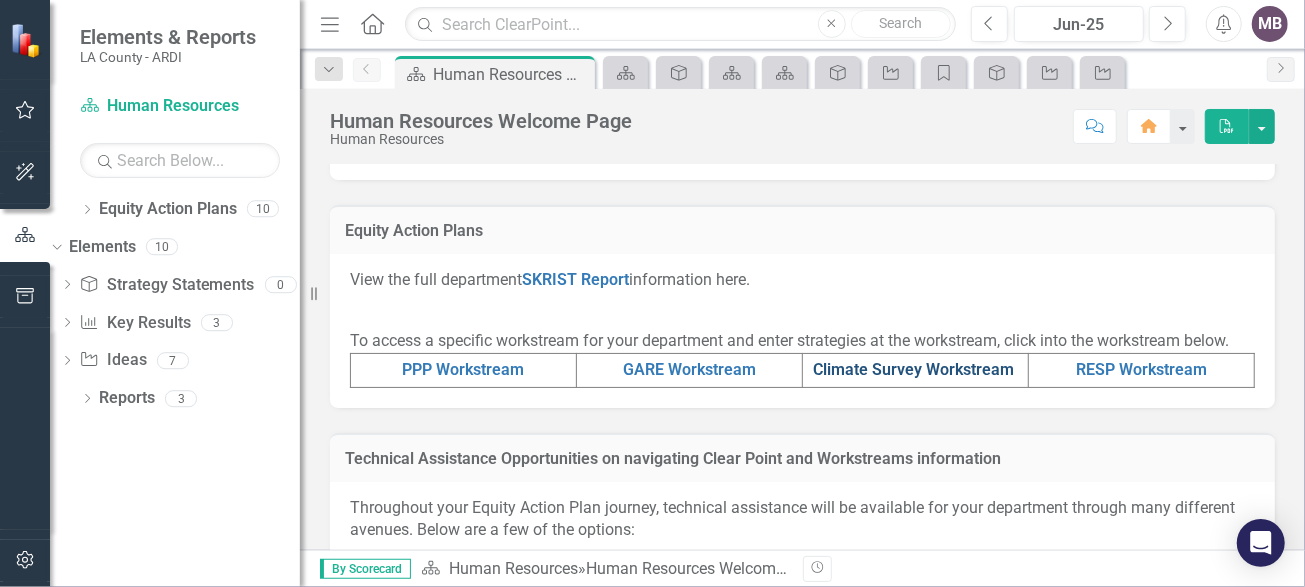 click on "Climate Survey Workstream" at bounding box center (913, 369) 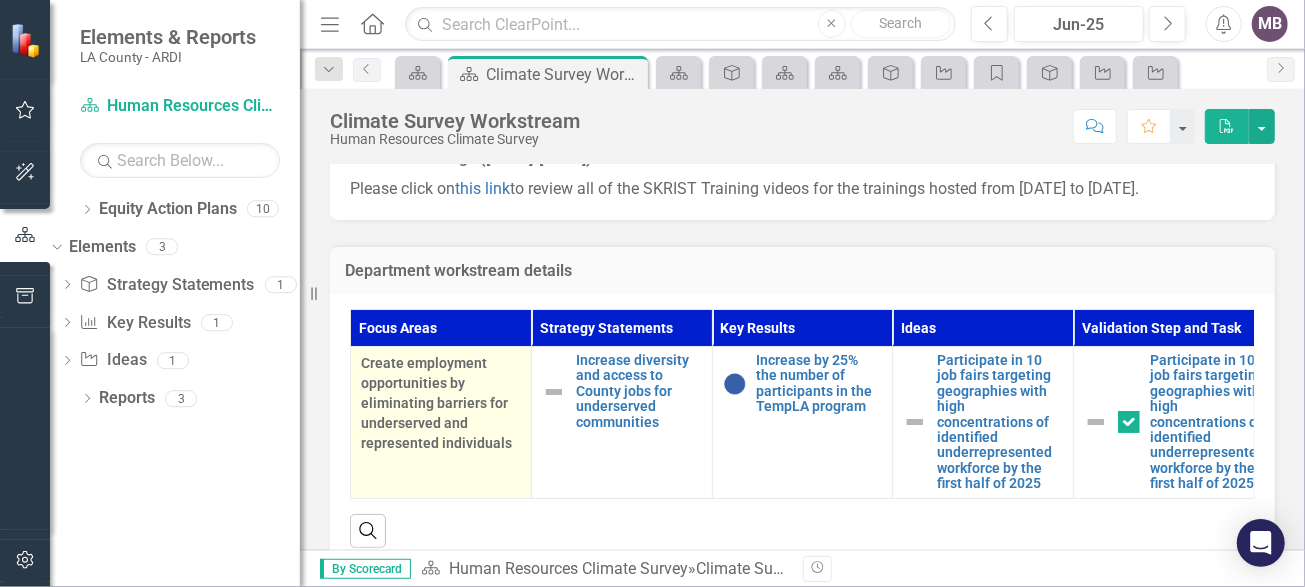 scroll, scrollTop: 761, scrollLeft: 0, axis: vertical 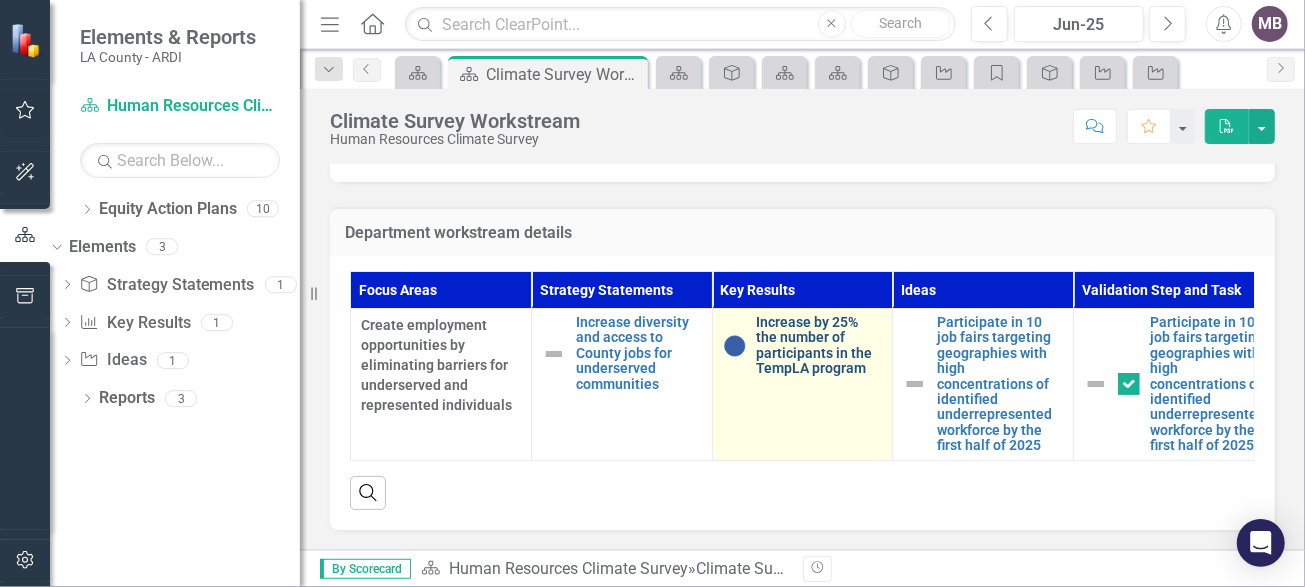 click on "Increase by 25% the number of participants in the TempLA program" at bounding box center [820, 346] 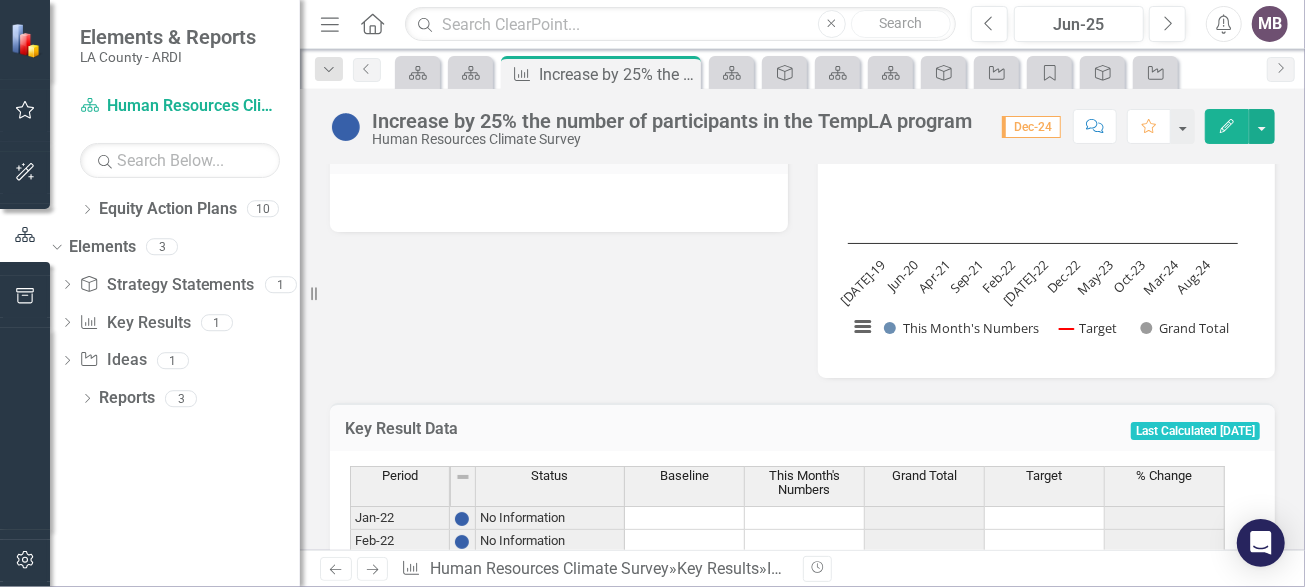 scroll, scrollTop: 800, scrollLeft: 0, axis: vertical 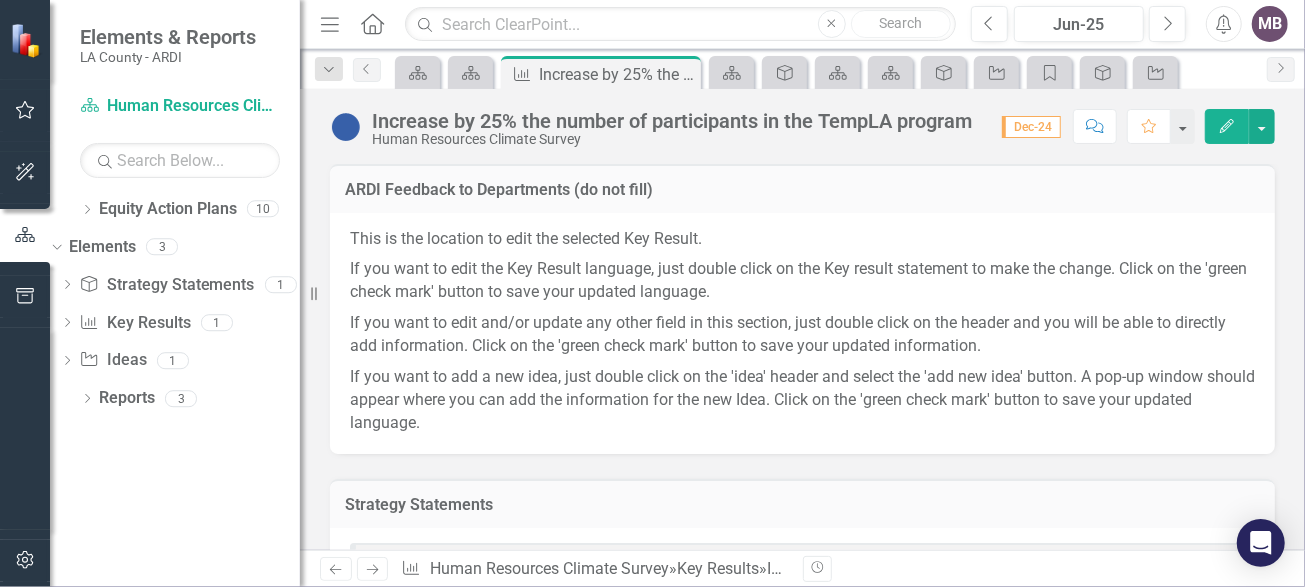 click on "Edit" at bounding box center [1227, 126] 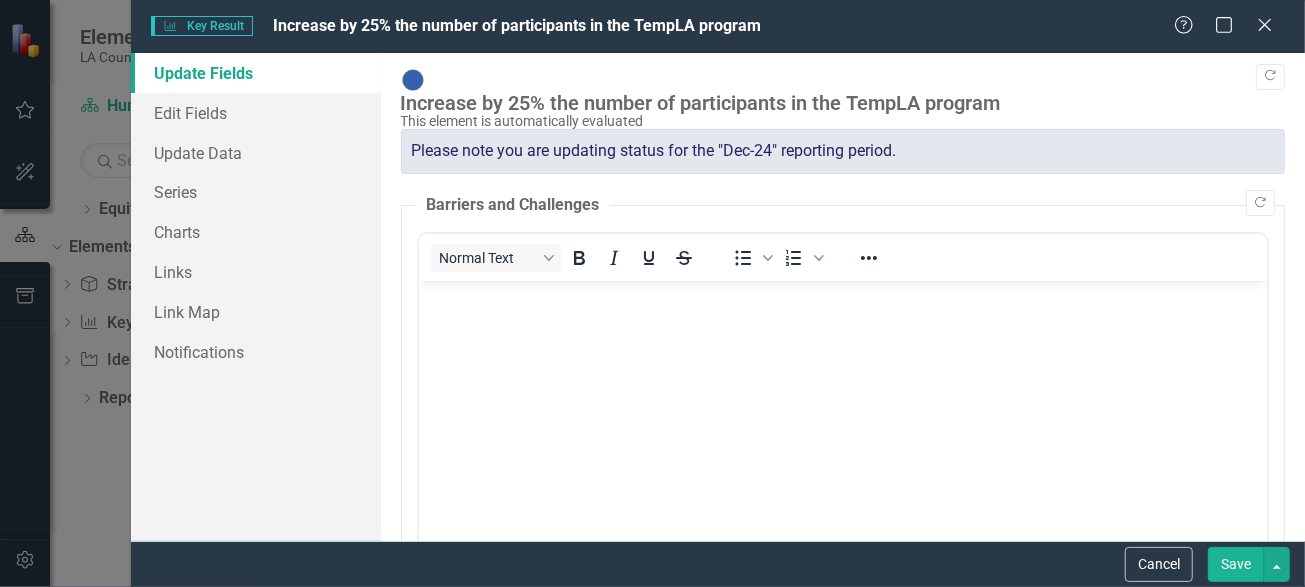 scroll, scrollTop: 0, scrollLeft: 0, axis: both 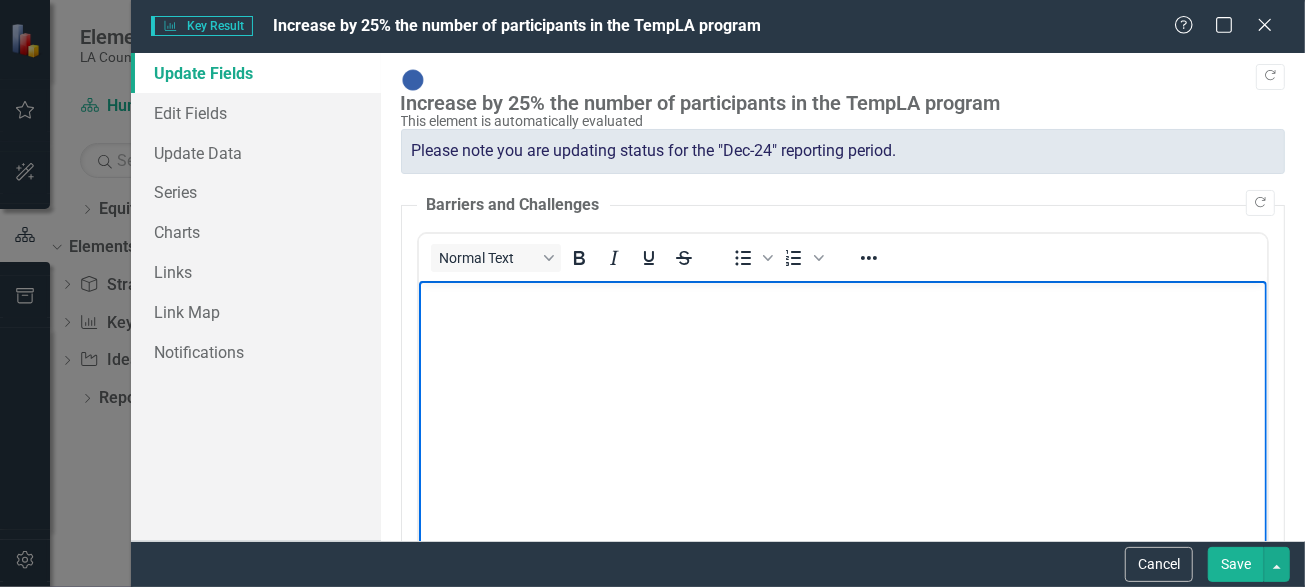 click at bounding box center [842, 430] 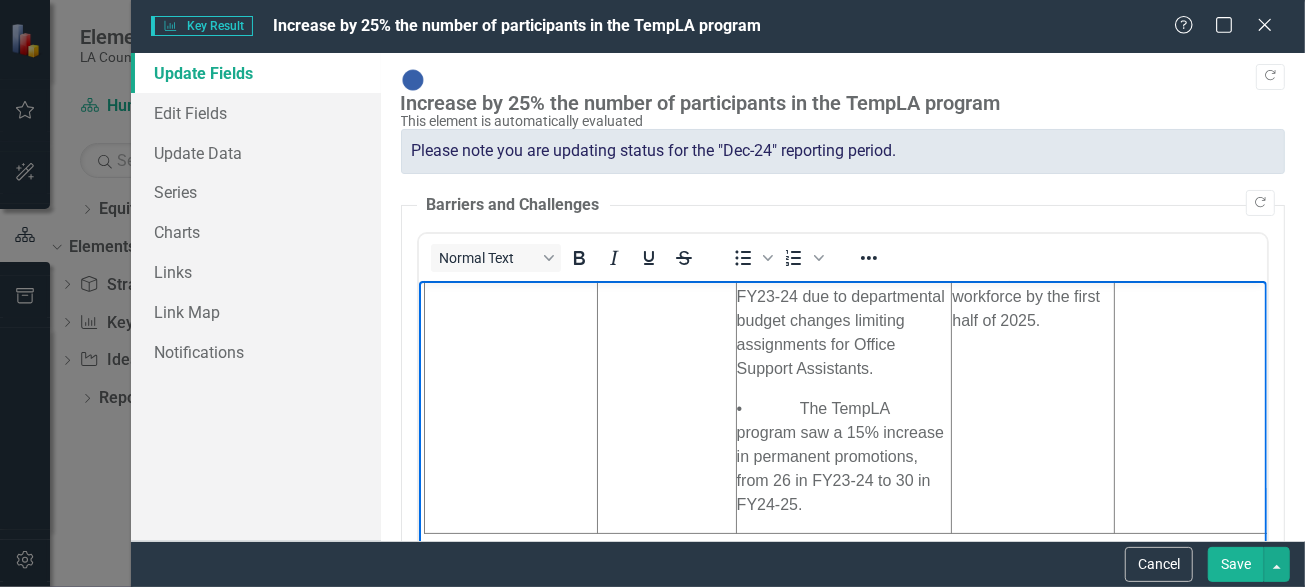 scroll, scrollTop: 60, scrollLeft: 0, axis: vertical 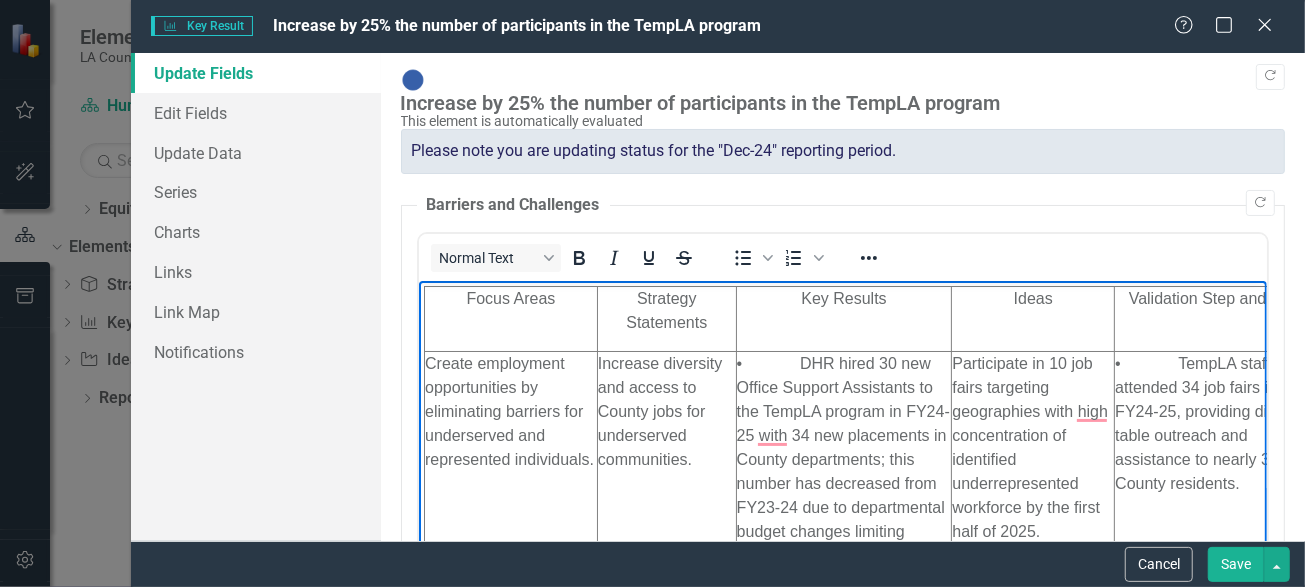 click on "Save" at bounding box center (1236, 564) 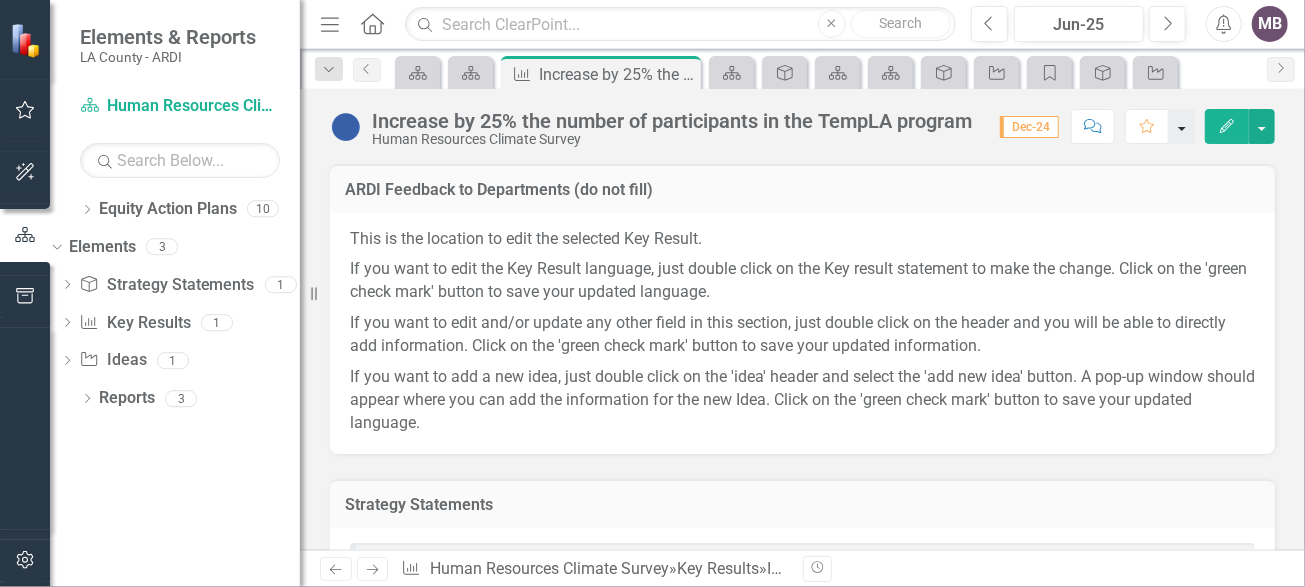 click at bounding box center [1182, 126] 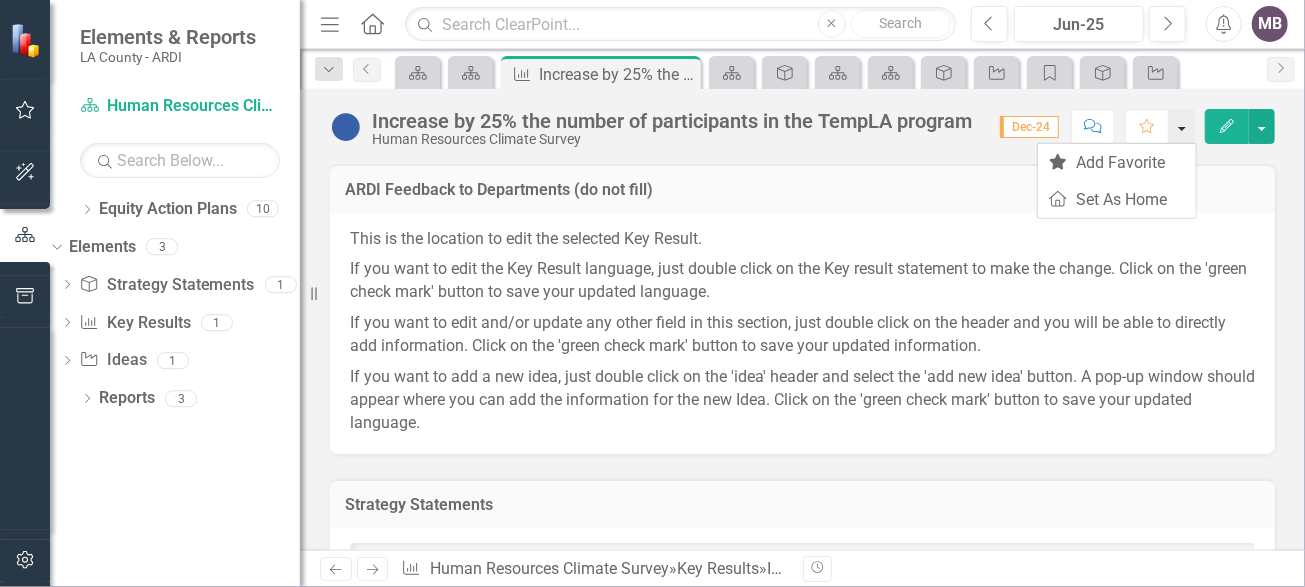 click at bounding box center (1182, 126) 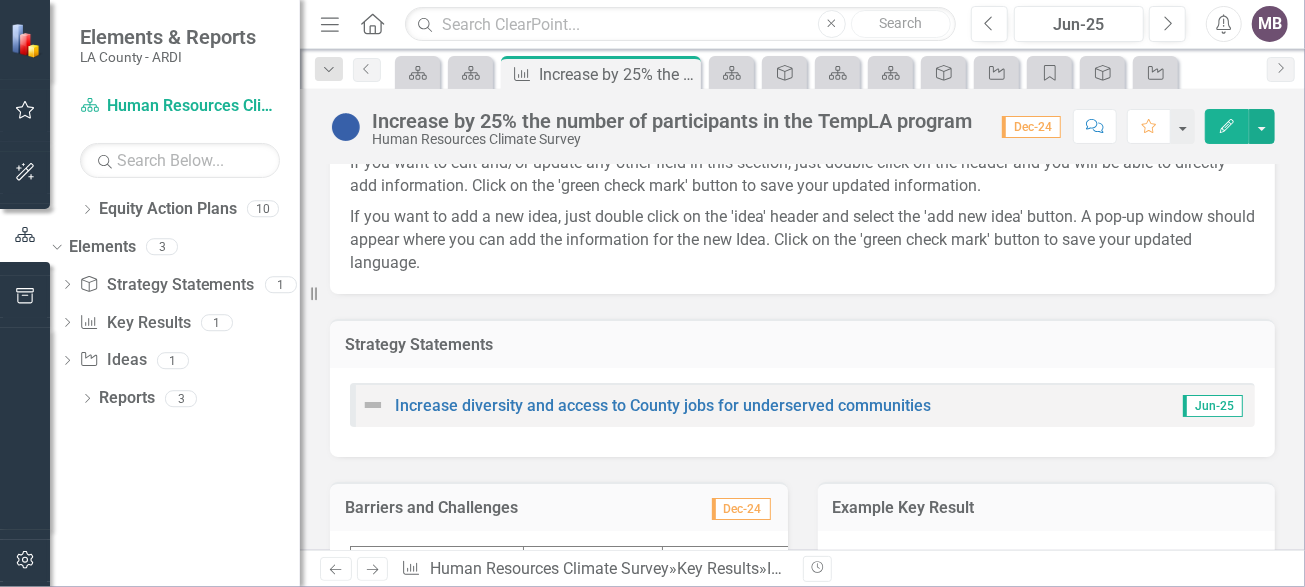 scroll, scrollTop: 300, scrollLeft: 0, axis: vertical 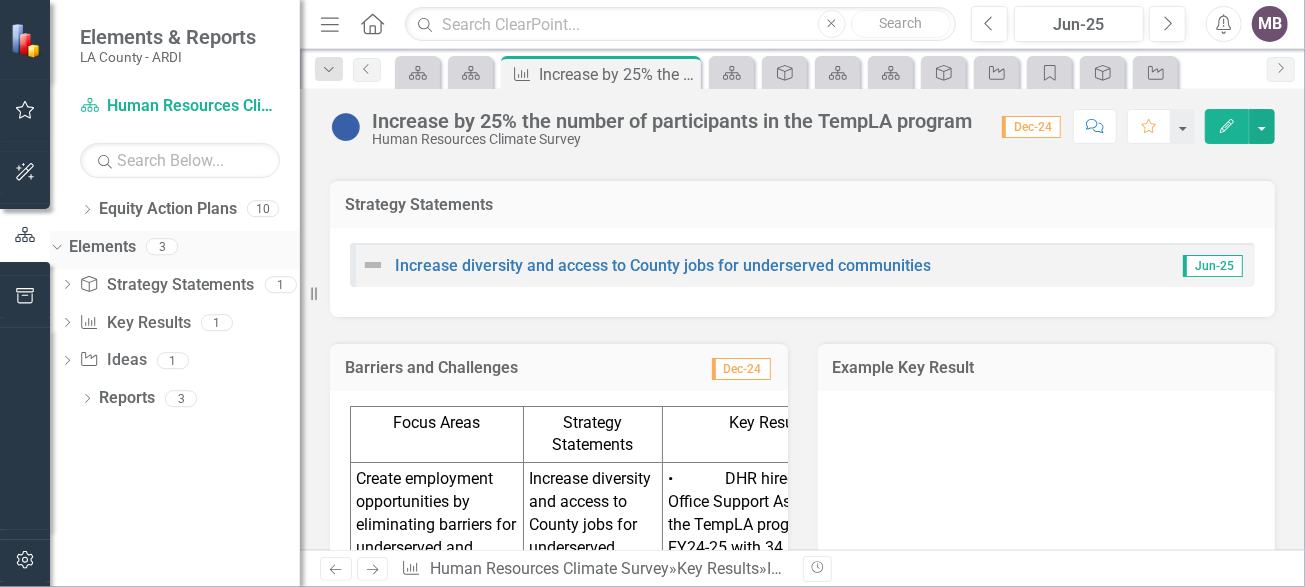click on "Elements" at bounding box center [102, 247] 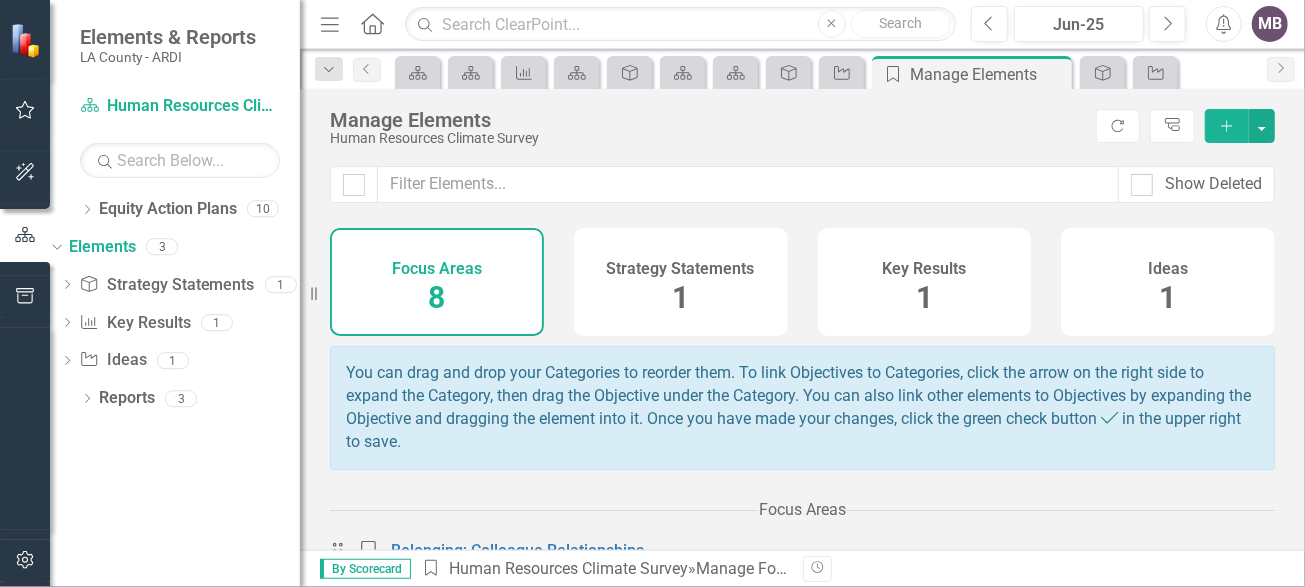 click on "8" at bounding box center [436, 297] 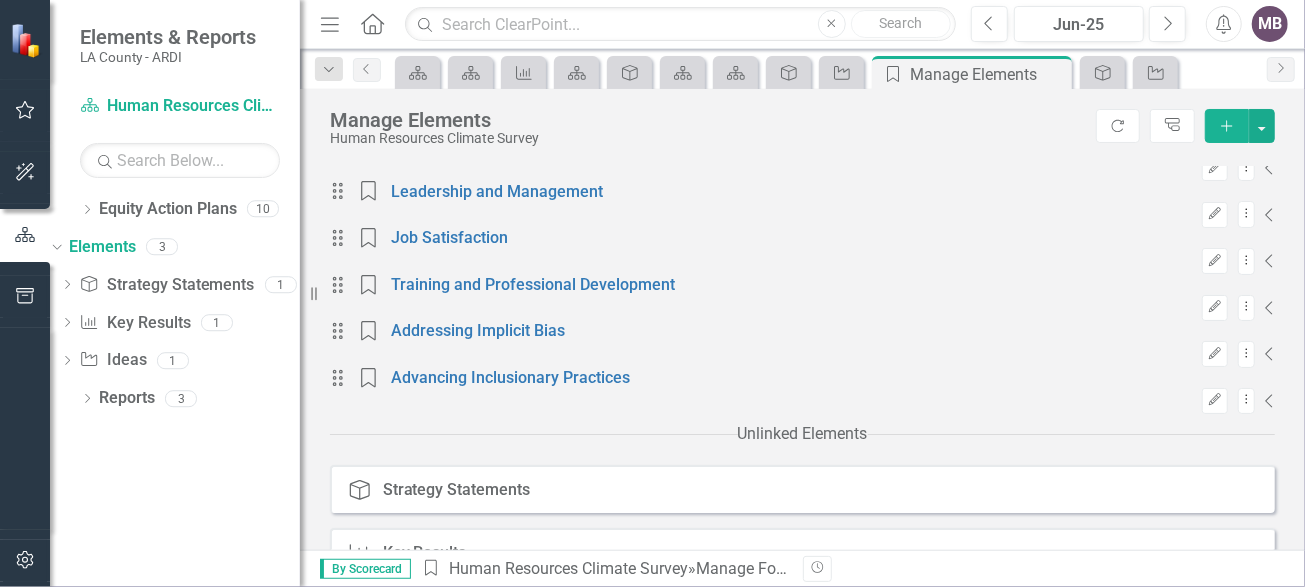 scroll, scrollTop: 507, scrollLeft: 0, axis: vertical 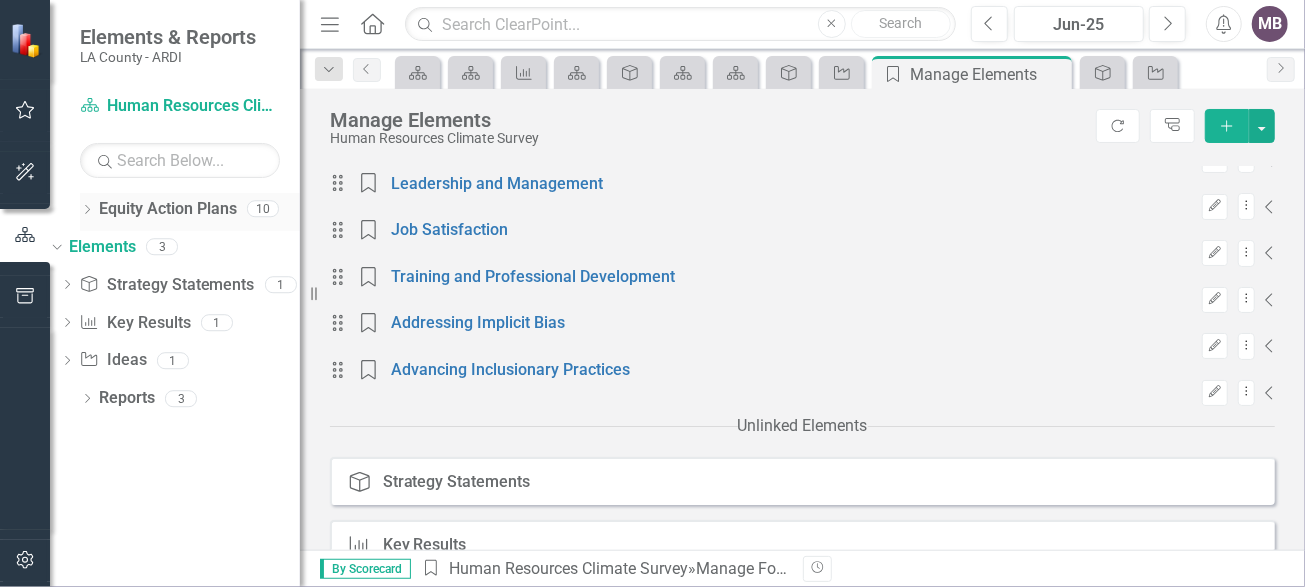 click on "Equity Action Plans" at bounding box center (168, 209) 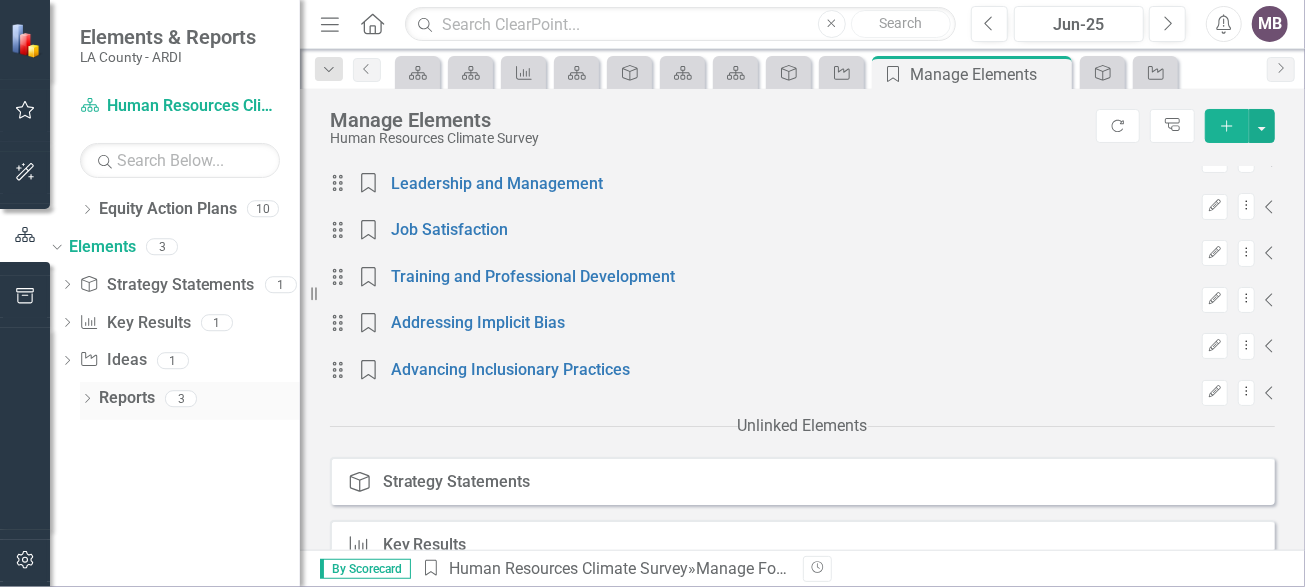 click on "Dropdown" 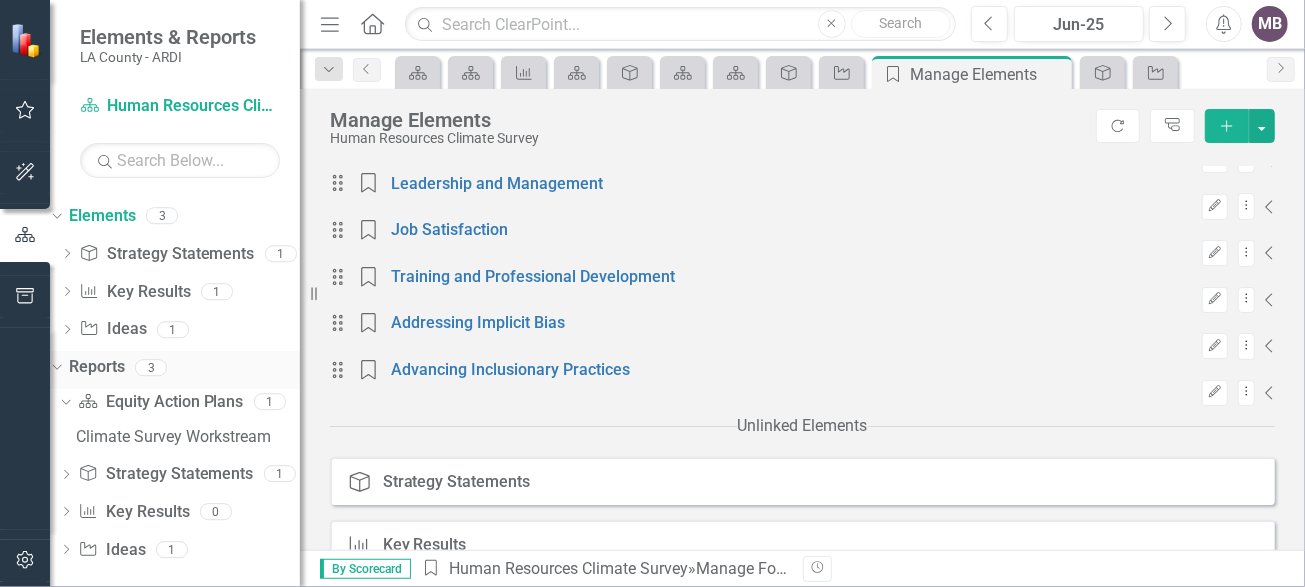 scroll, scrollTop: 45, scrollLeft: 0, axis: vertical 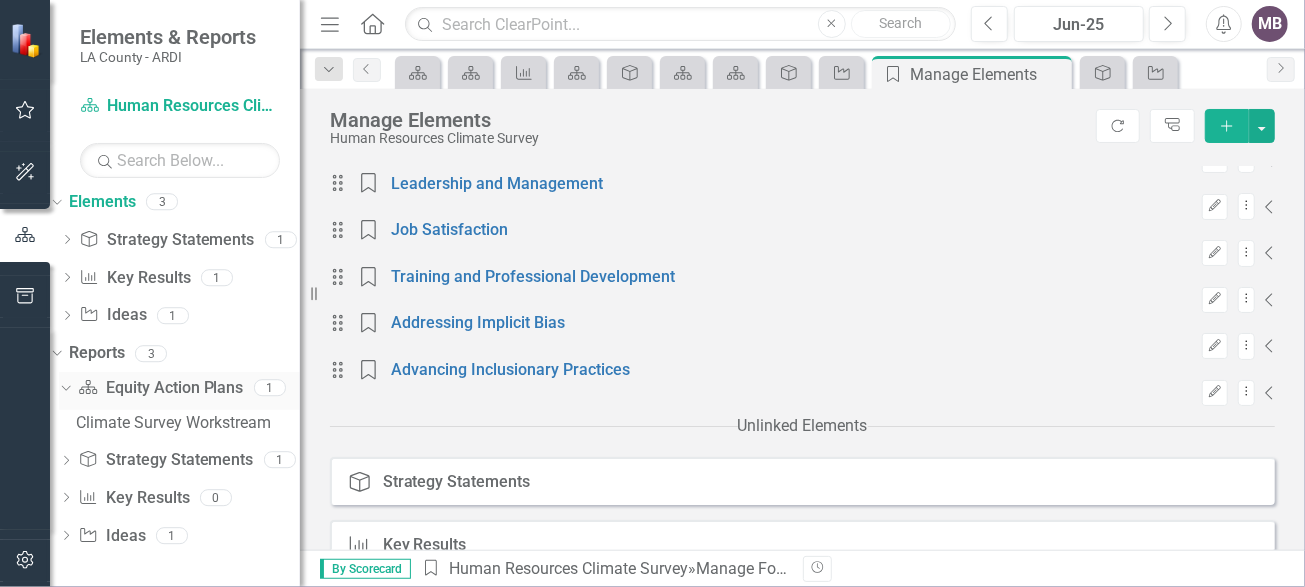 click on "Equity Action Plan Equity Action Plans" at bounding box center [160, 388] 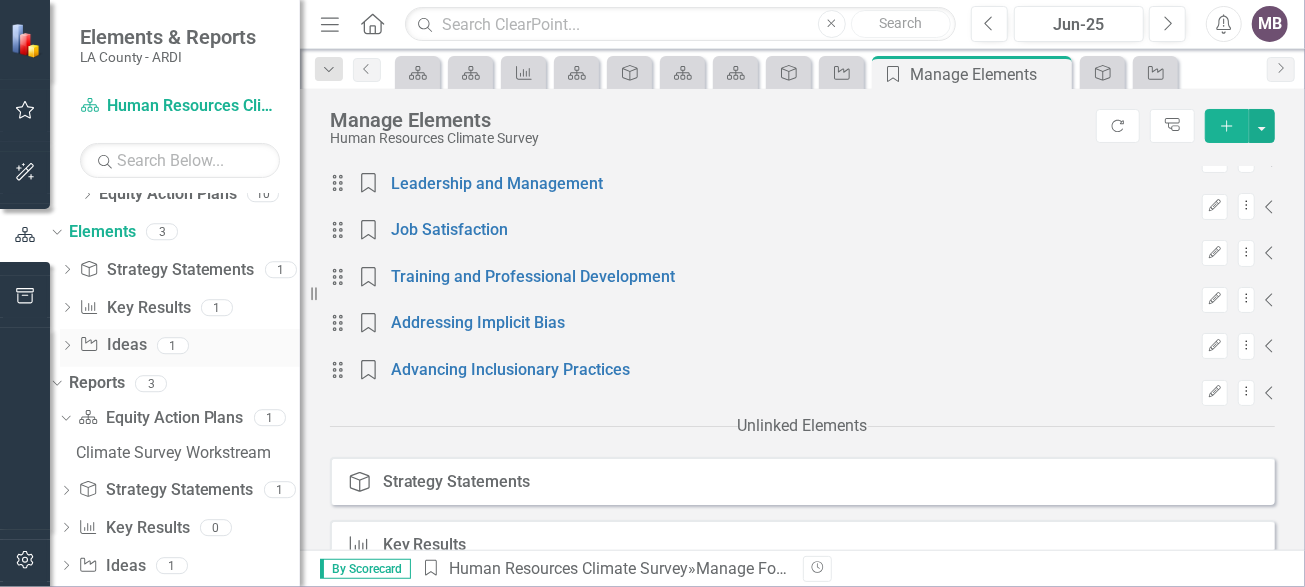scroll, scrollTop: 0, scrollLeft: 0, axis: both 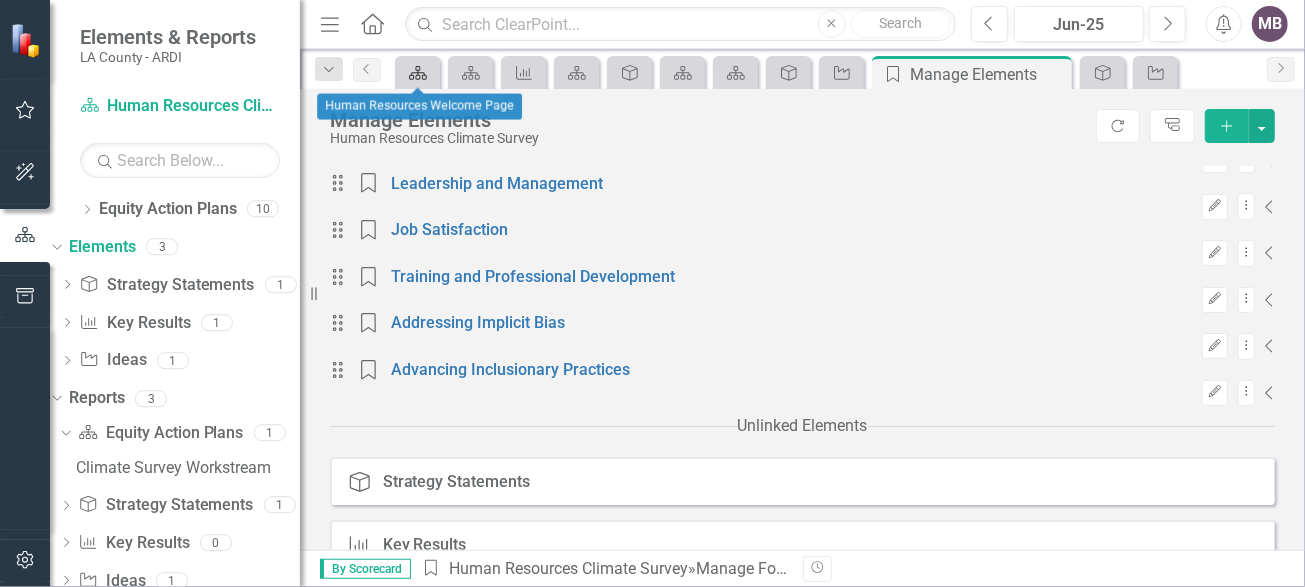click on "Equity Action Plan" 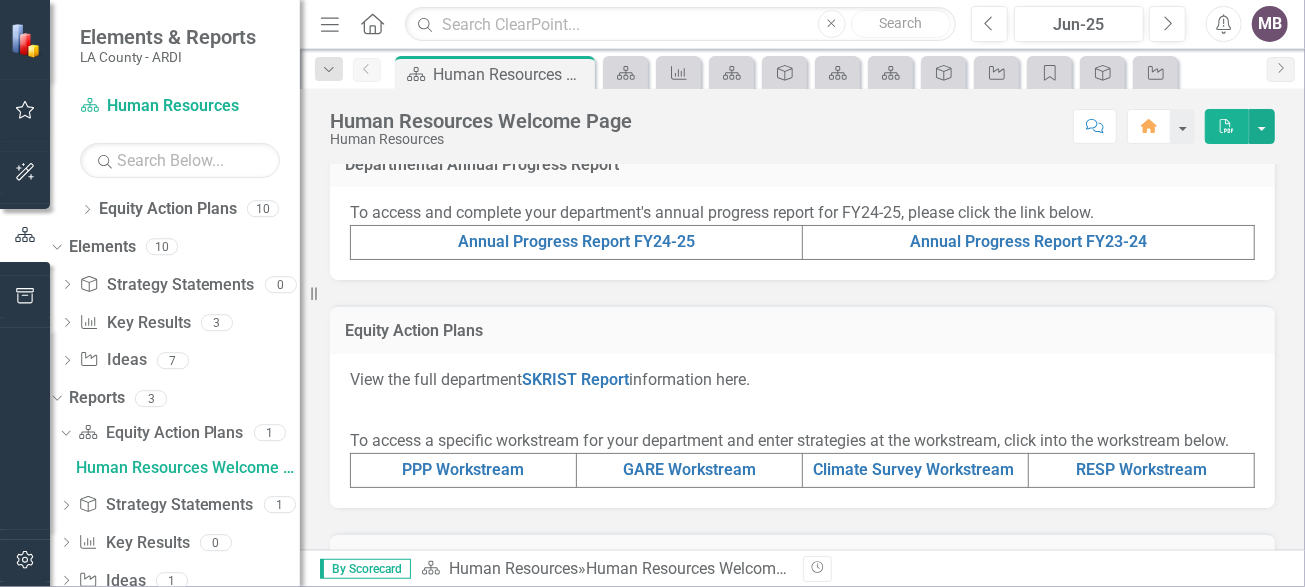 scroll, scrollTop: 899, scrollLeft: 0, axis: vertical 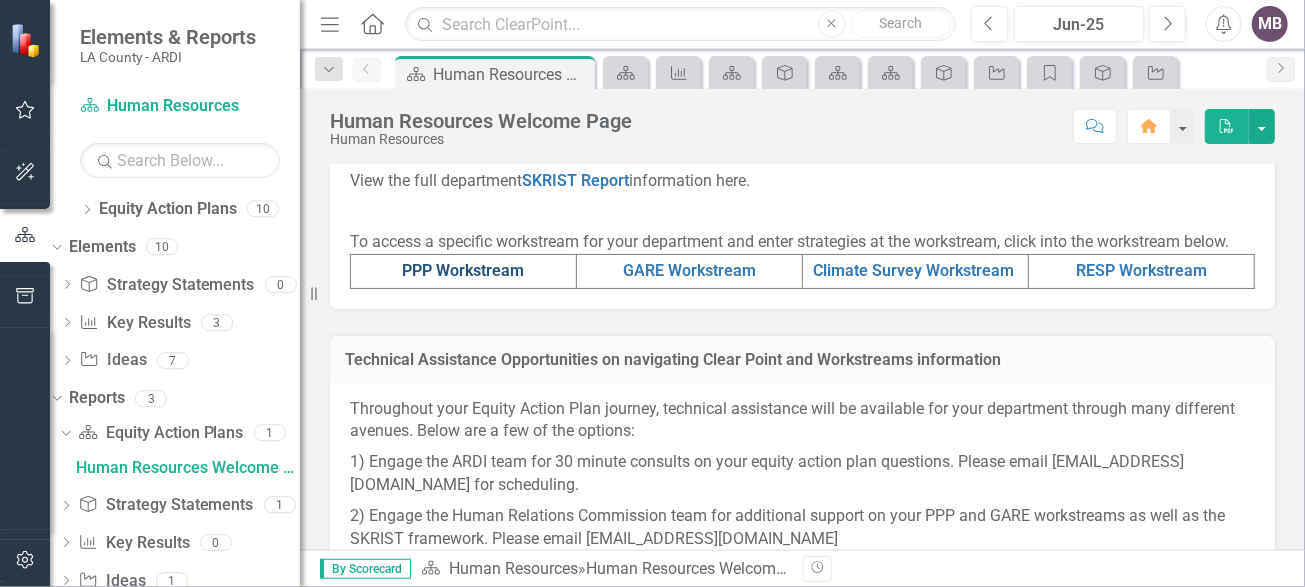 click on "PPP Workstream" at bounding box center [464, 270] 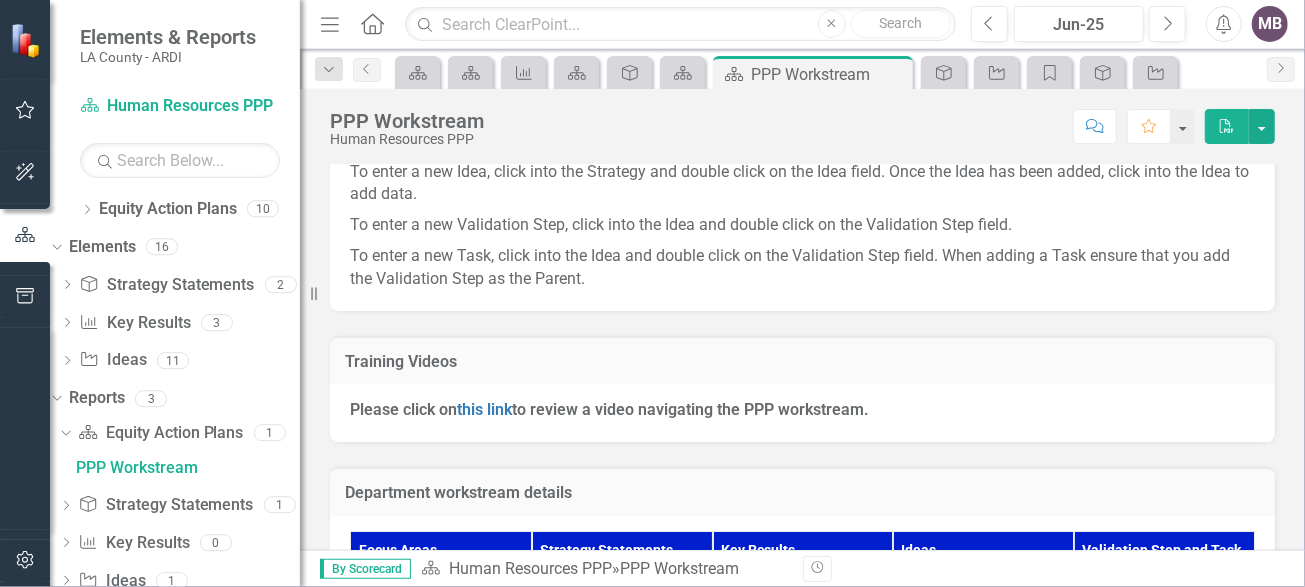 scroll, scrollTop: 700, scrollLeft: 0, axis: vertical 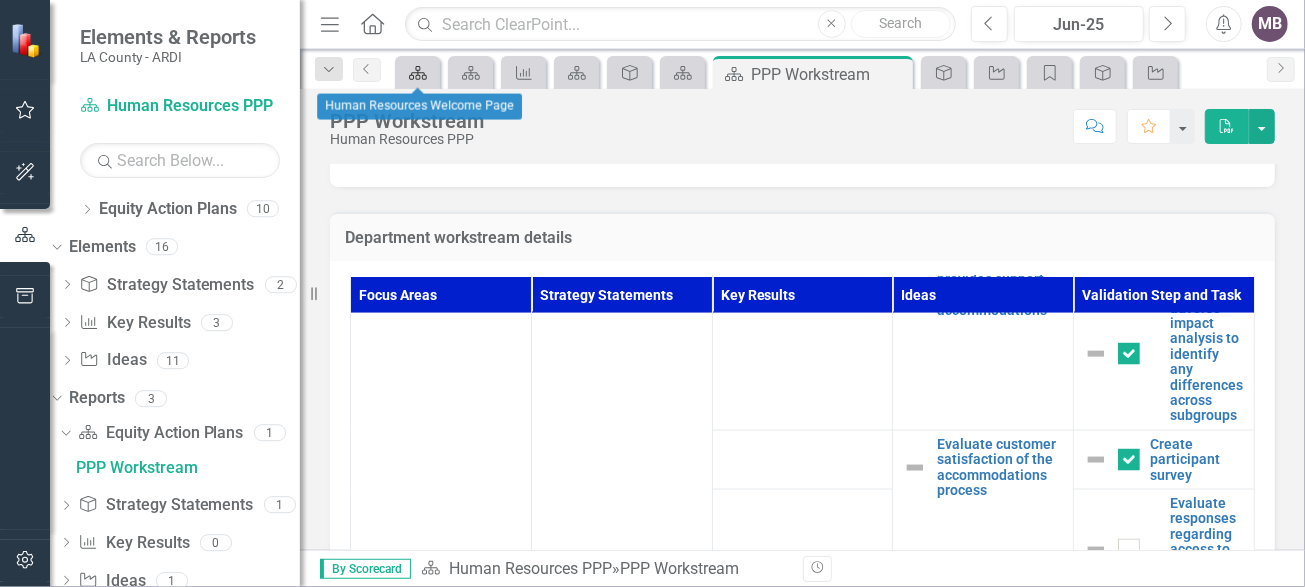 click on "Equity Action Plan" 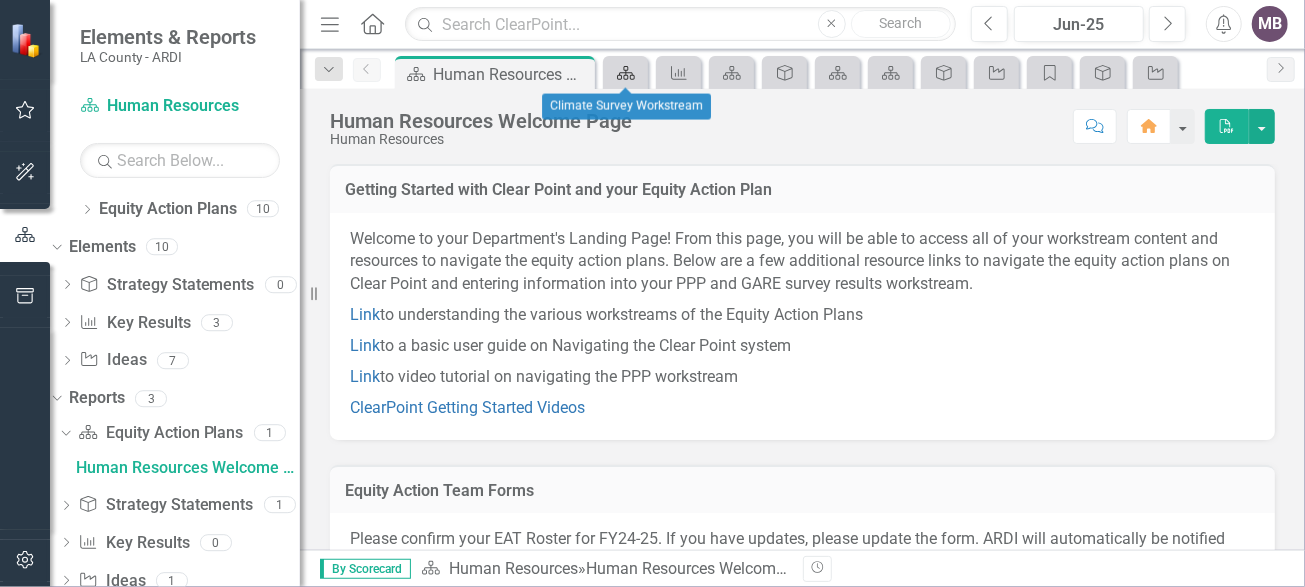 click on "Equity Action Plan" at bounding box center (622, 72) 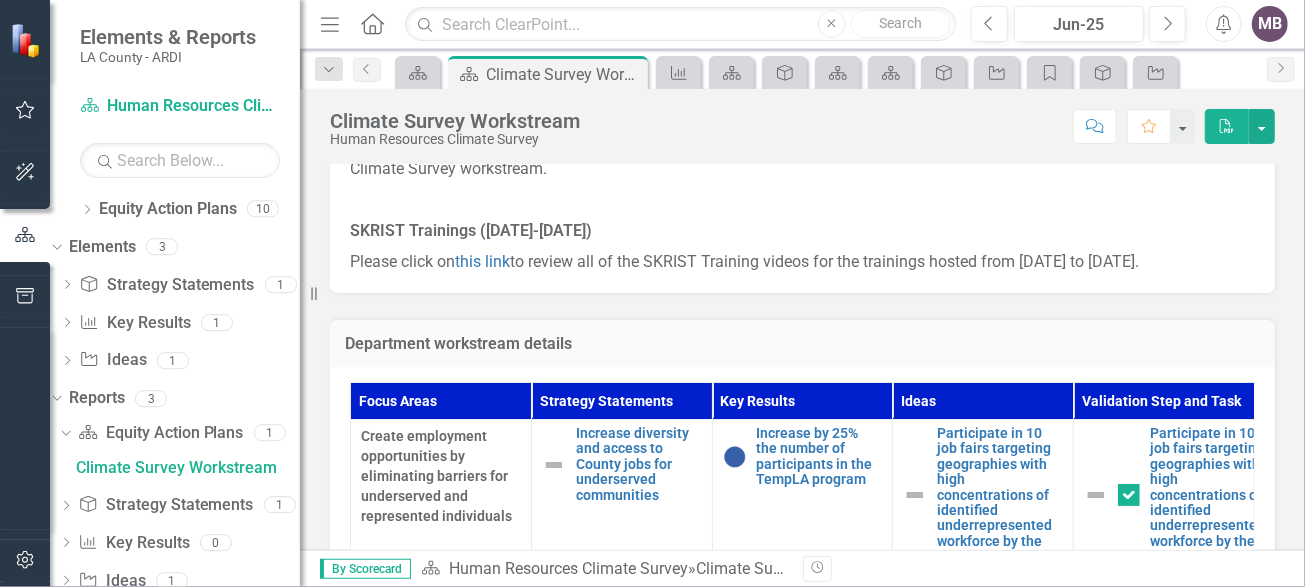 scroll, scrollTop: 460, scrollLeft: 0, axis: vertical 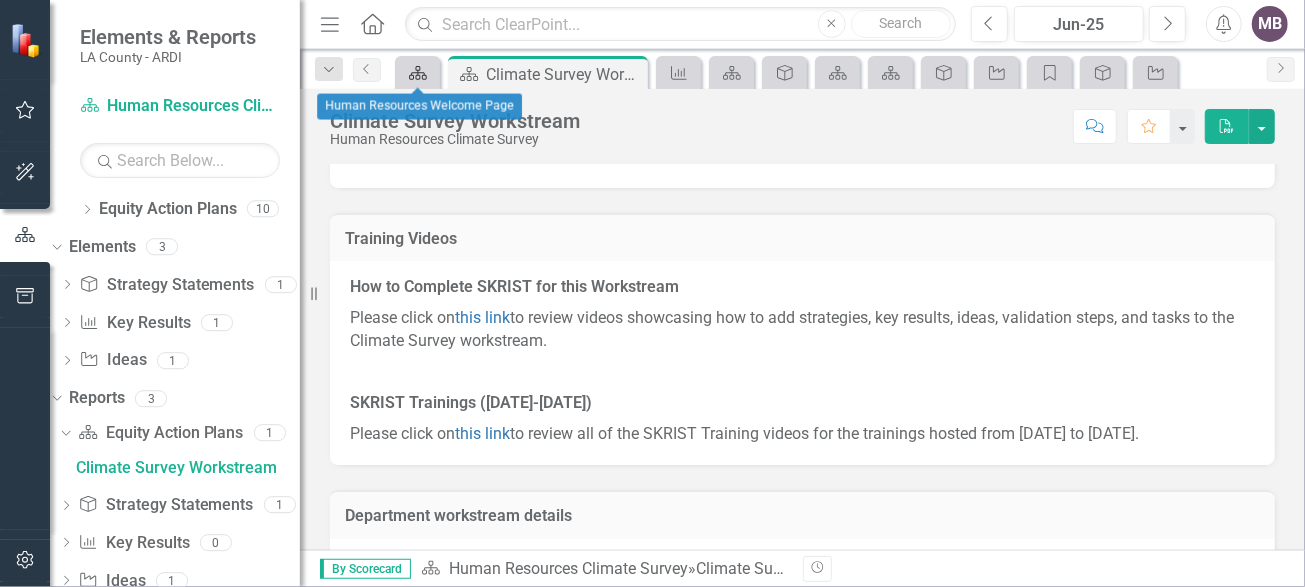 click 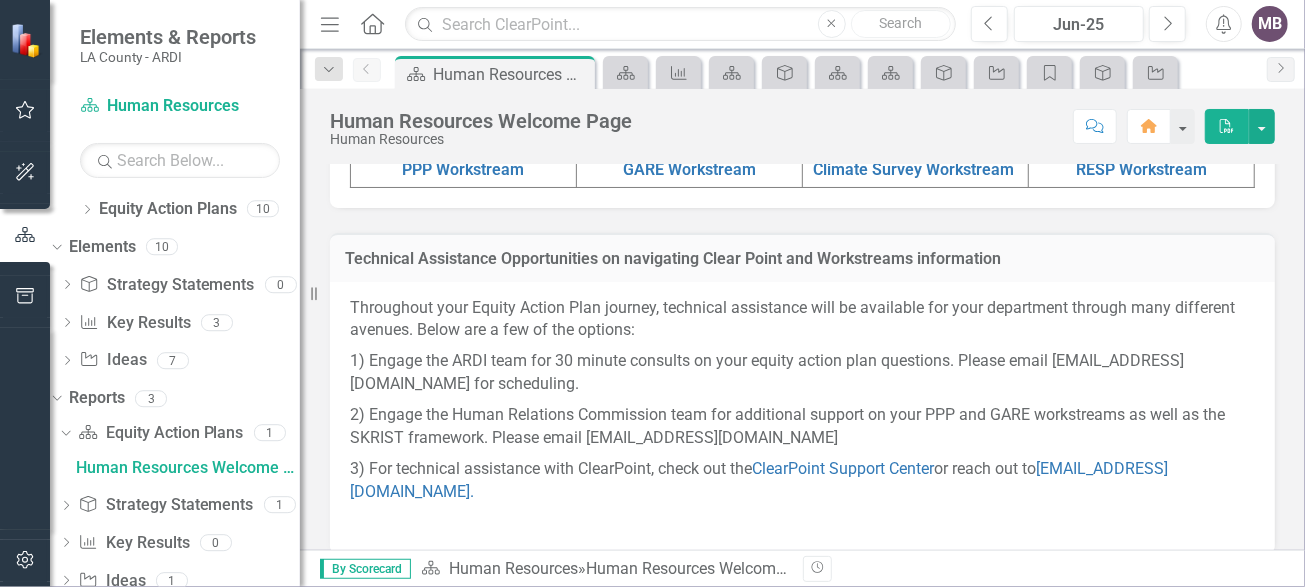 scroll, scrollTop: 899, scrollLeft: 0, axis: vertical 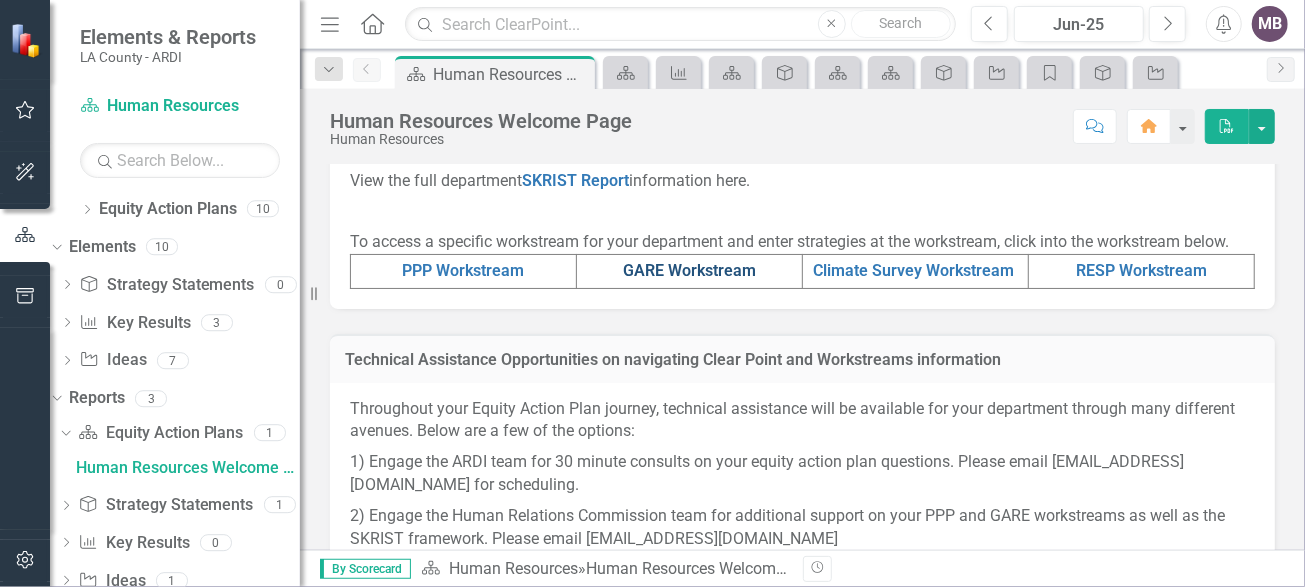 click on "GARE Workstream" at bounding box center [689, 270] 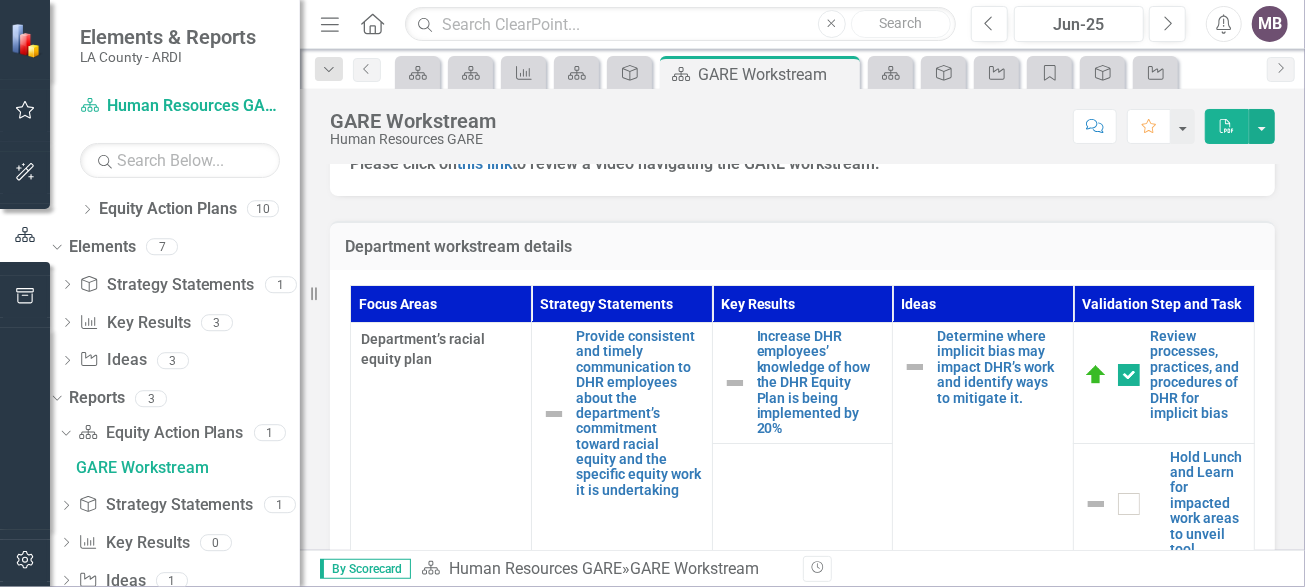 scroll, scrollTop: 700, scrollLeft: 0, axis: vertical 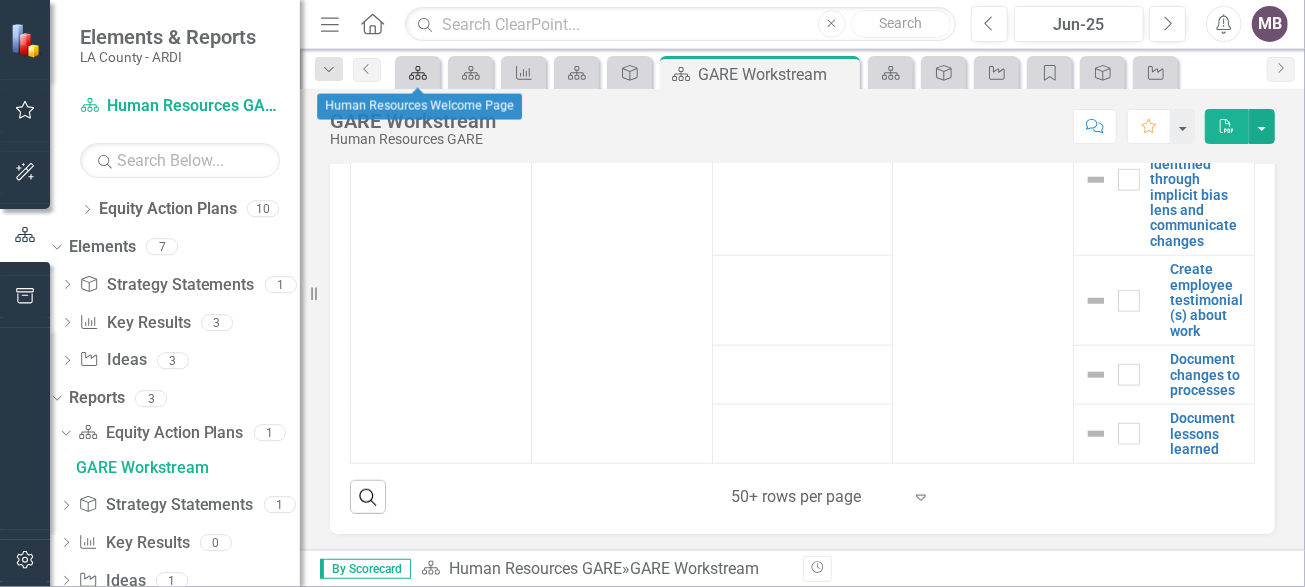 click on "Equity Action Plan" 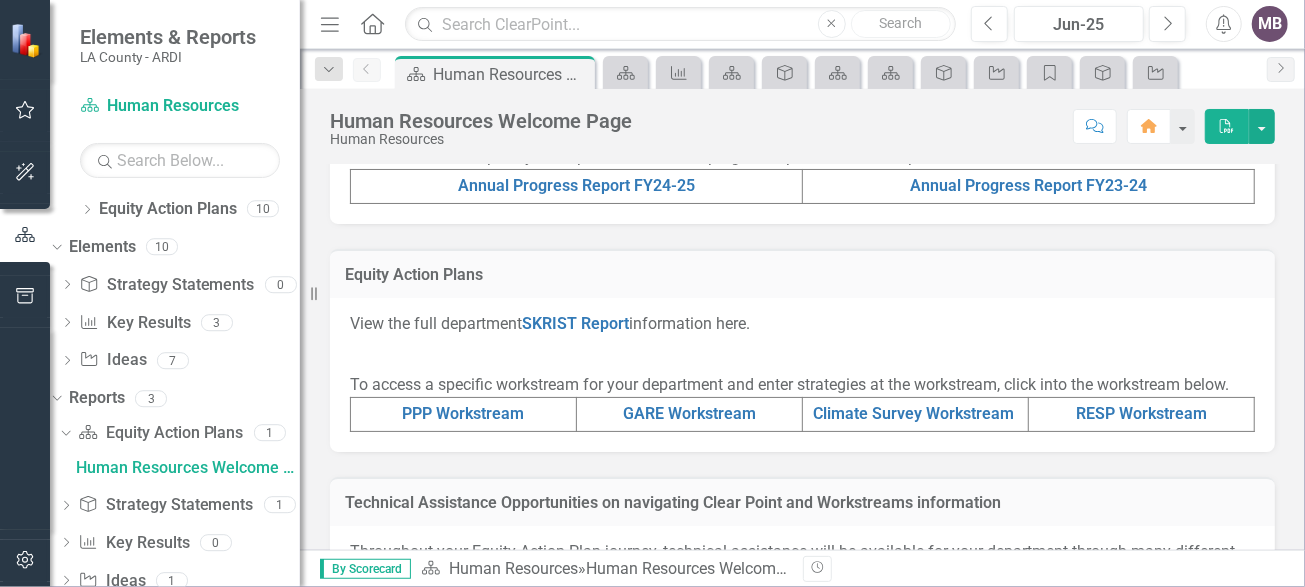 scroll, scrollTop: 800, scrollLeft: 0, axis: vertical 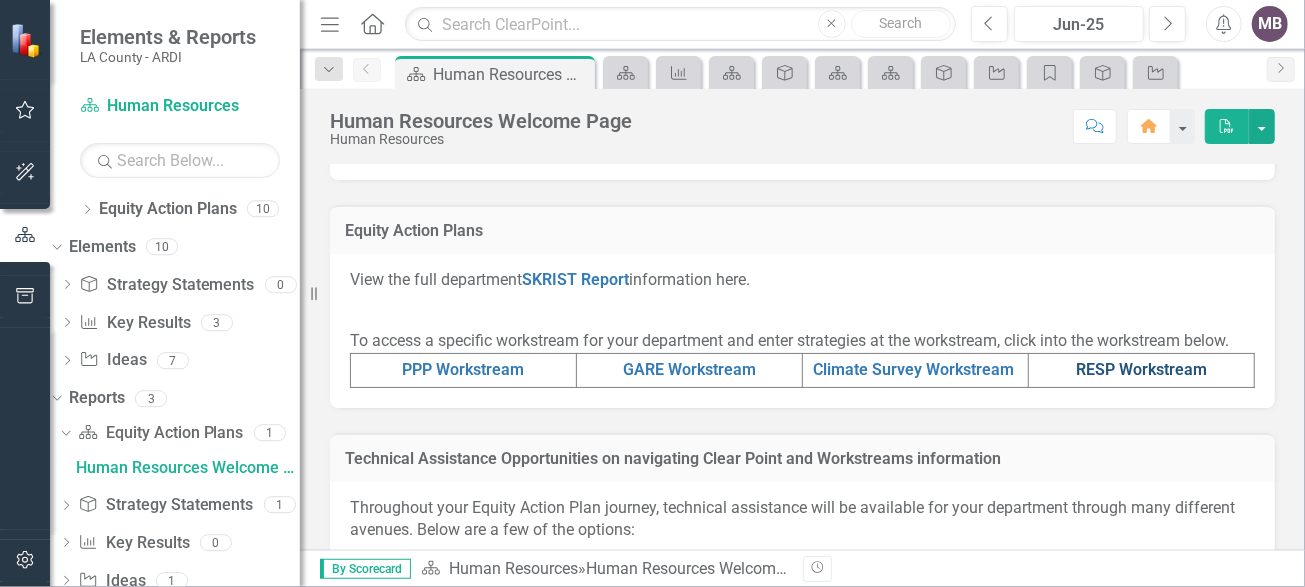 click on "RESP Workstream" at bounding box center (1141, 369) 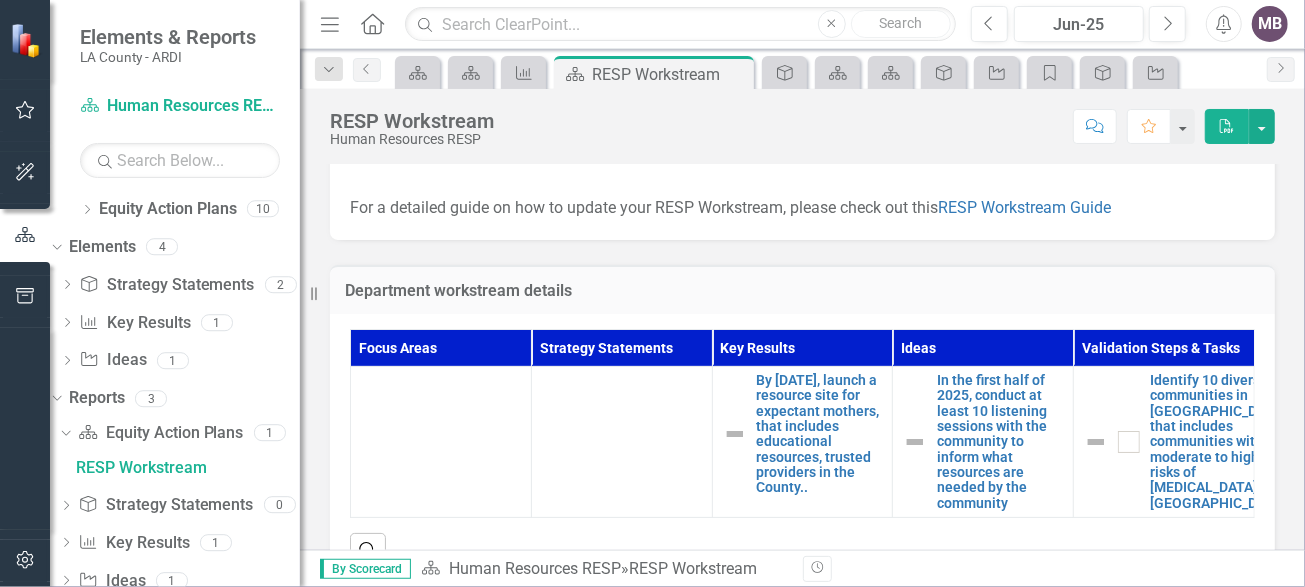scroll, scrollTop: 622, scrollLeft: 0, axis: vertical 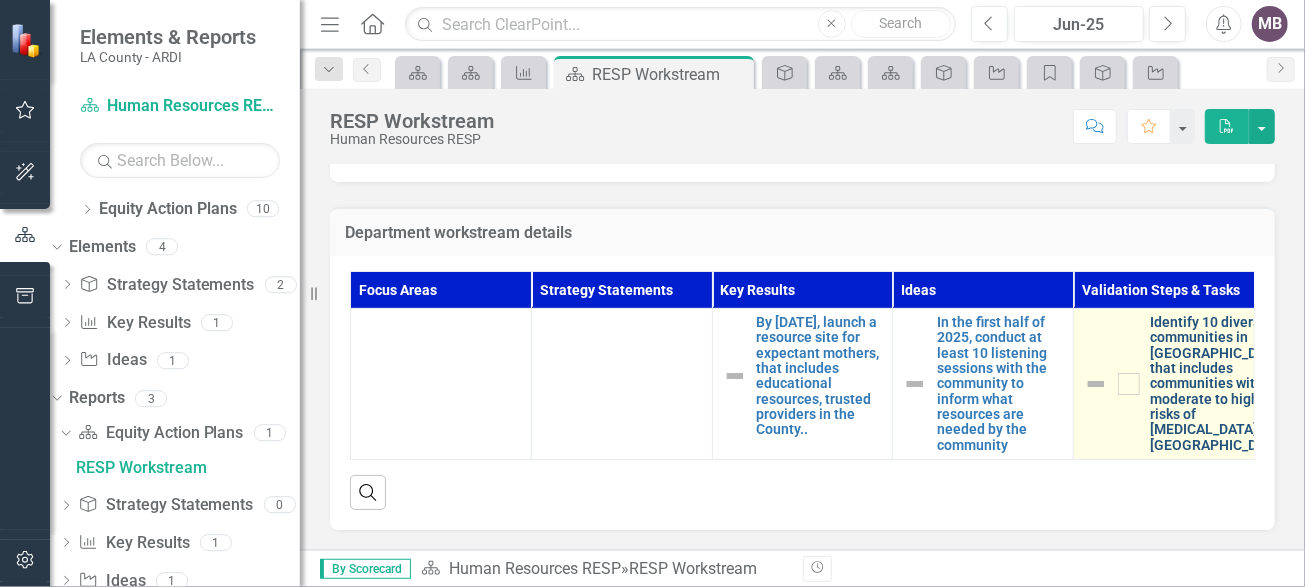 click on "Identify 10 diverse communities in [GEOGRAPHIC_DATA] that includes communities with the moderate to highest risks of [MEDICAL_DATA] in [GEOGRAPHIC_DATA]." at bounding box center [1220, 384] 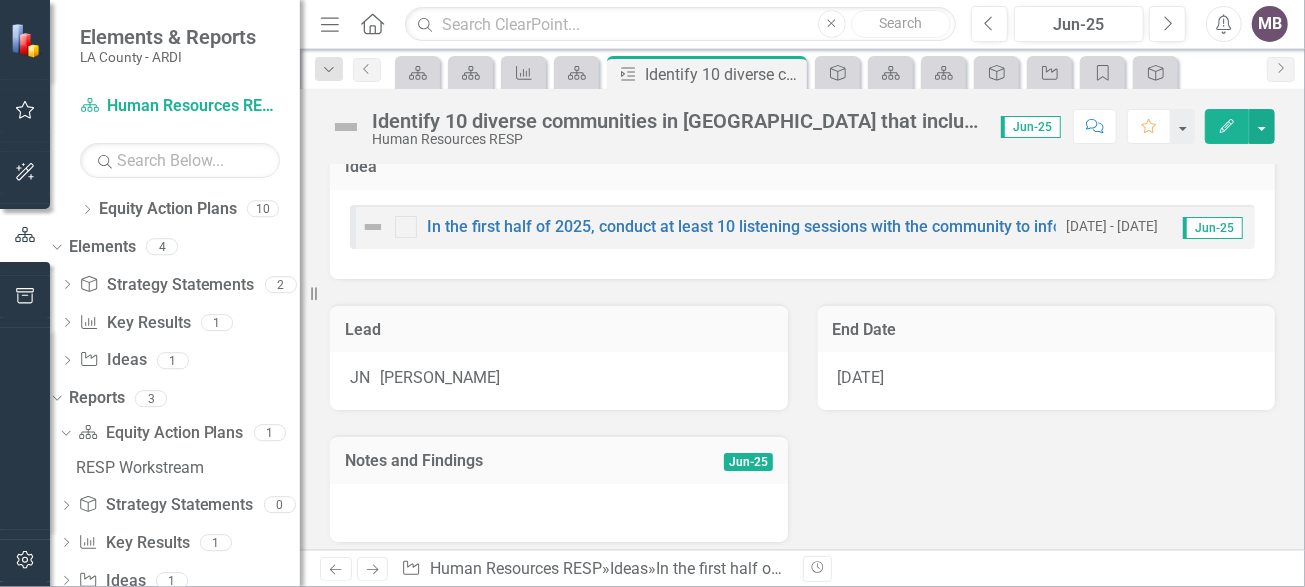 scroll, scrollTop: 36, scrollLeft: 0, axis: vertical 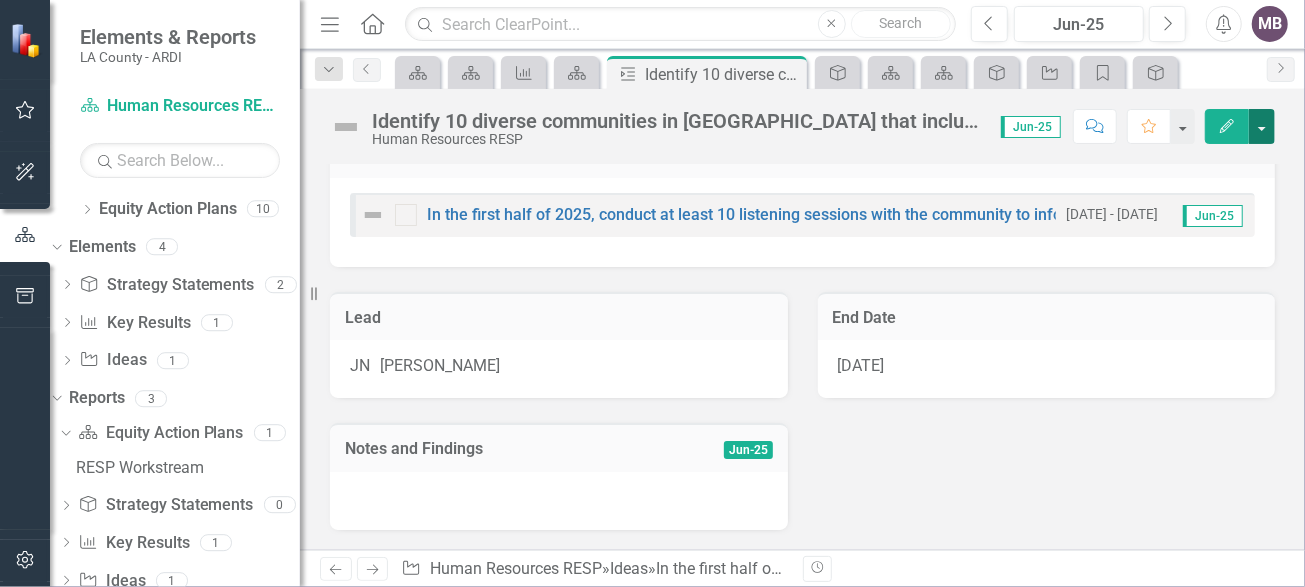 click at bounding box center (1262, 126) 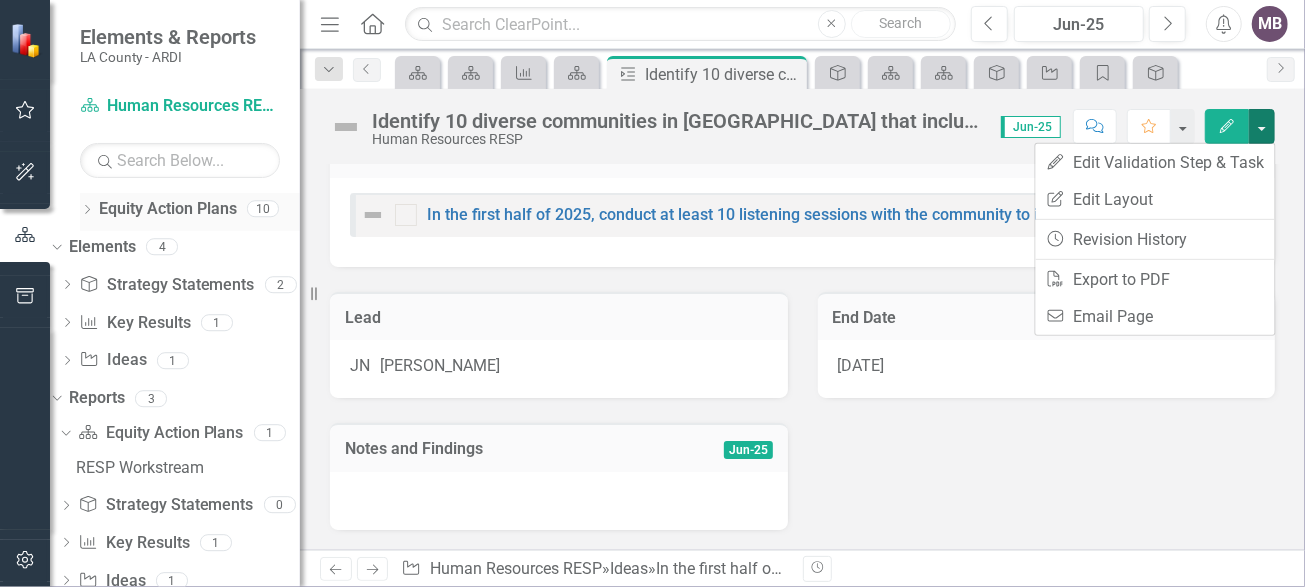 click on "Equity Action Plans" at bounding box center (168, 209) 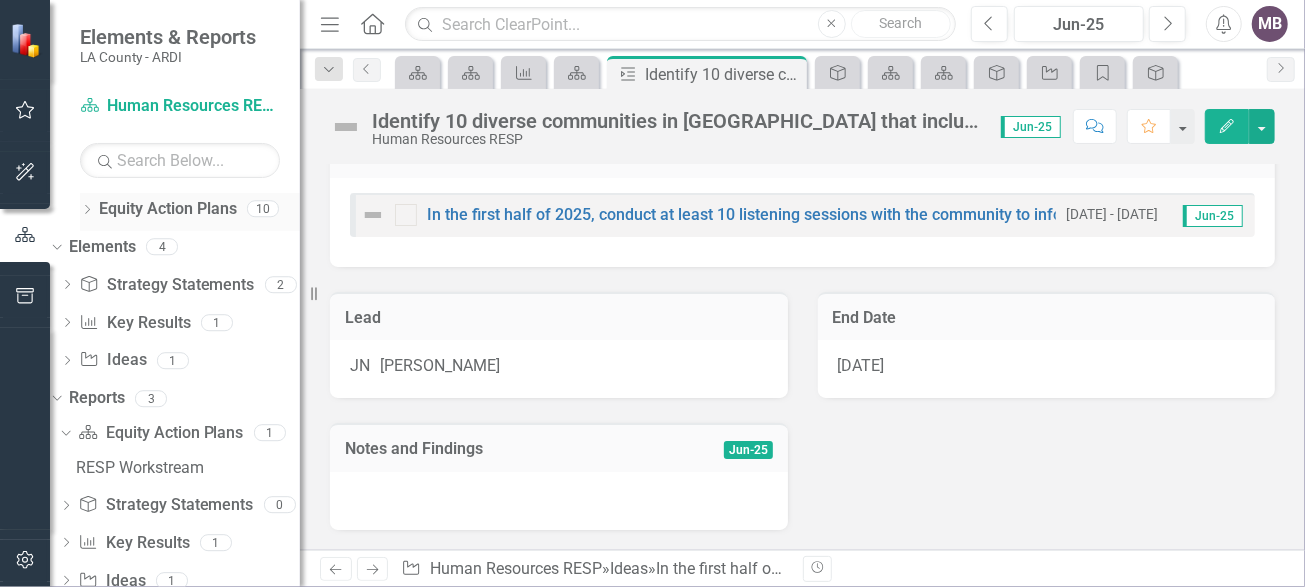 click on "Equity Action Plans" at bounding box center (168, 209) 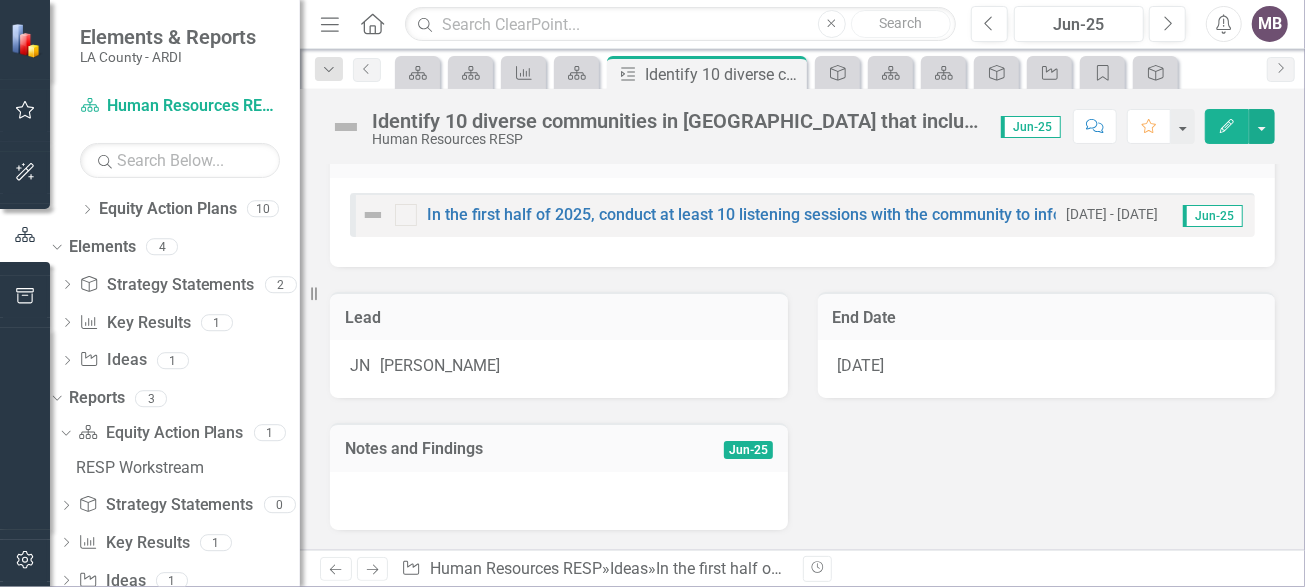 click 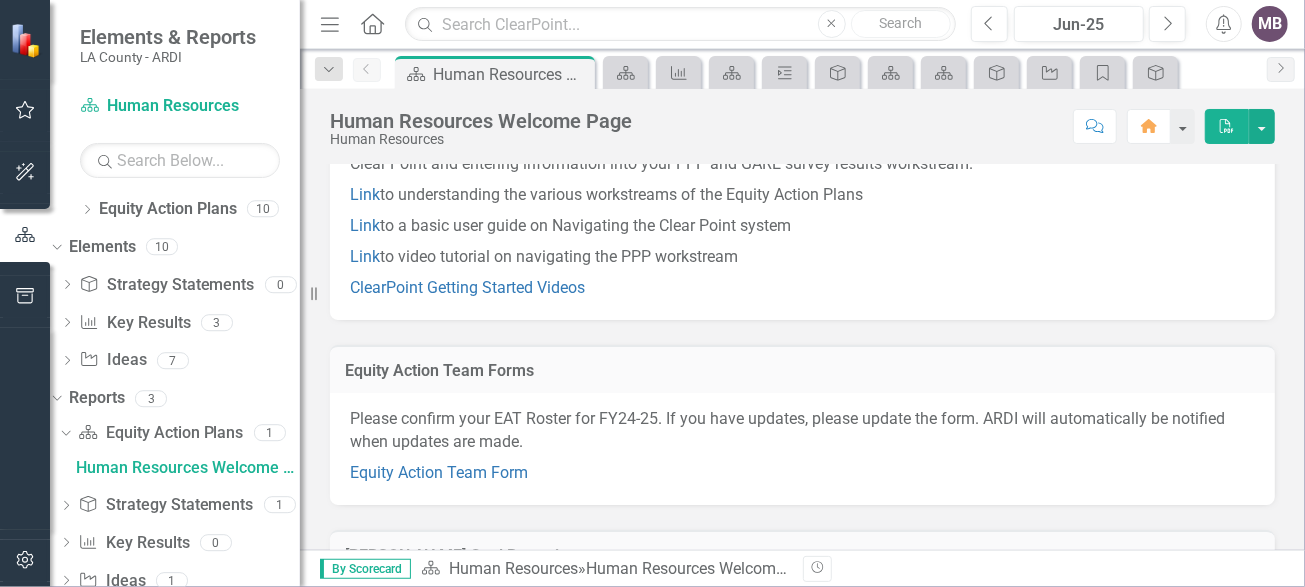 scroll, scrollTop: 300, scrollLeft: 0, axis: vertical 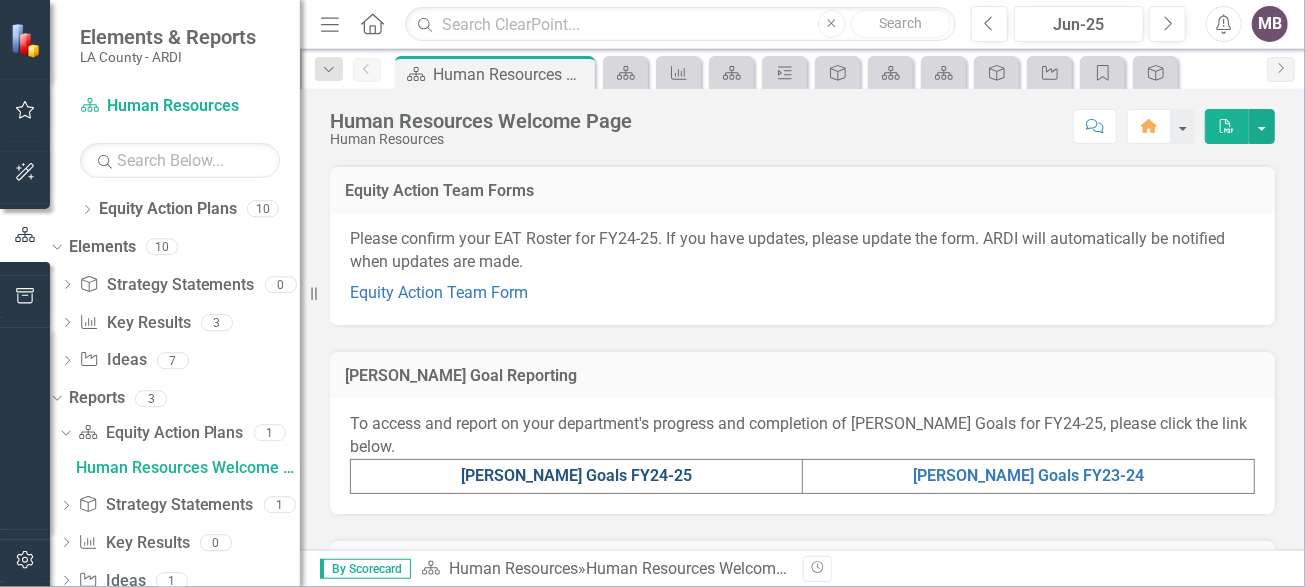 click on "[PERSON_NAME] Goals FY24-25" at bounding box center (576, 475) 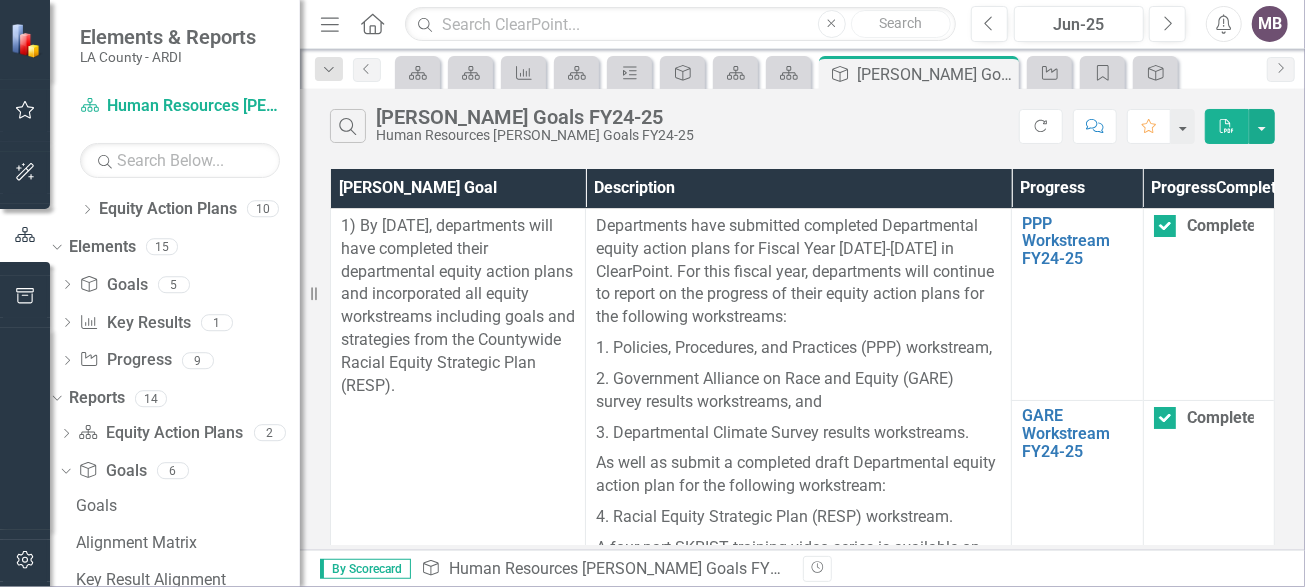 scroll, scrollTop: 0, scrollLeft: 0, axis: both 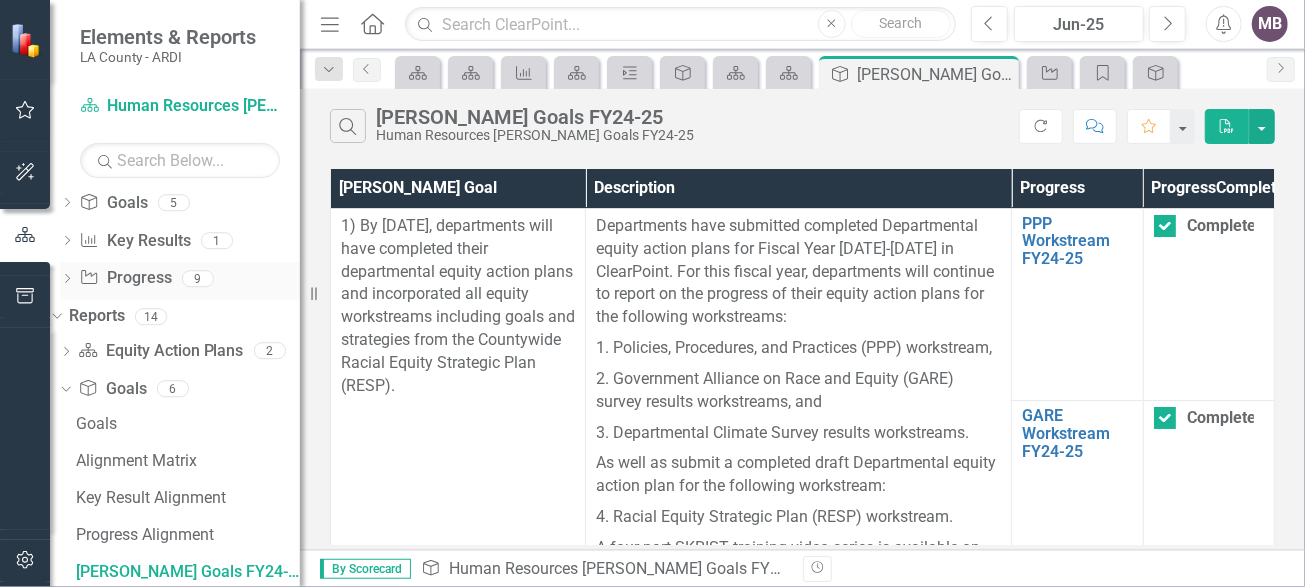 click on "Progress Progress" at bounding box center [125, 278] 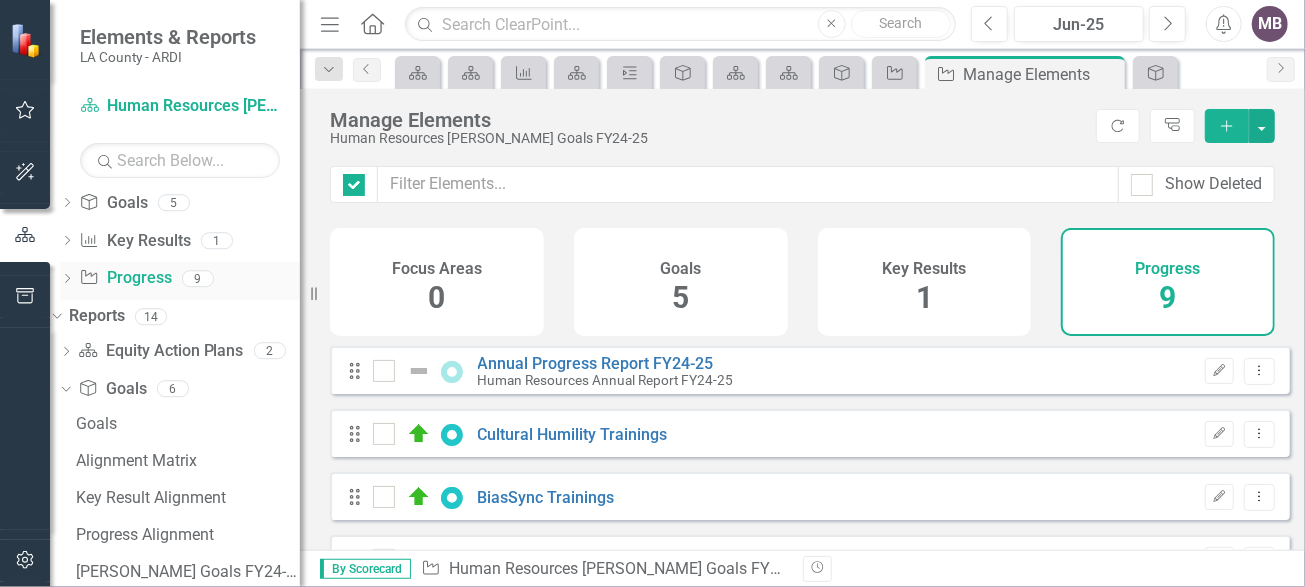 checkbox on "false" 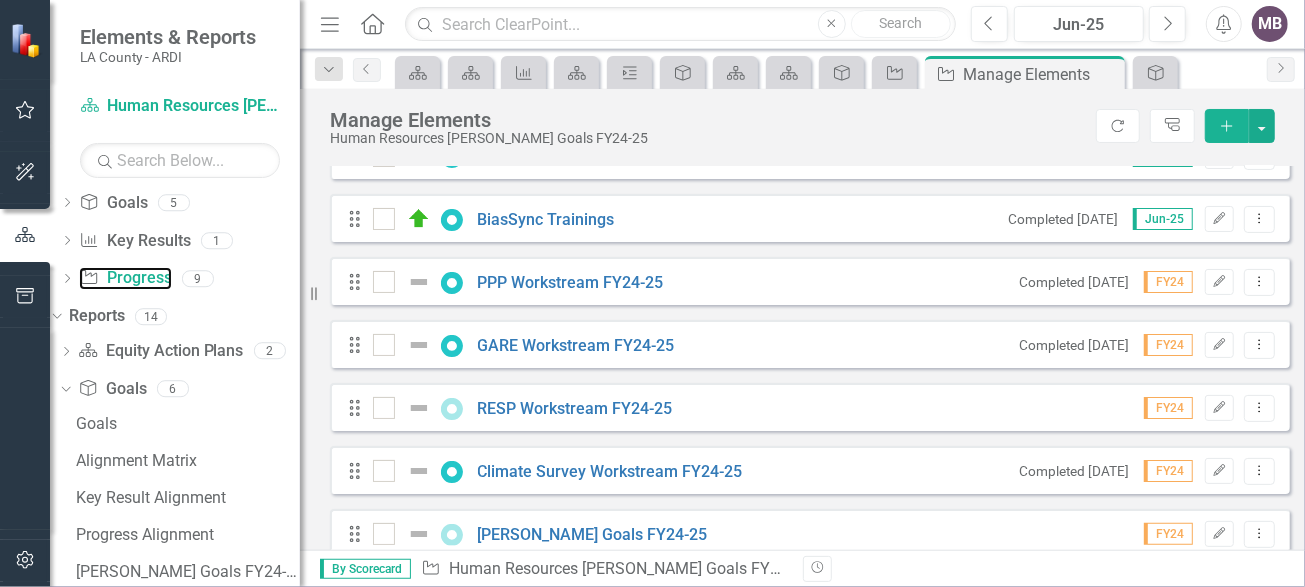 scroll, scrollTop: 376, scrollLeft: 0, axis: vertical 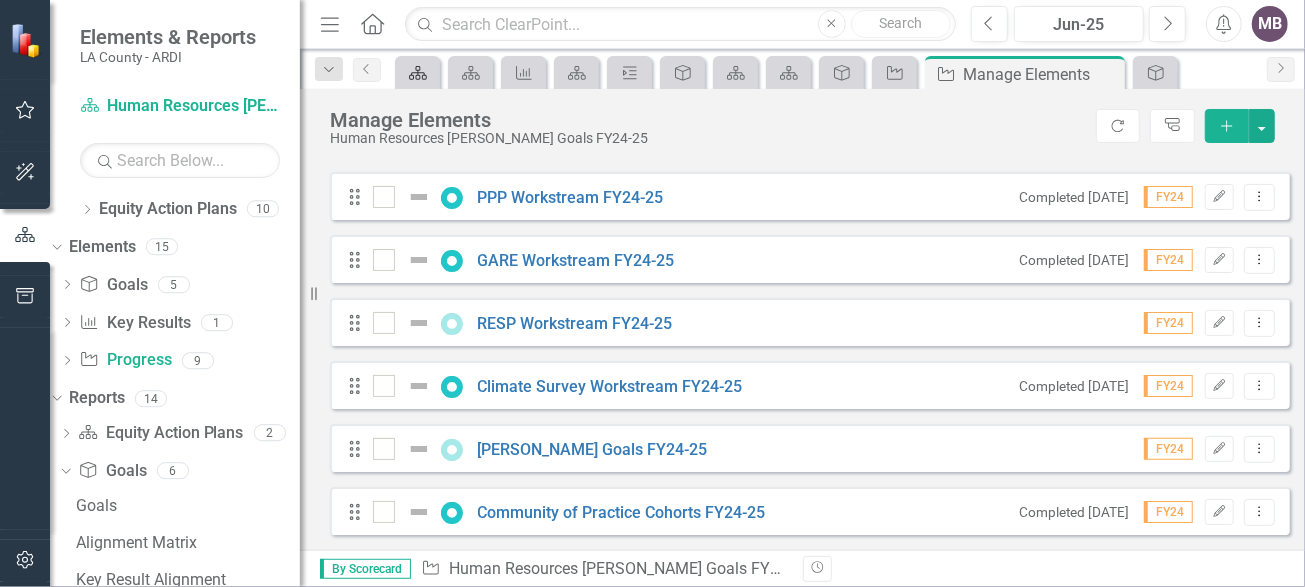 click on "Equity Action Plan" 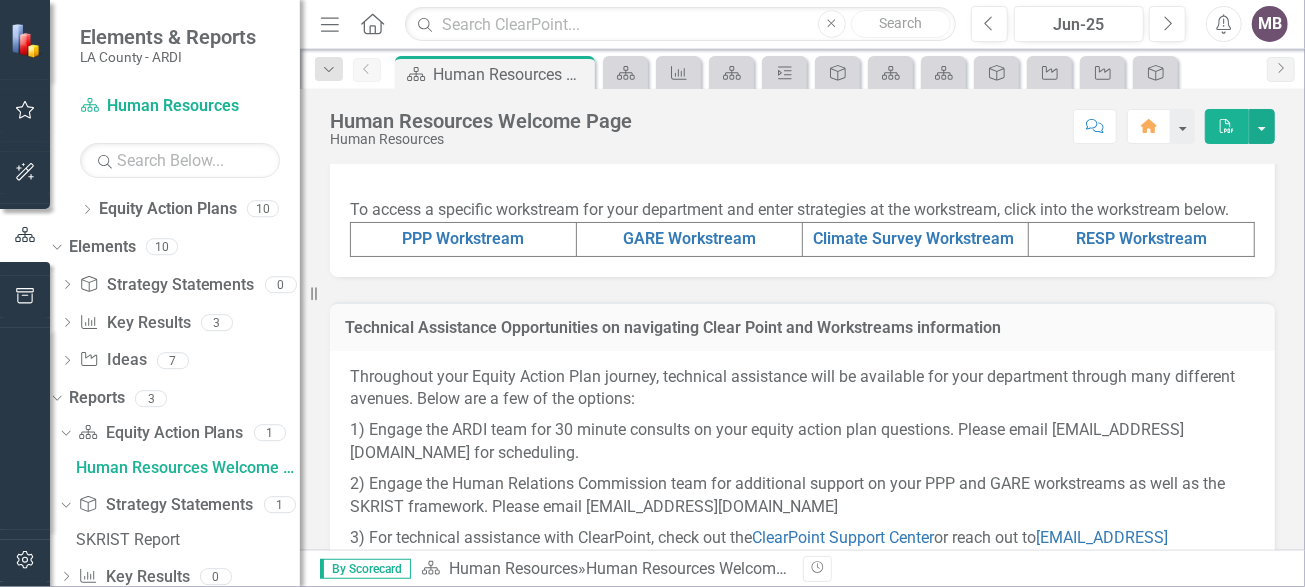 scroll, scrollTop: 899, scrollLeft: 0, axis: vertical 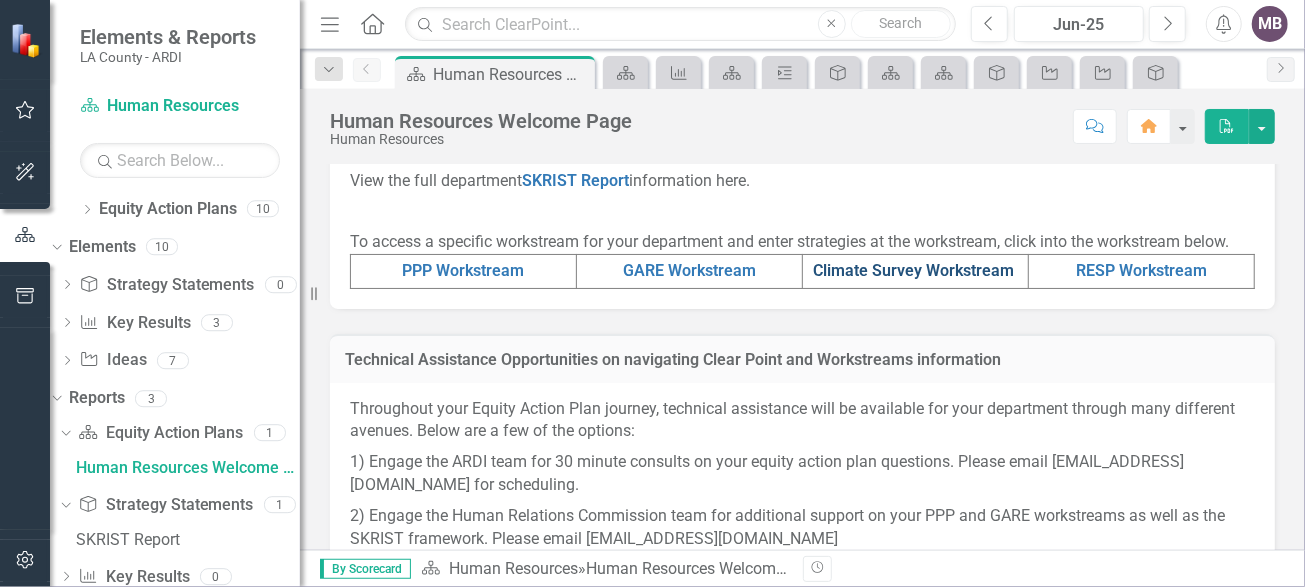 click on "Climate Survey Workstream" at bounding box center (913, 270) 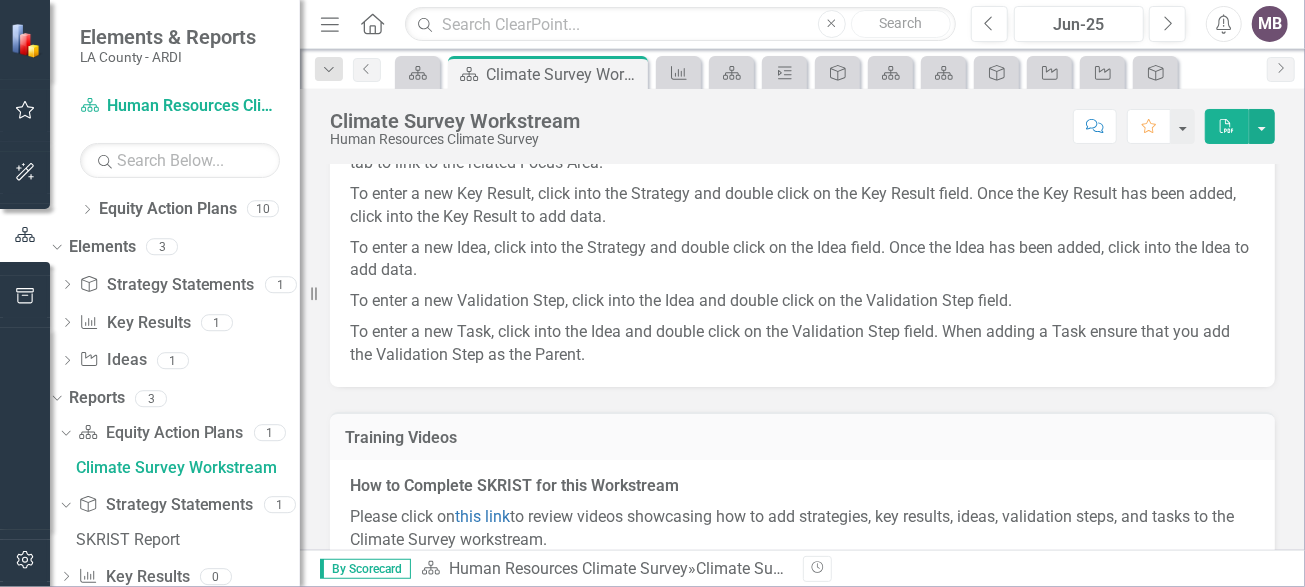scroll, scrollTop: 60, scrollLeft: 0, axis: vertical 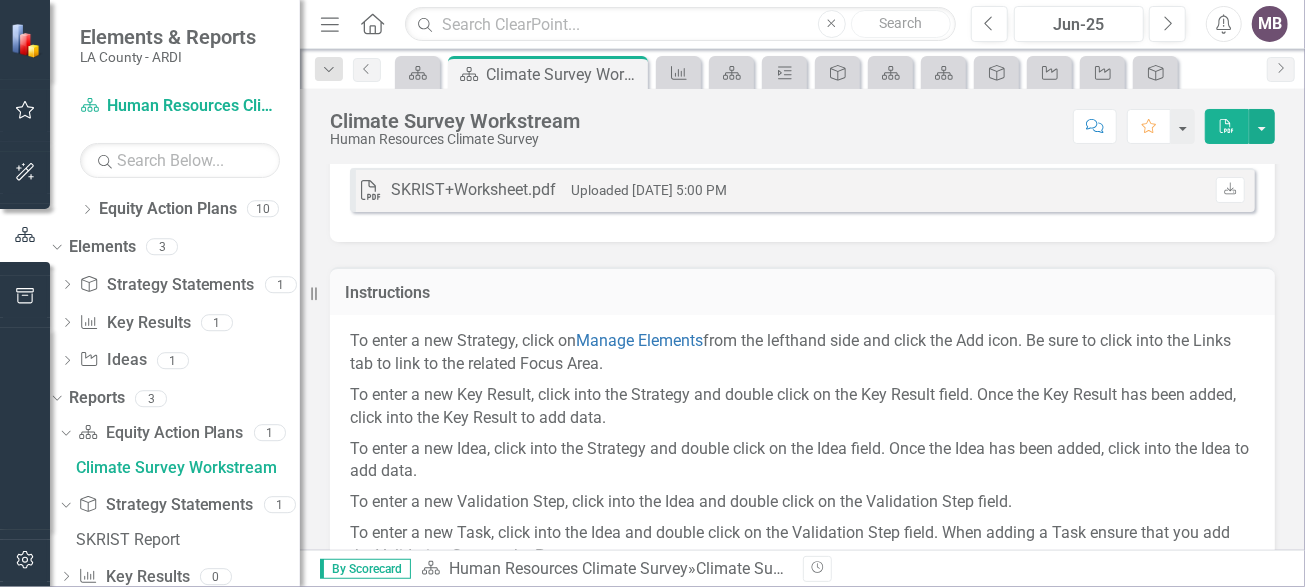 click on "MB" at bounding box center [1270, 24] 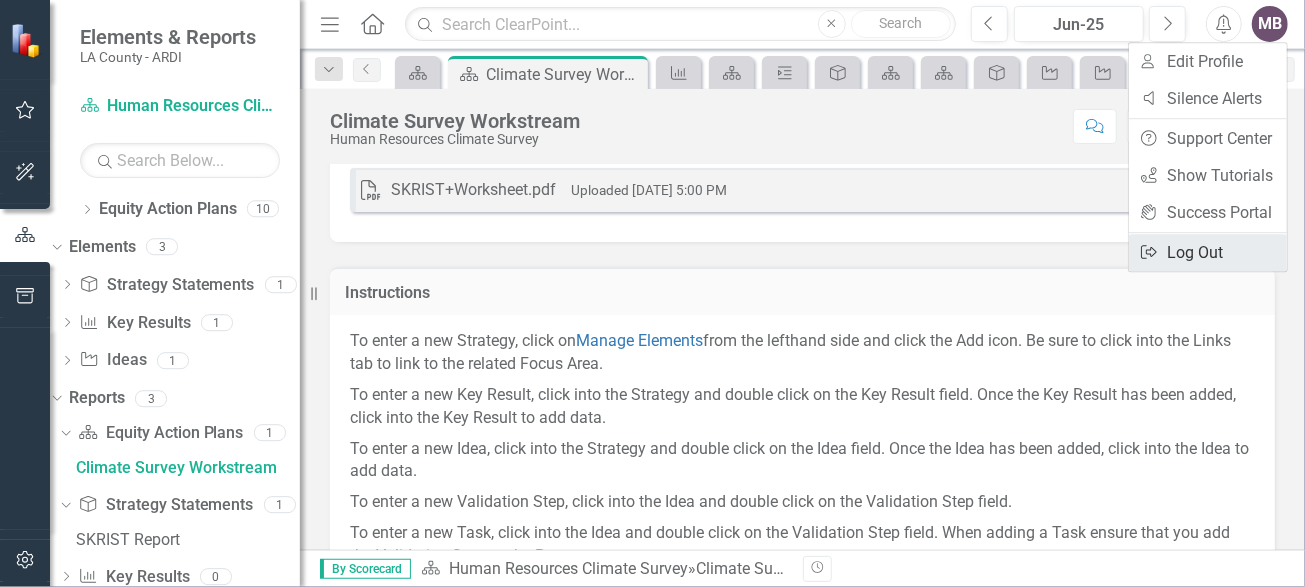 click on "Logout Log Out" at bounding box center [1208, 252] 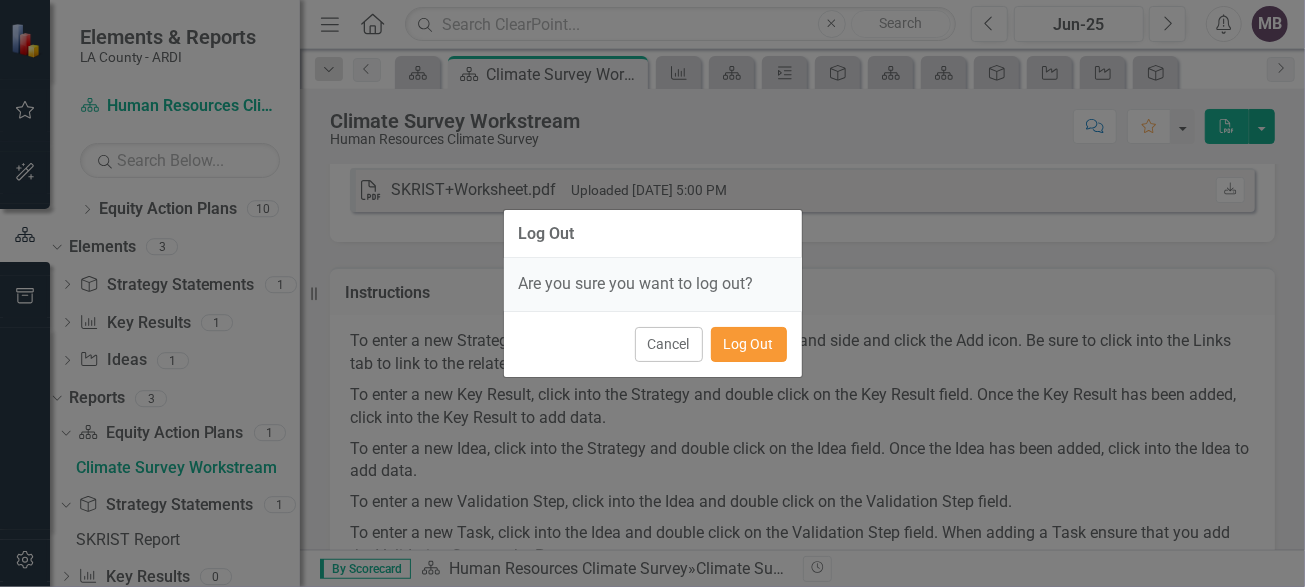 click on "Log Out" at bounding box center [749, 344] 